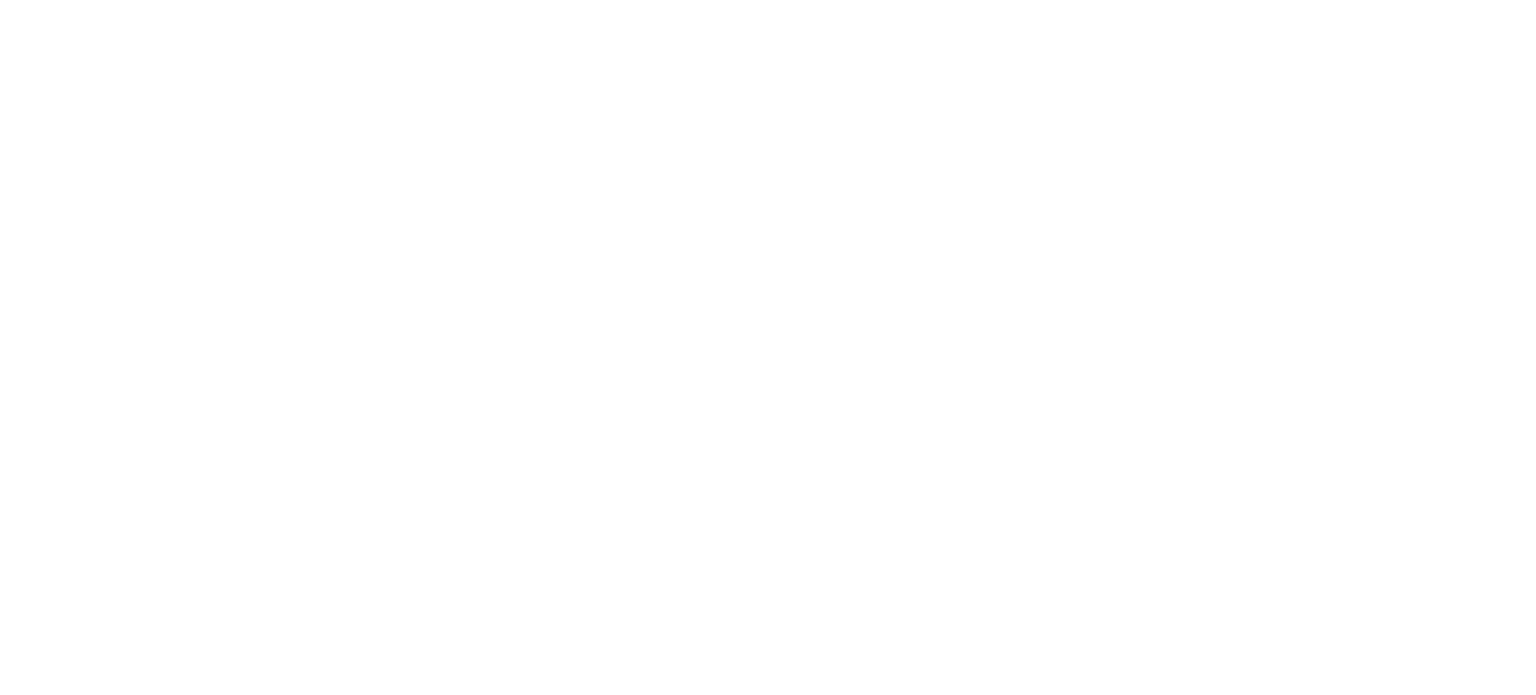 scroll, scrollTop: 0, scrollLeft: 0, axis: both 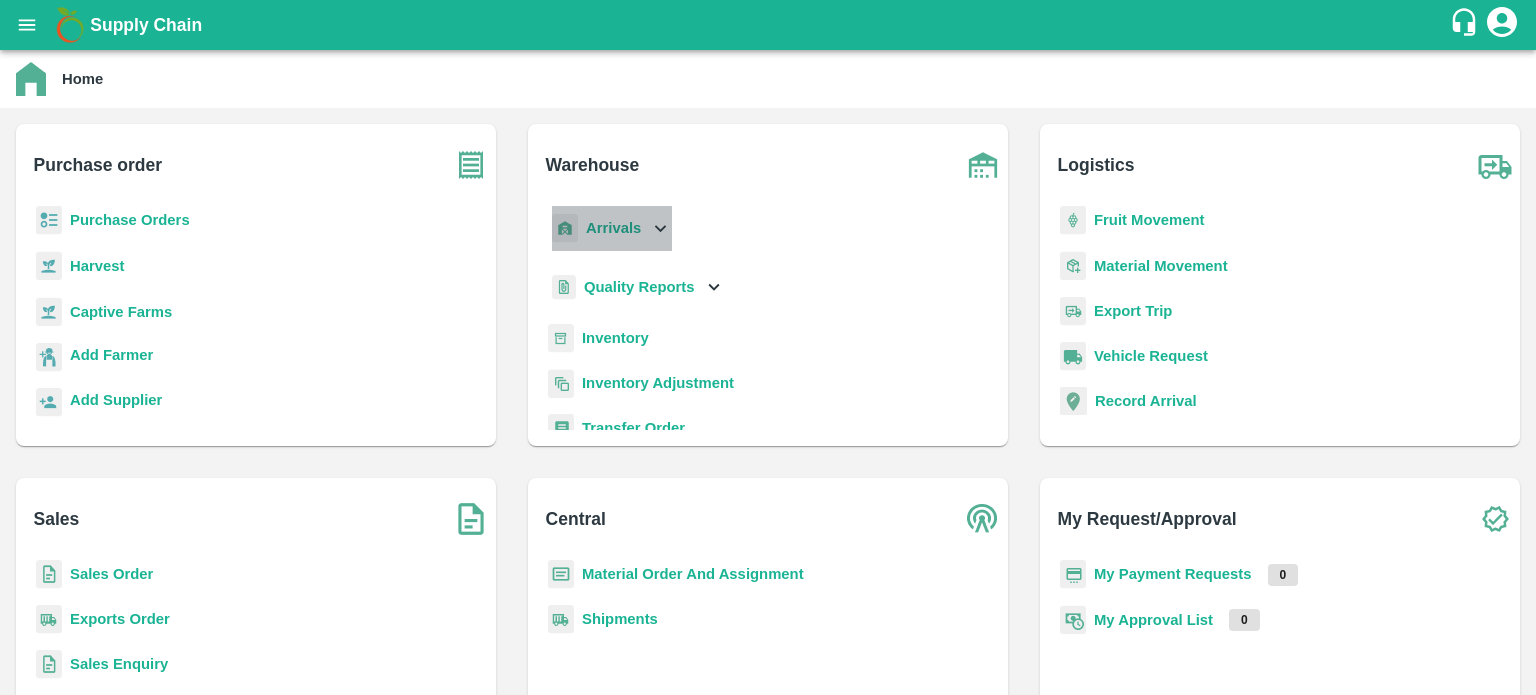 click 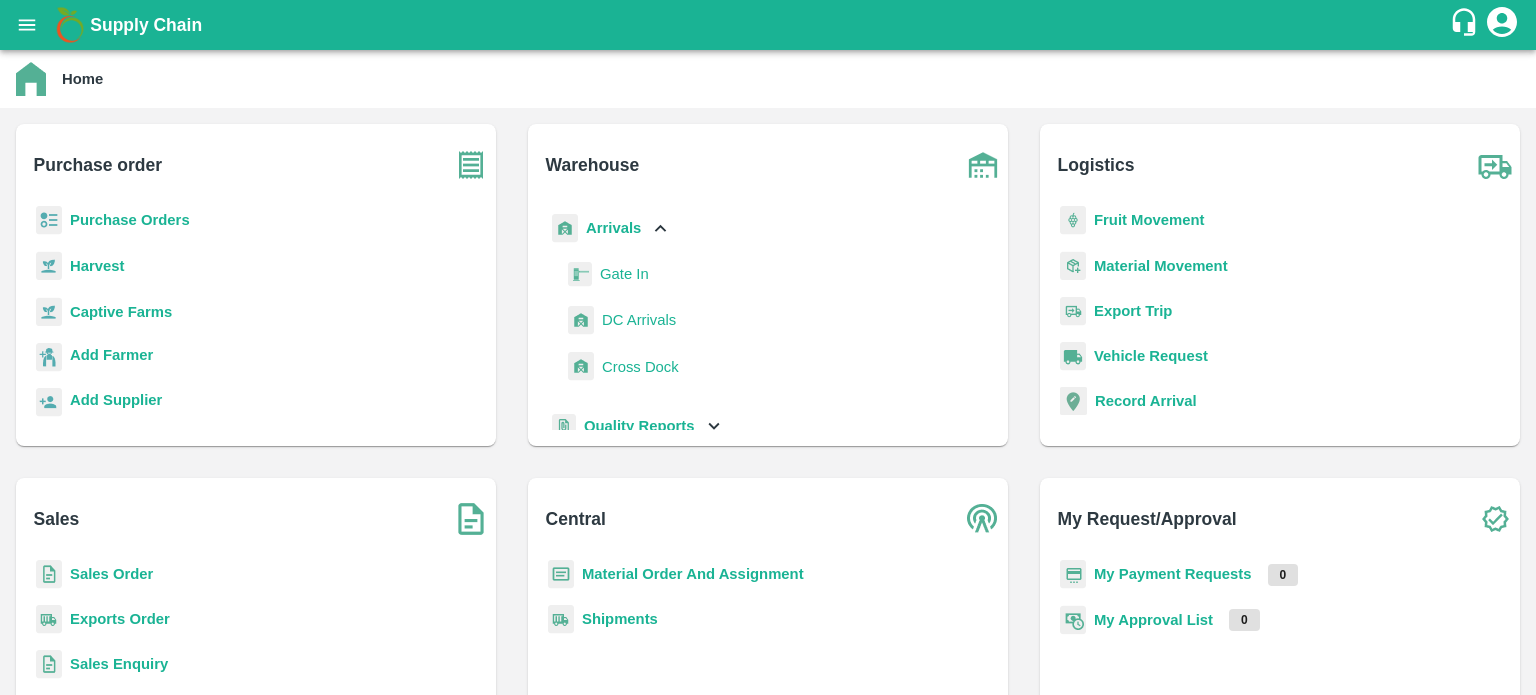 click on "DC Arrivals" at bounding box center (639, 320) 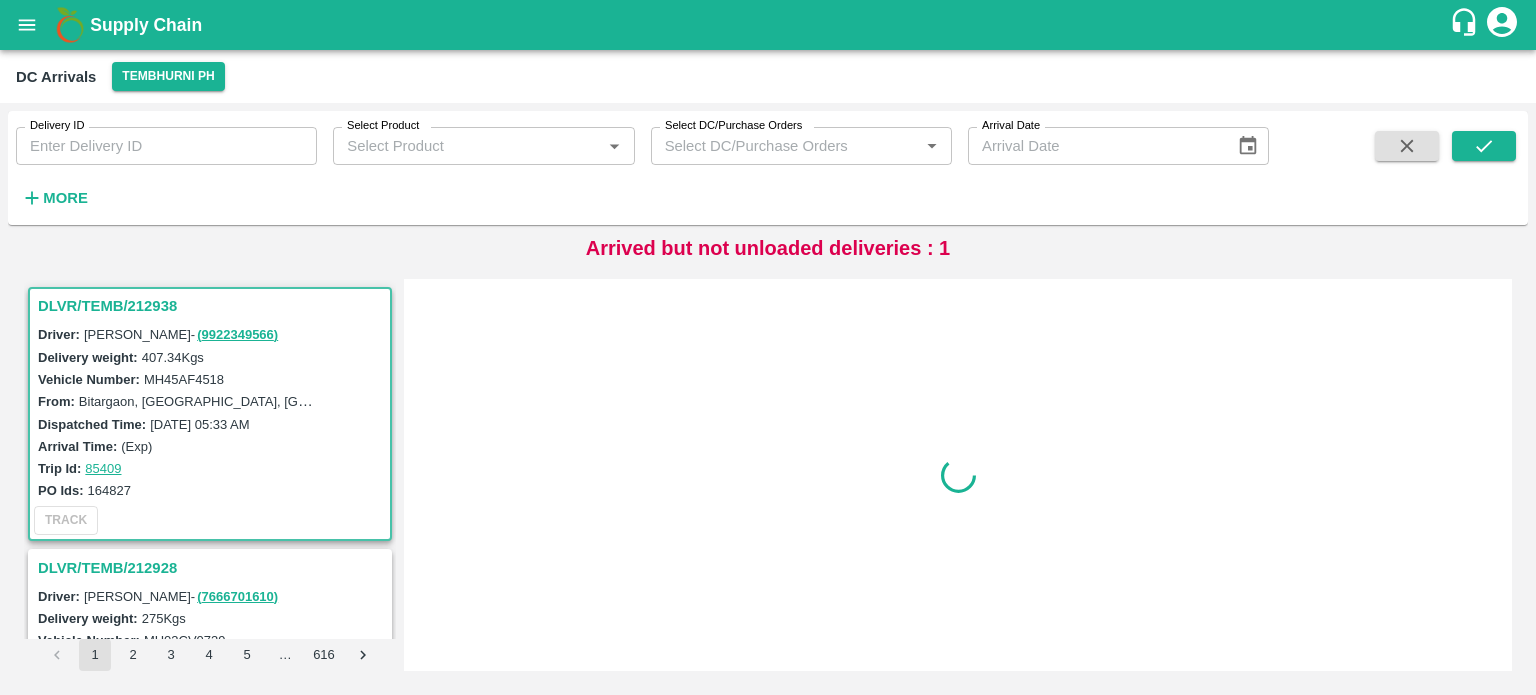 click on "Arrival Time:  (Exp)" at bounding box center [213, 446] 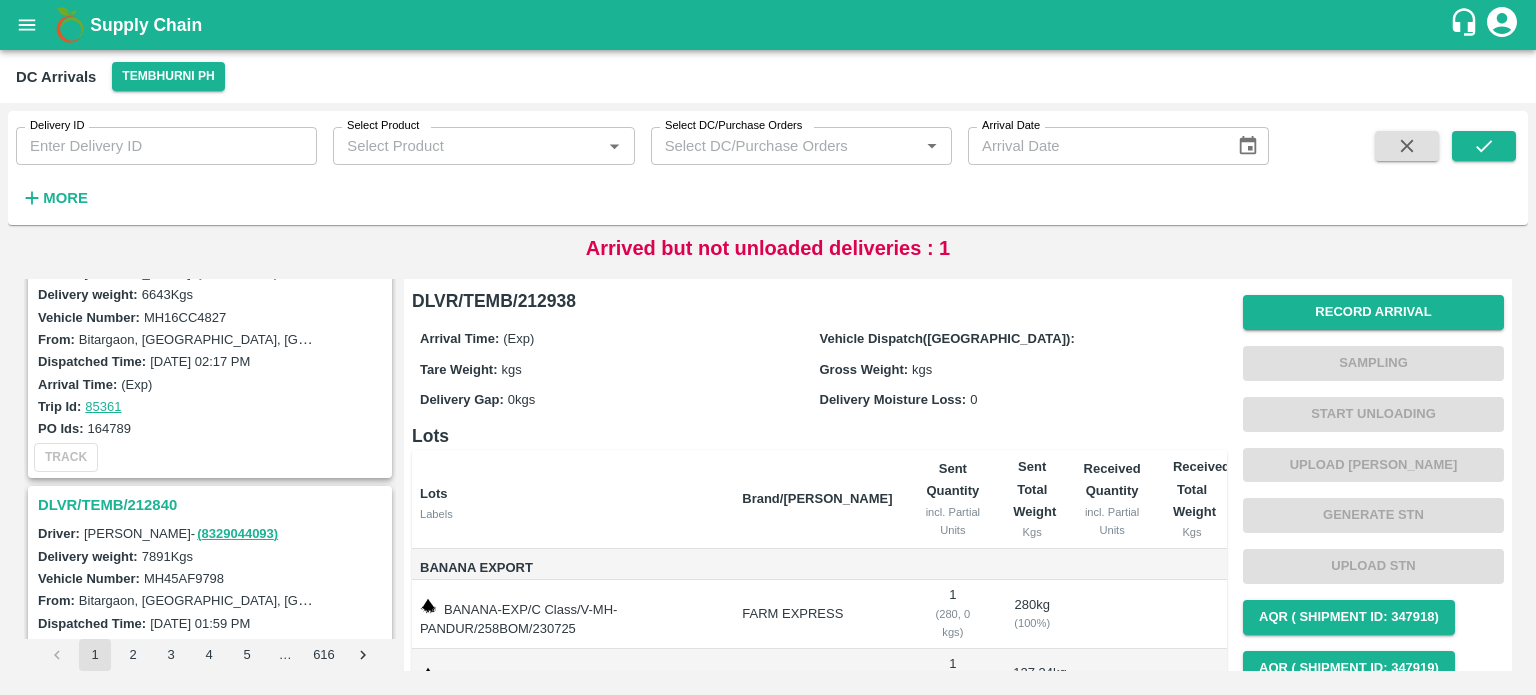 scroll, scrollTop: 6153, scrollLeft: 0, axis: vertical 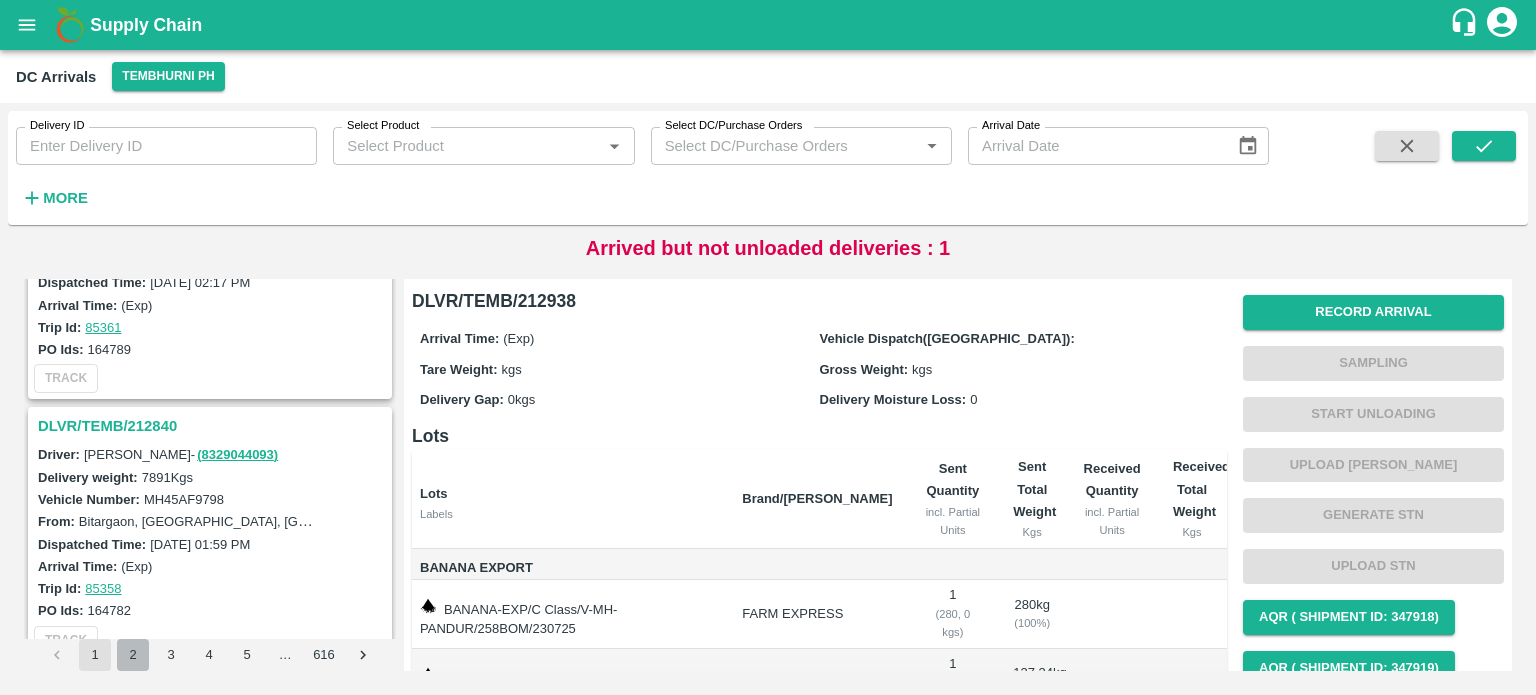 click on "2" at bounding box center (133, 655) 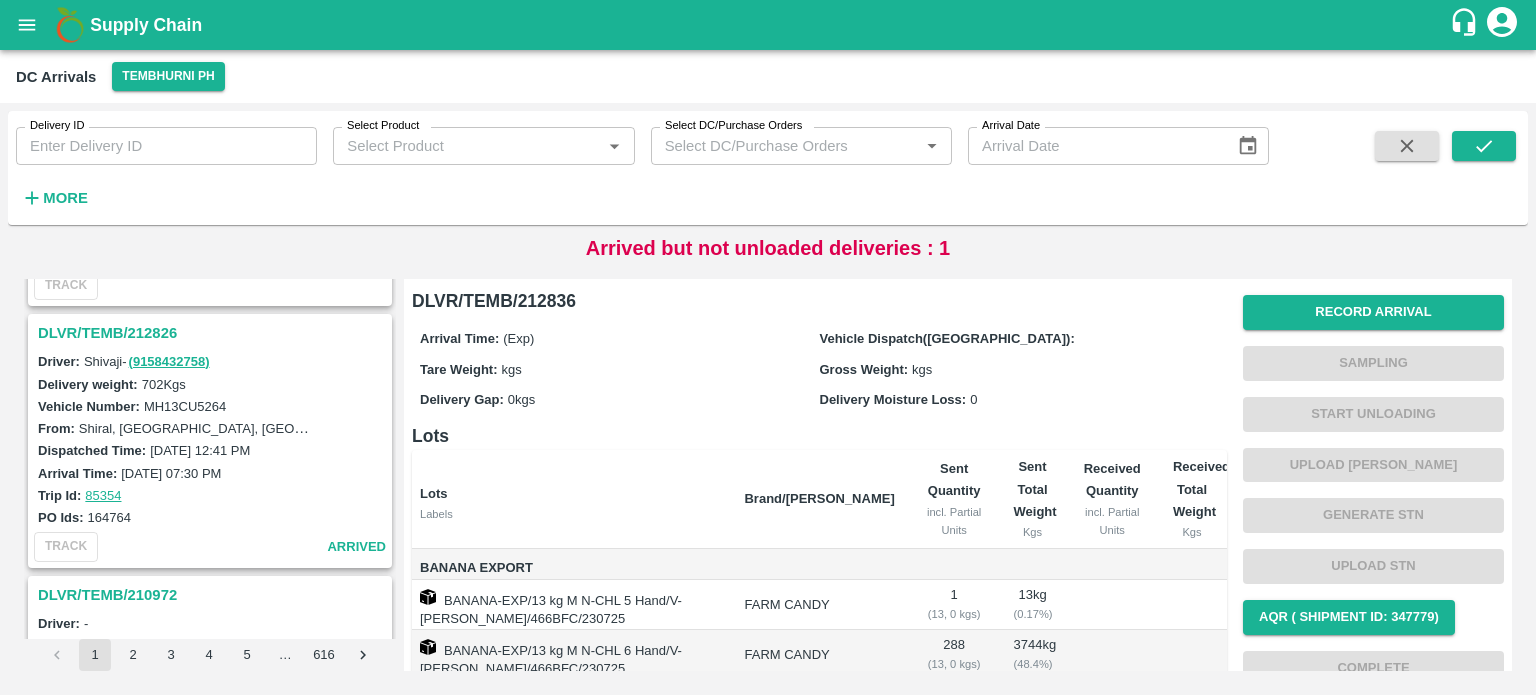 scroll, scrollTop: 464, scrollLeft: 0, axis: vertical 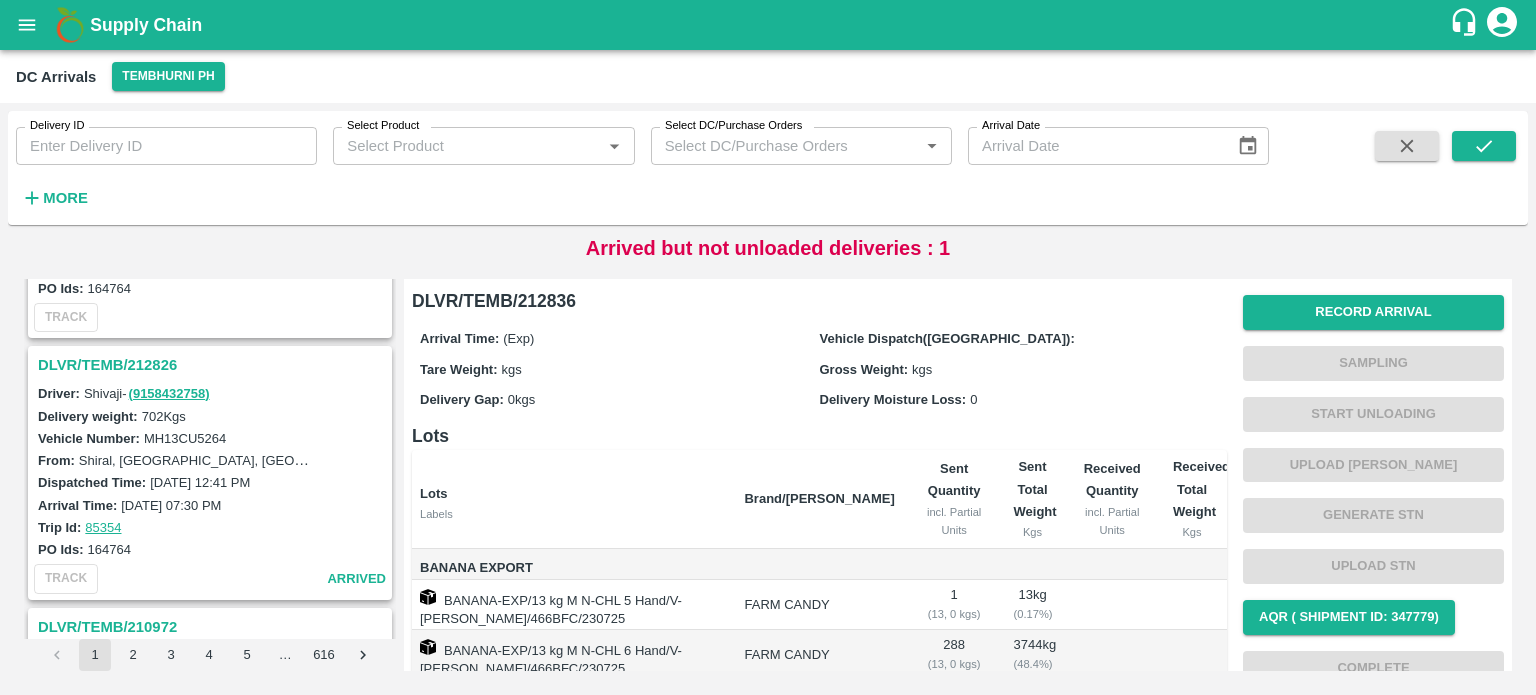 click on "DLVR/TEMB/212826" at bounding box center [213, 365] 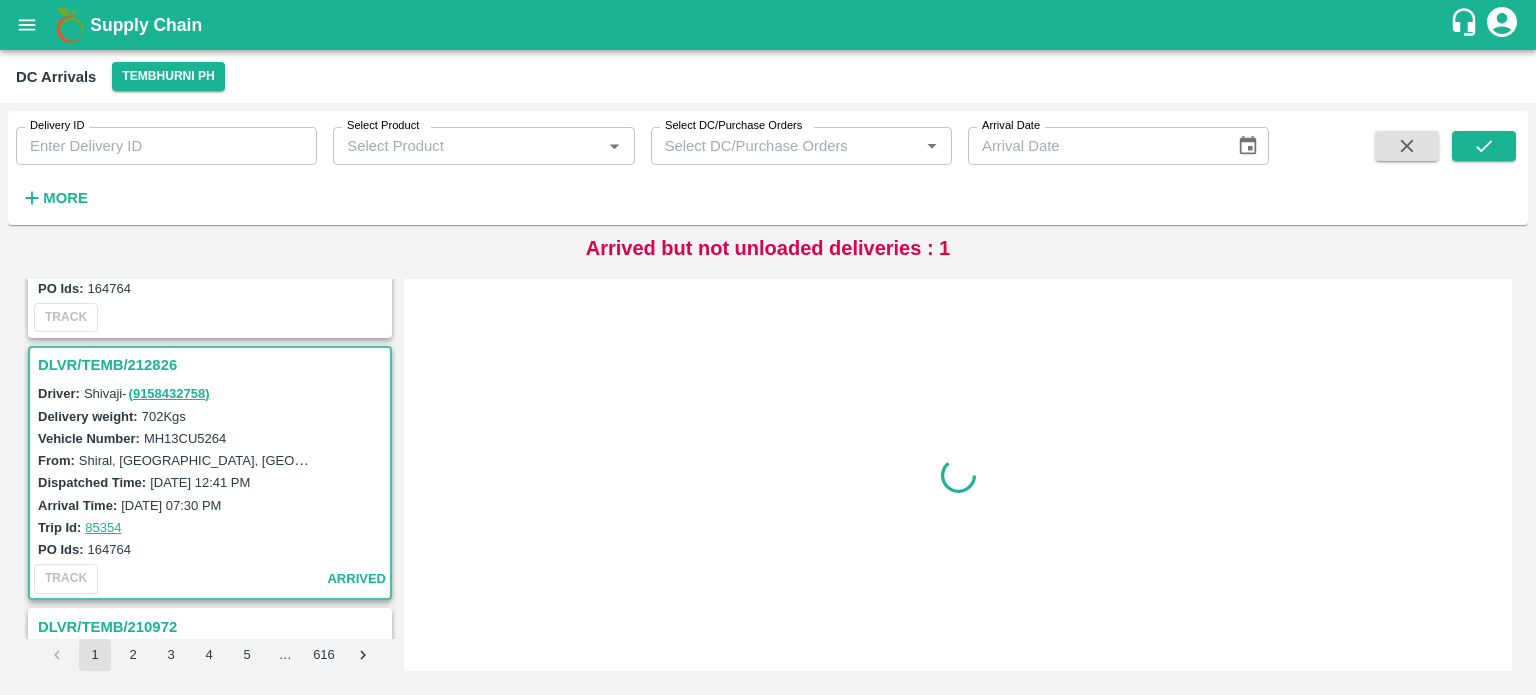 scroll, scrollTop: 528, scrollLeft: 0, axis: vertical 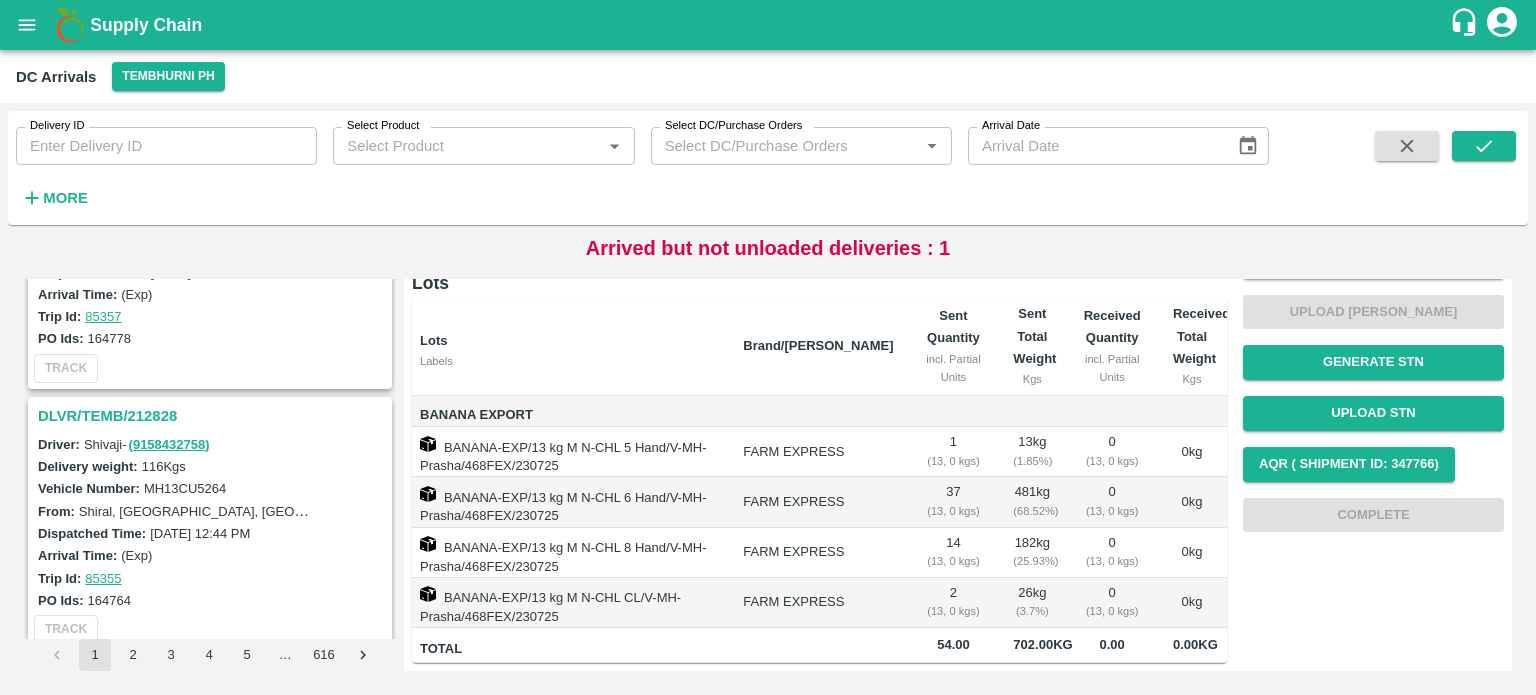 click on "DLVR/TEMB/212828" at bounding box center (213, 416) 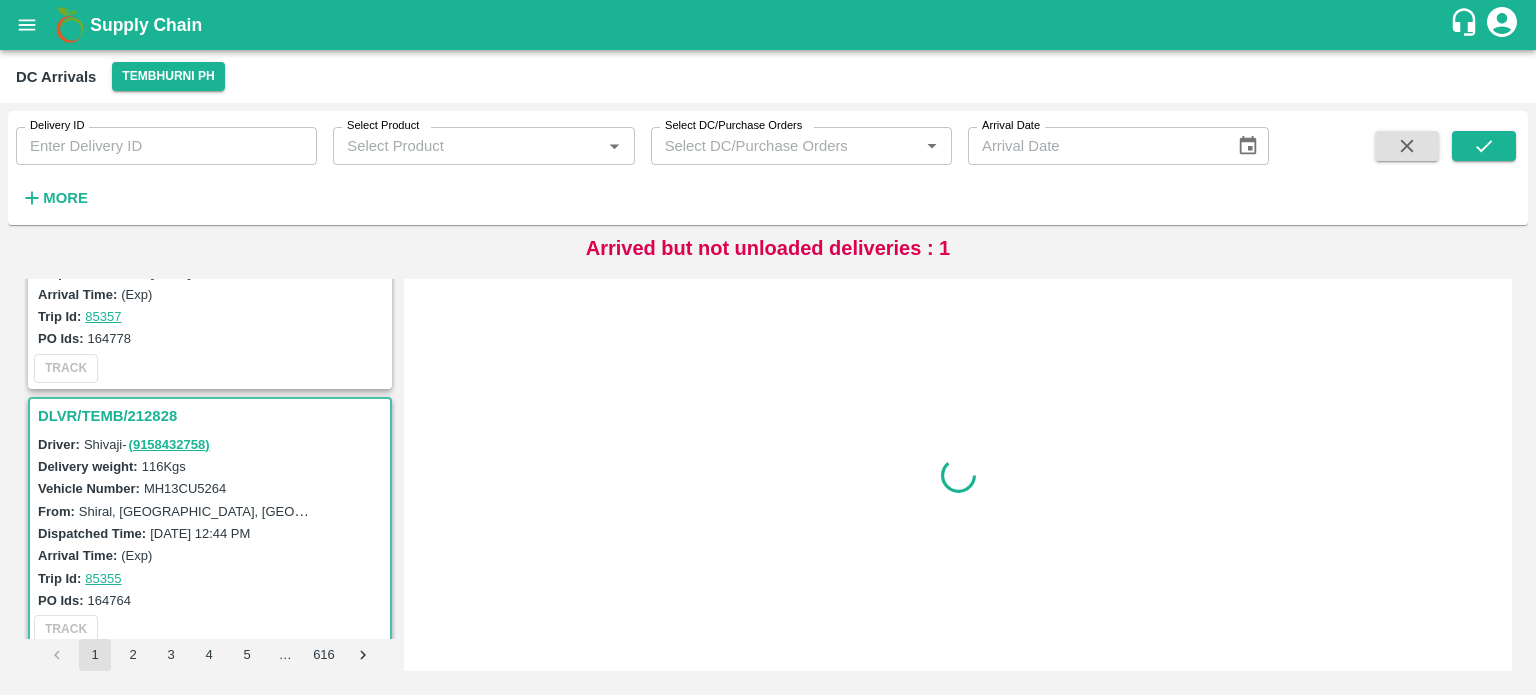 scroll, scrollTop: 0, scrollLeft: 0, axis: both 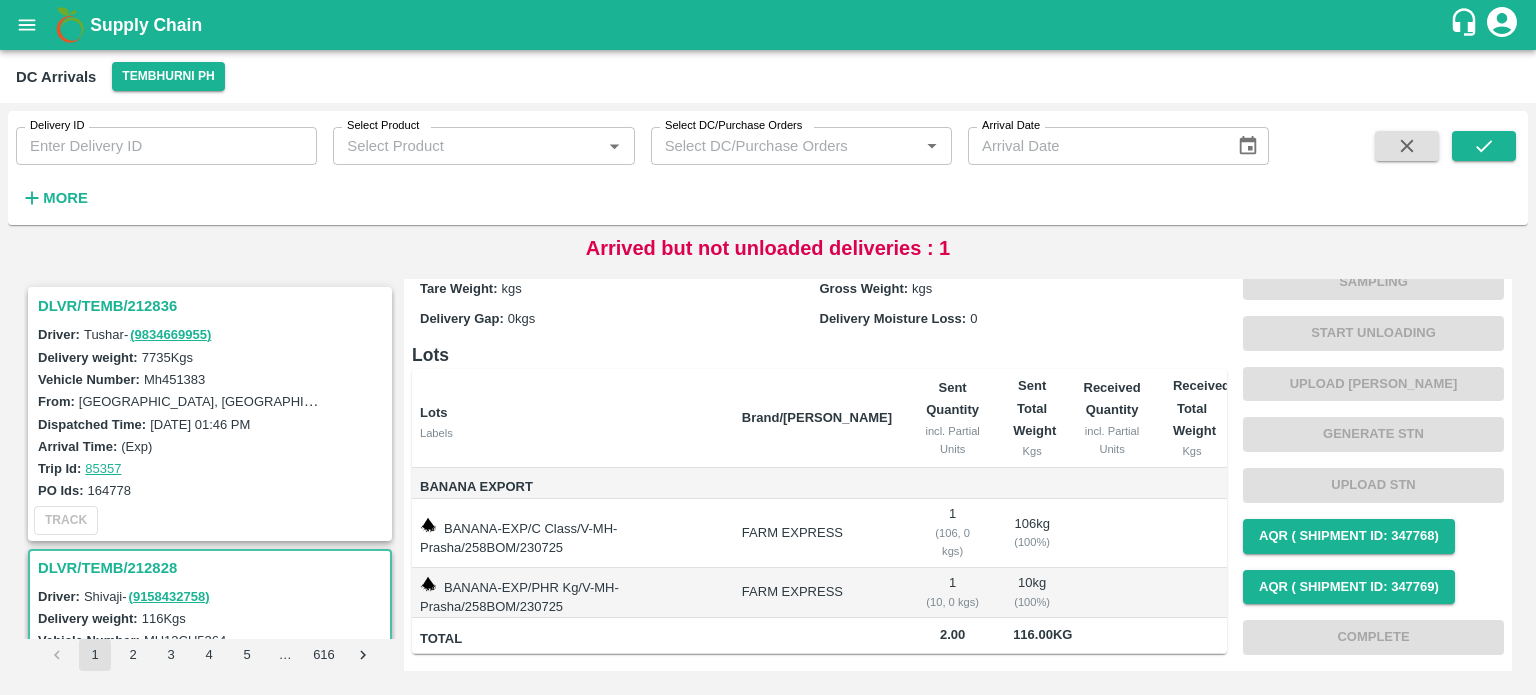 click on "DLVR/TEMB/212836" at bounding box center [213, 306] 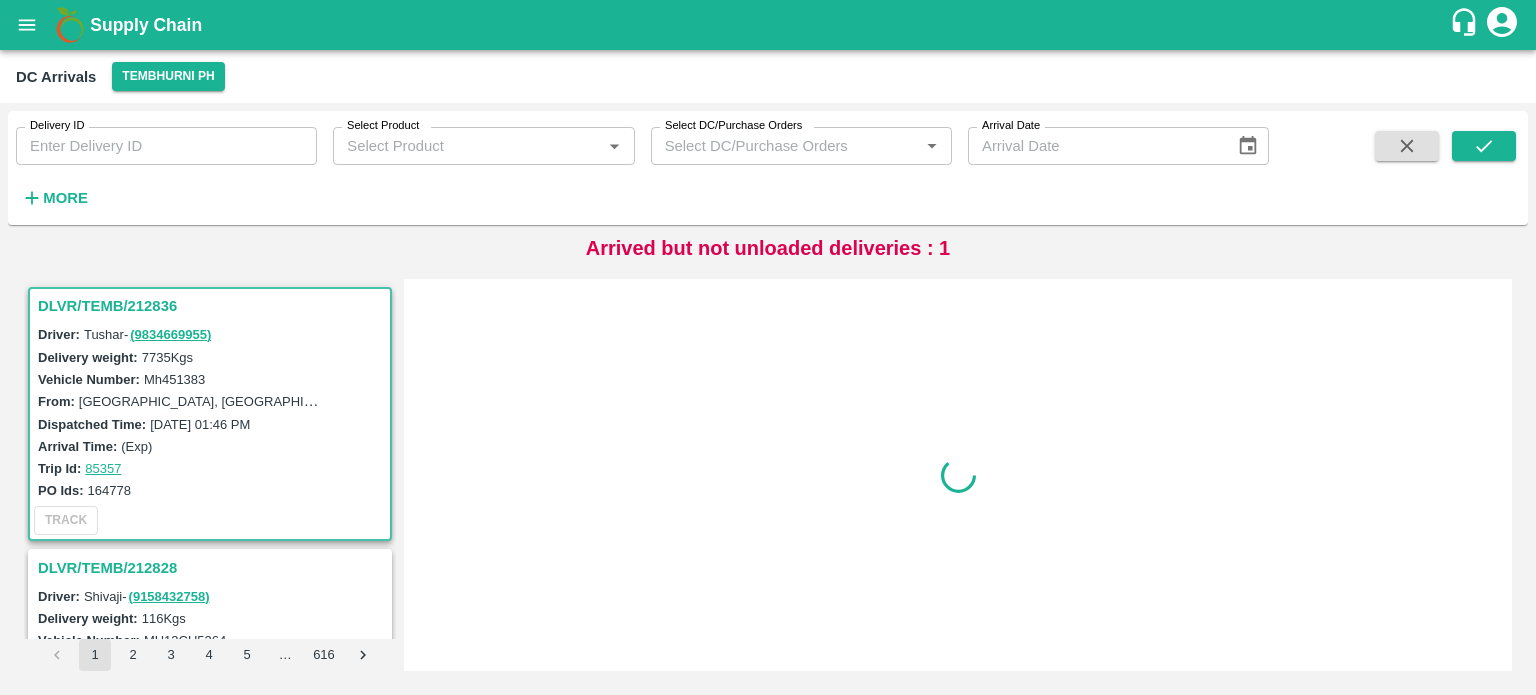 scroll, scrollTop: 0, scrollLeft: 0, axis: both 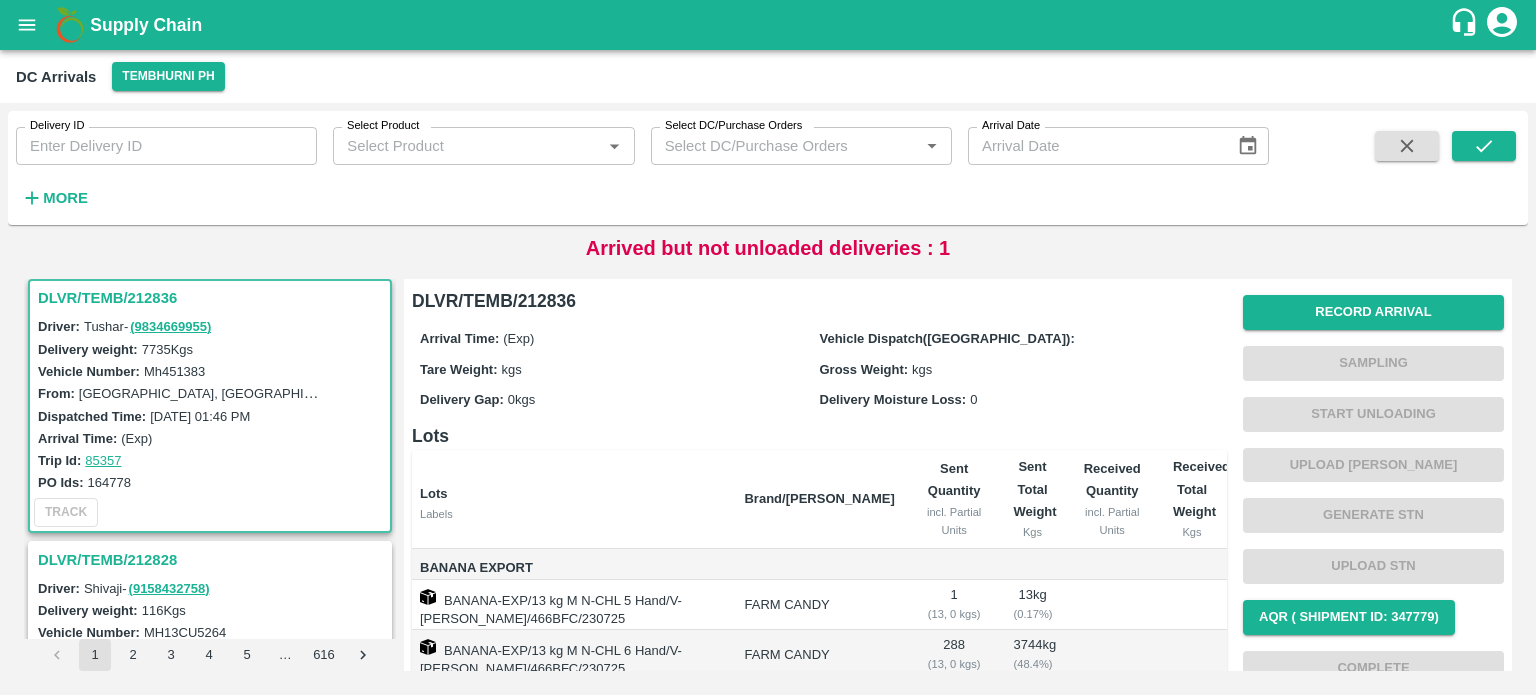click on "Vehicle Number: Mh451383" at bounding box center [213, 371] 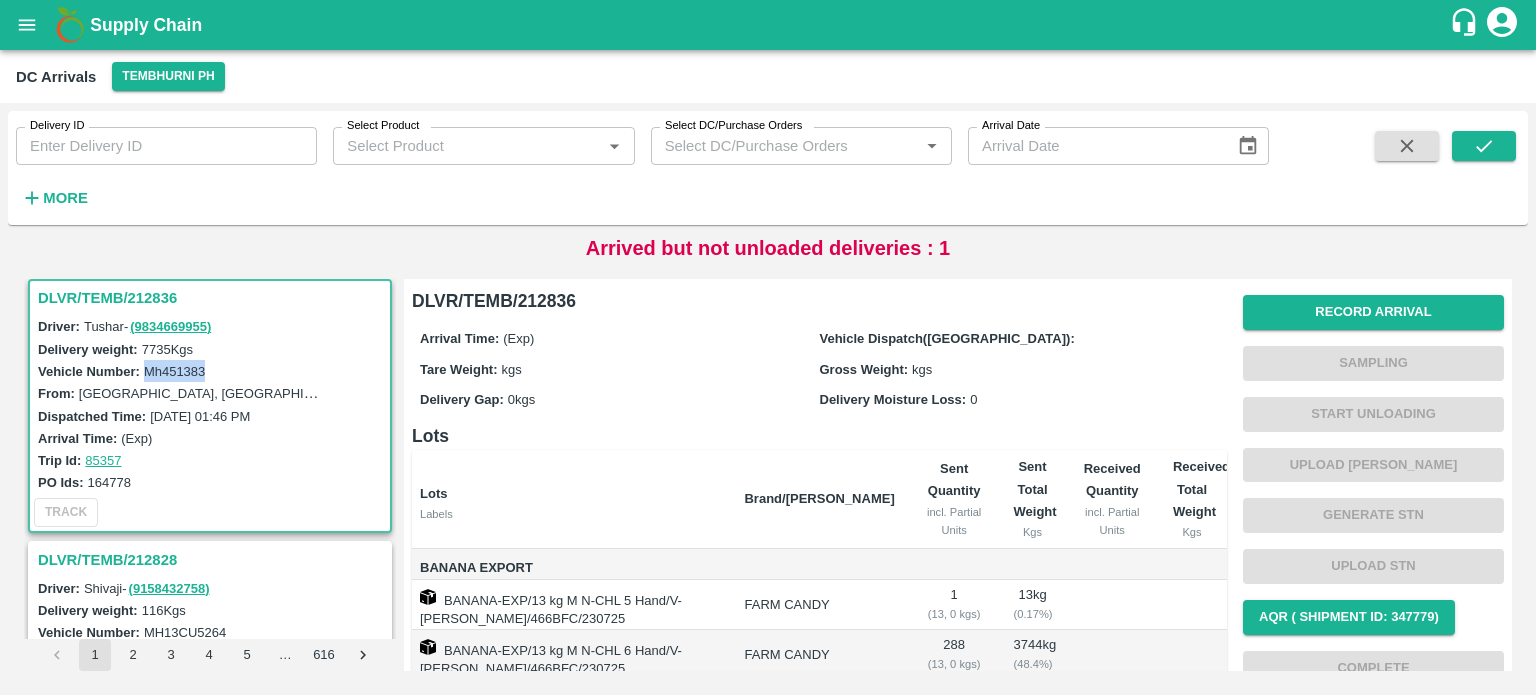 click on "Vehicle Number: Mh451383" at bounding box center (213, 371) 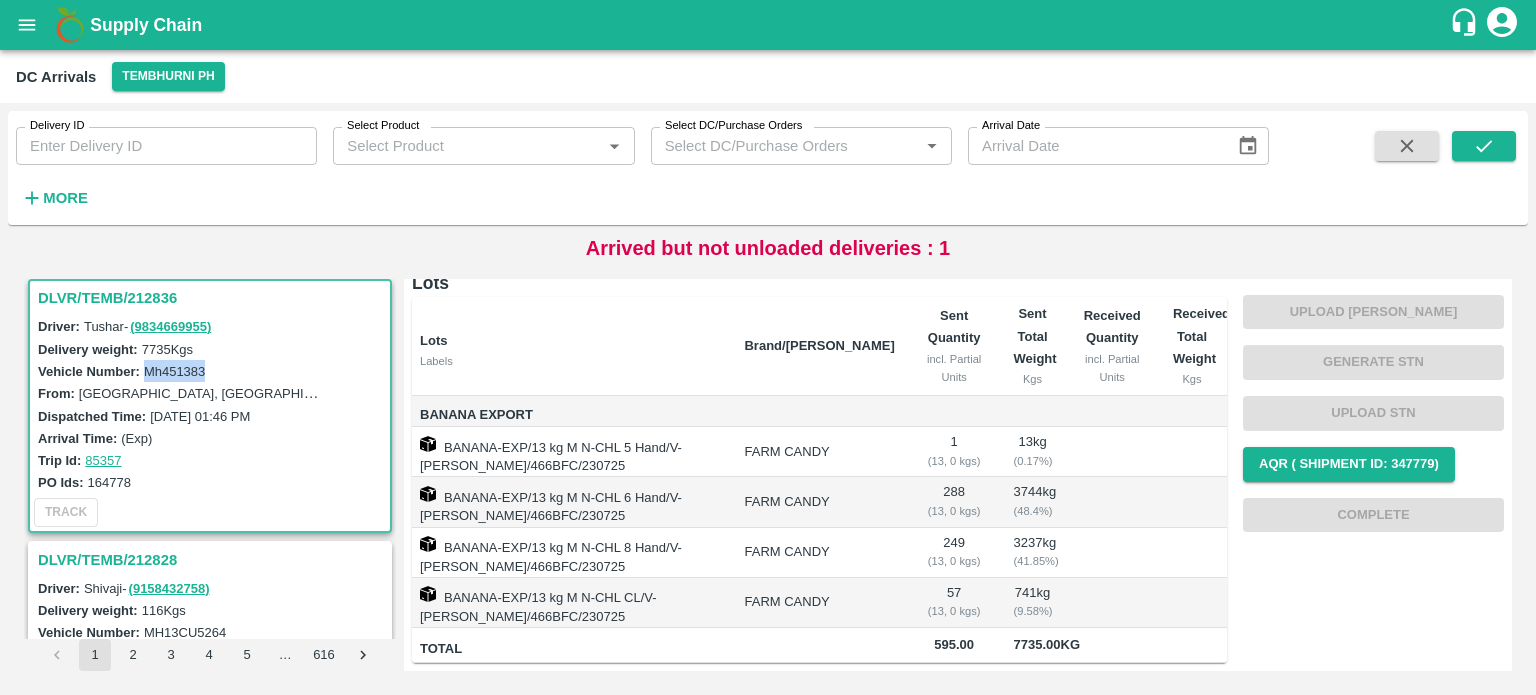 scroll, scrollTop: 0, scrollLeft: 0, axis: both 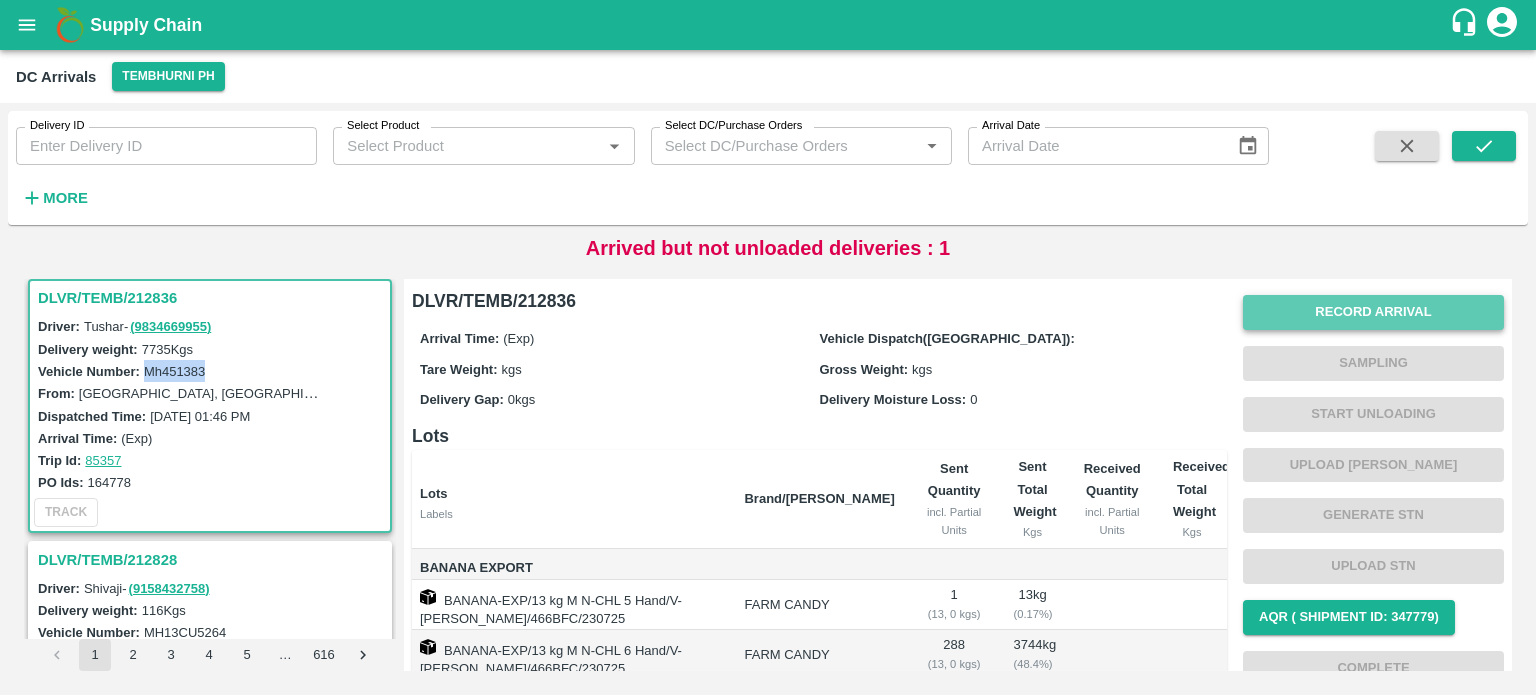 click on "Record Arrival" at bounding box center (1373, 312) 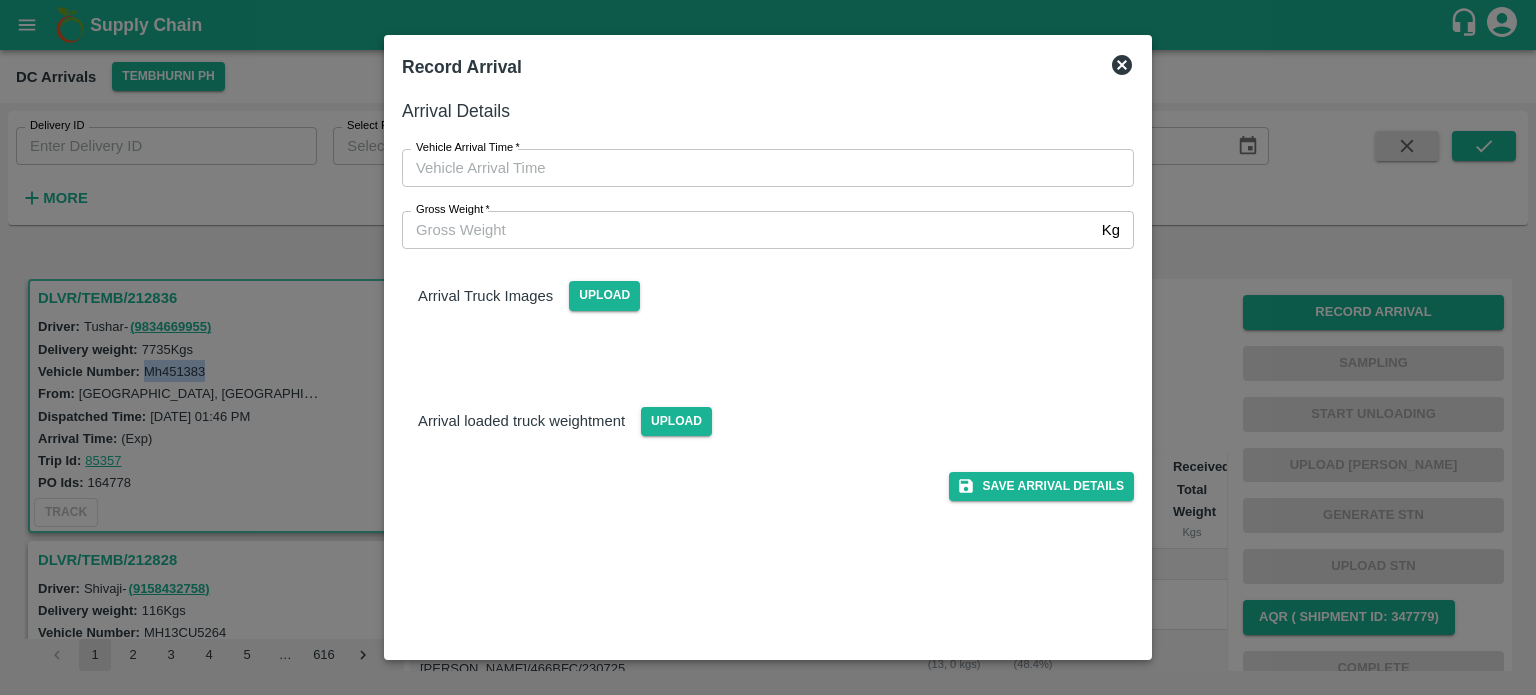 type on "DD/MM/YYYY hh:mm aa" 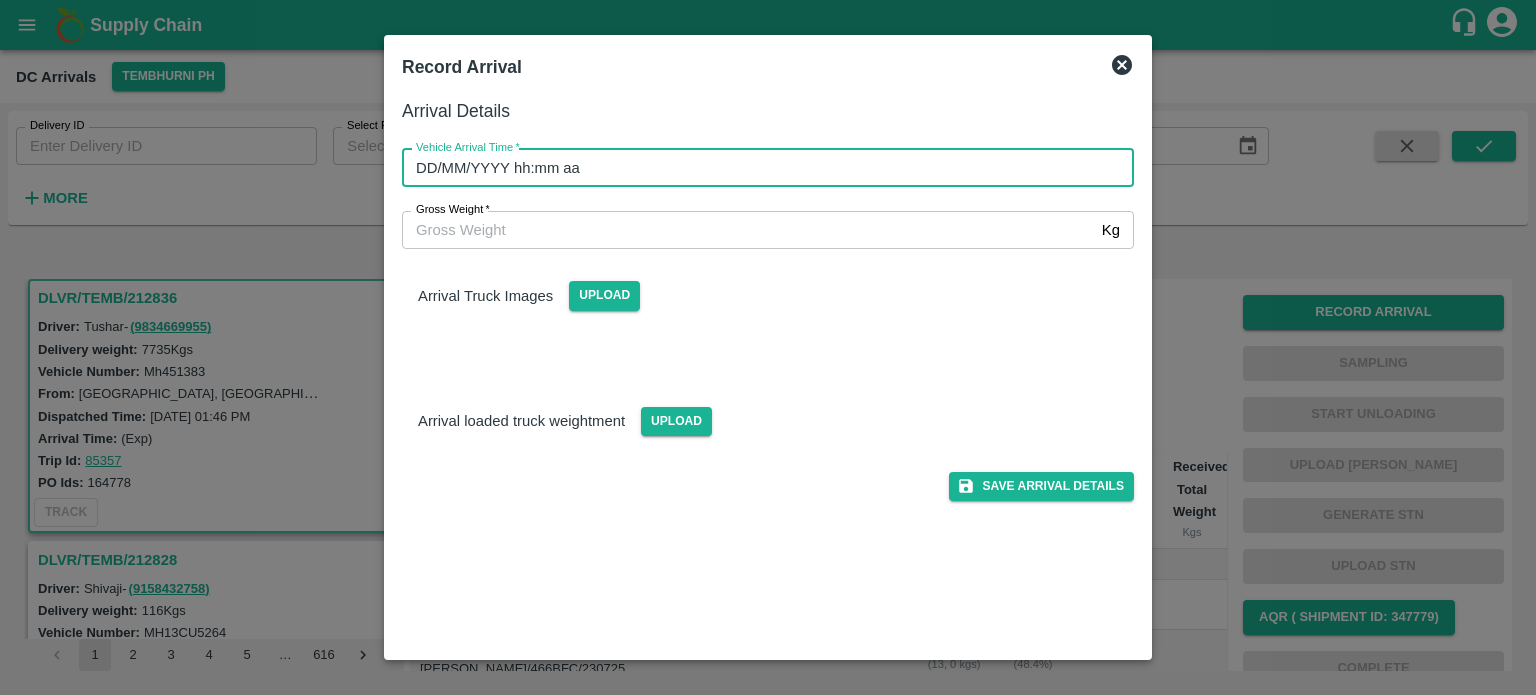 click on "DD/MM/YYYY hh:mm aa" at bounding box center (761, 168) 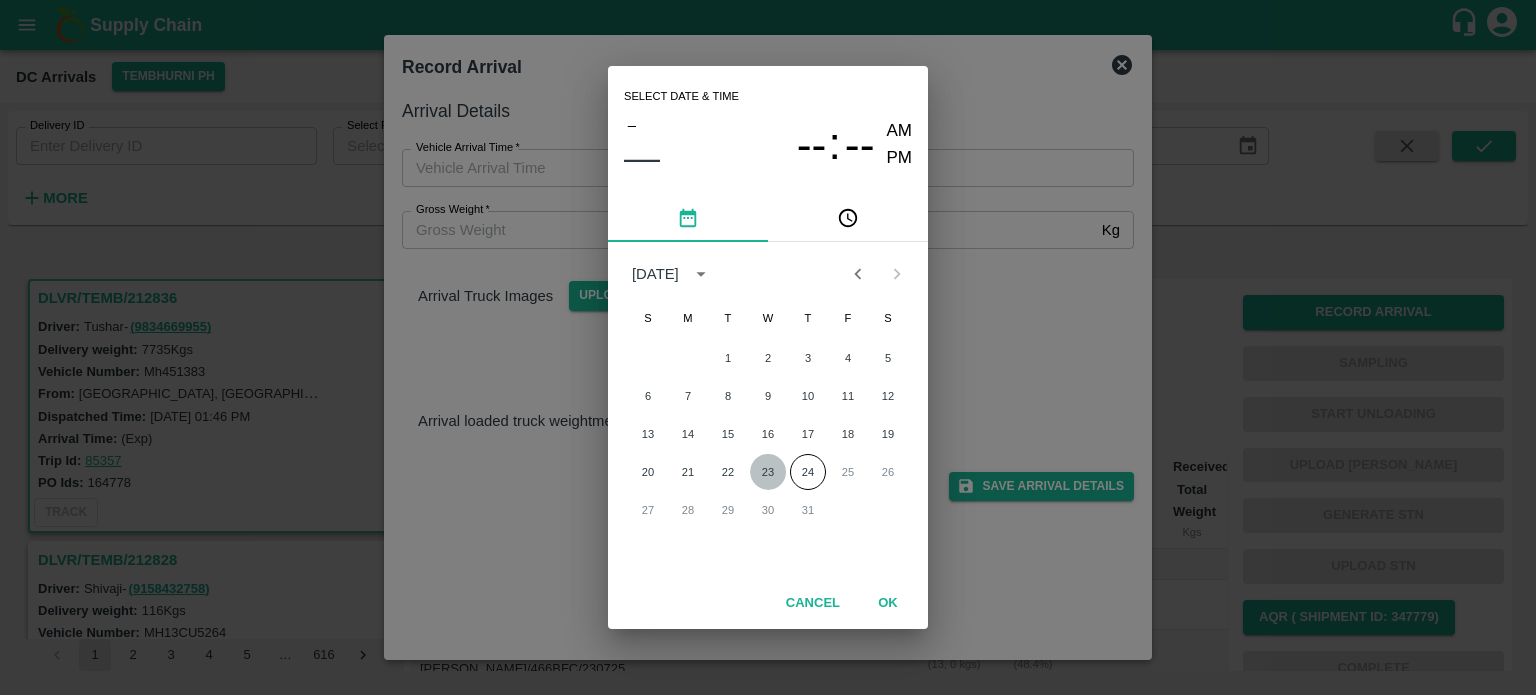 click on "23" at bounding box center [768, 472] 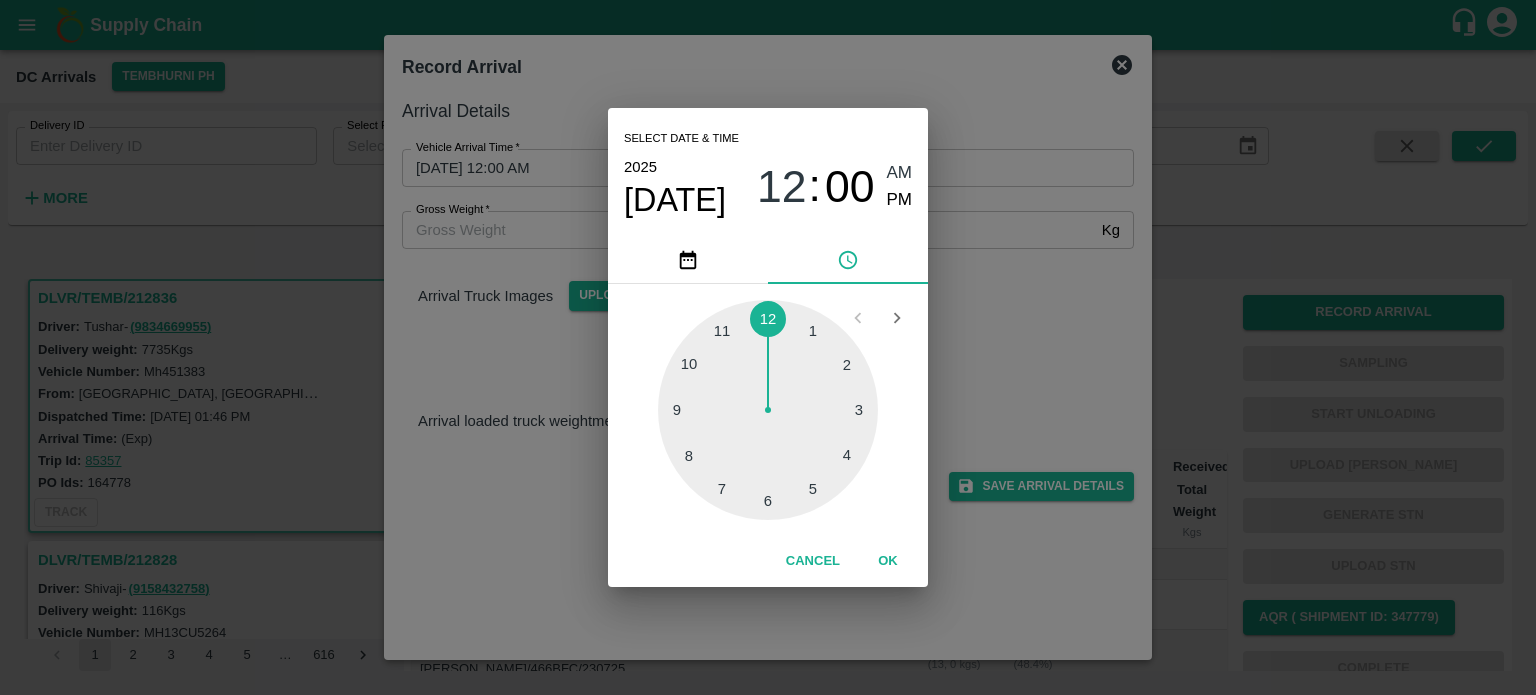 click at bounding box center [768, 410] 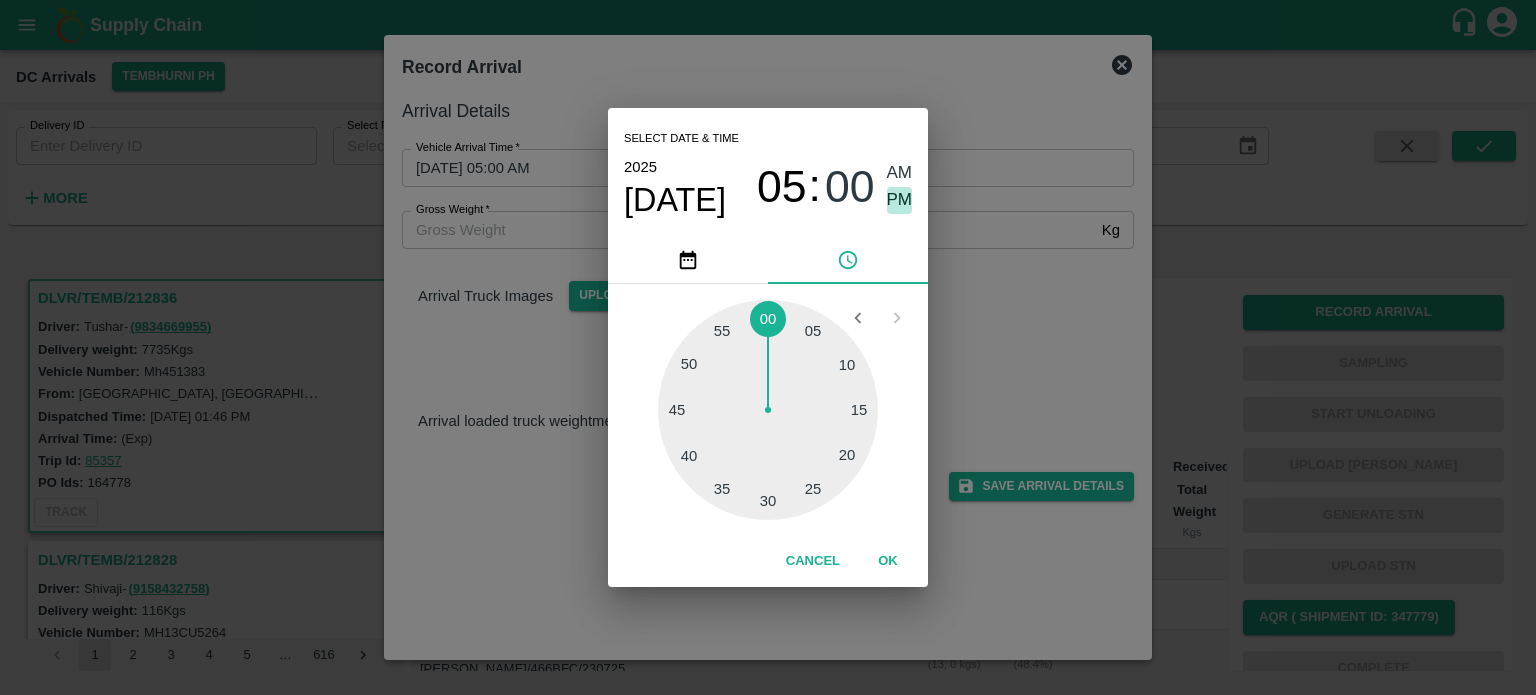 click on "PM" at bounding box center [900, 200] 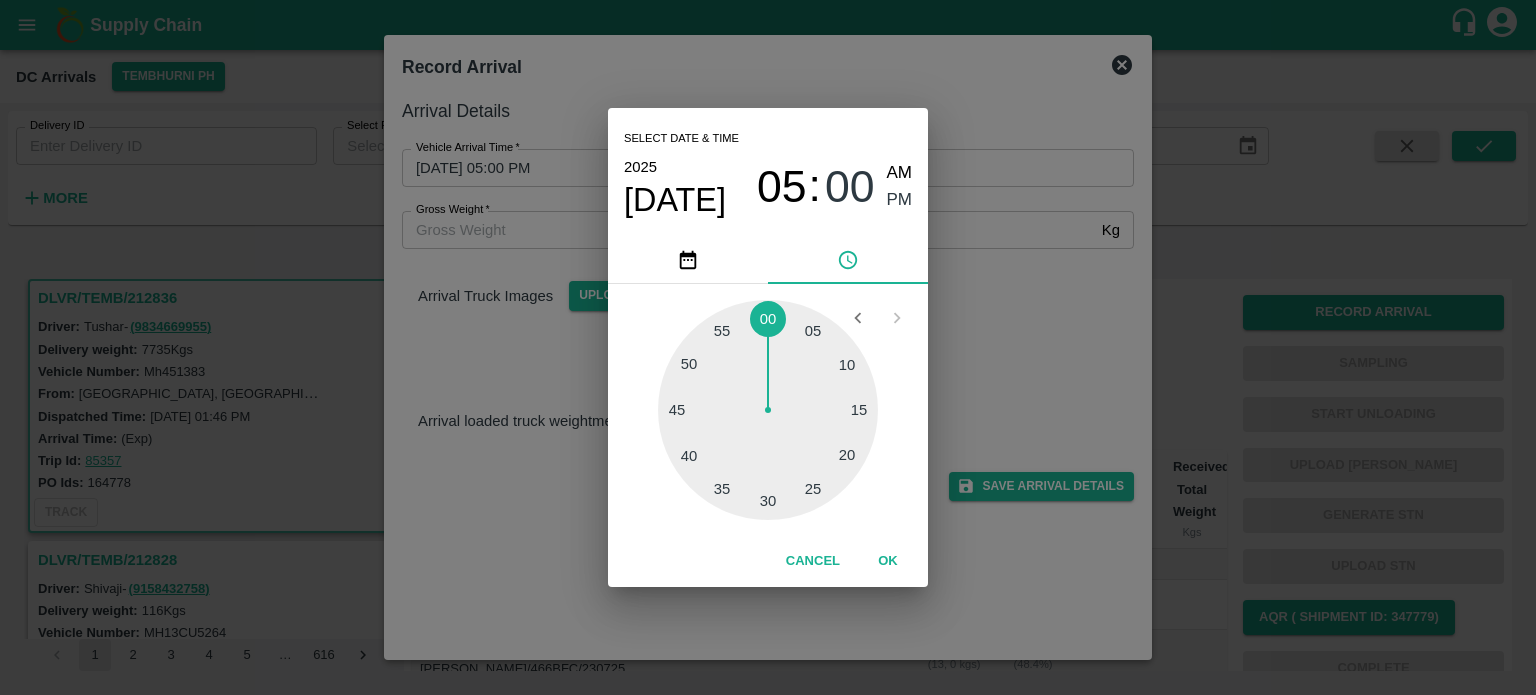 click on "Select date & time [DATE] 05 : 00 AM PM 05 10 15 20 25 30 35 40 45 50 55 00 Cancel OK" at bounding box center (768, 347) 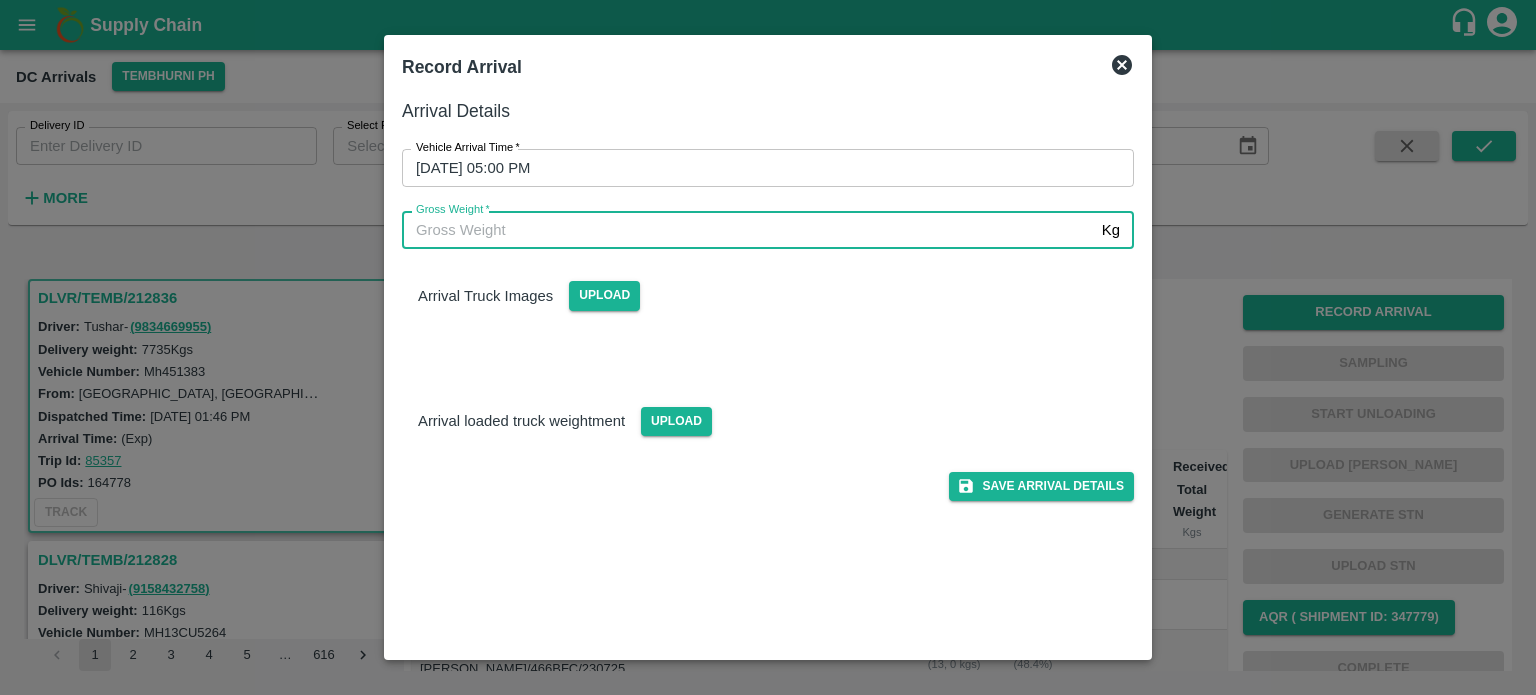 click on "Gross Weight   *" at bounding box center [748, 230] 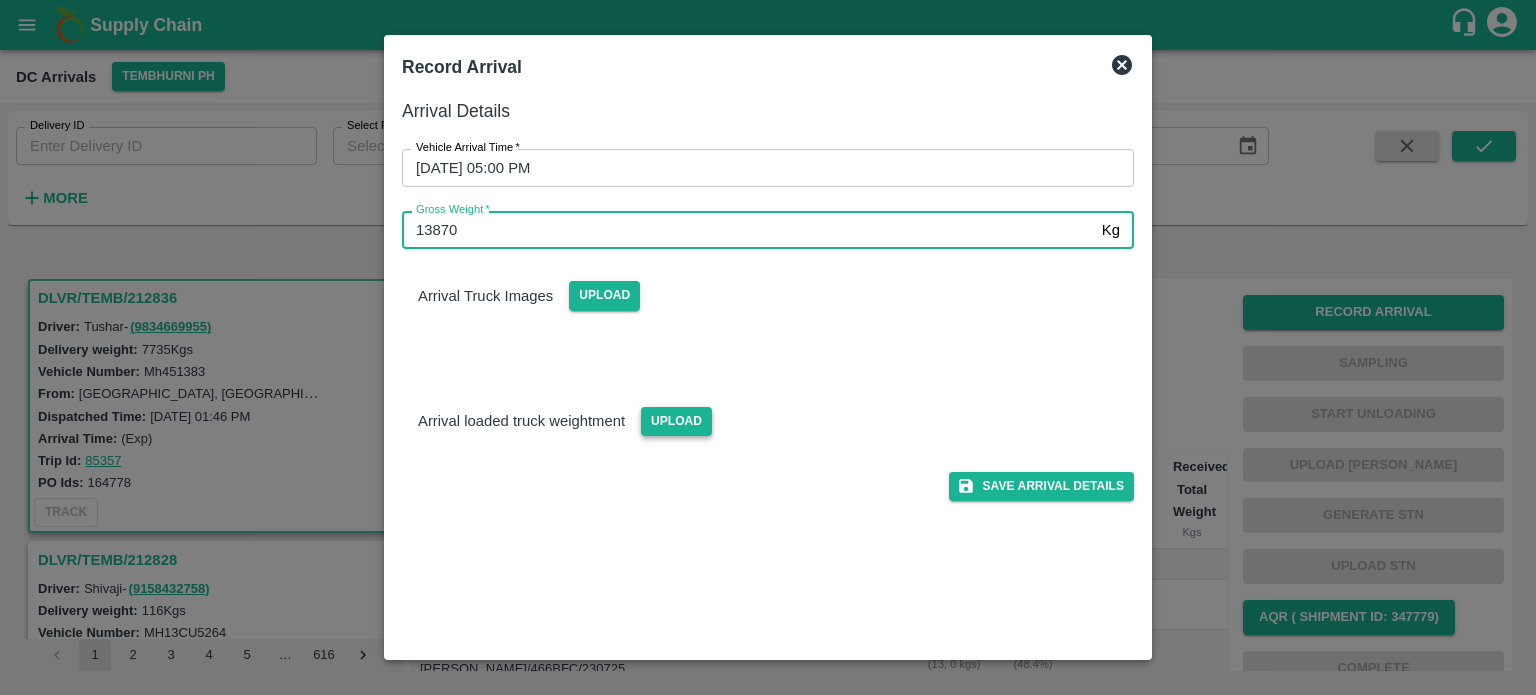 type on "13870" 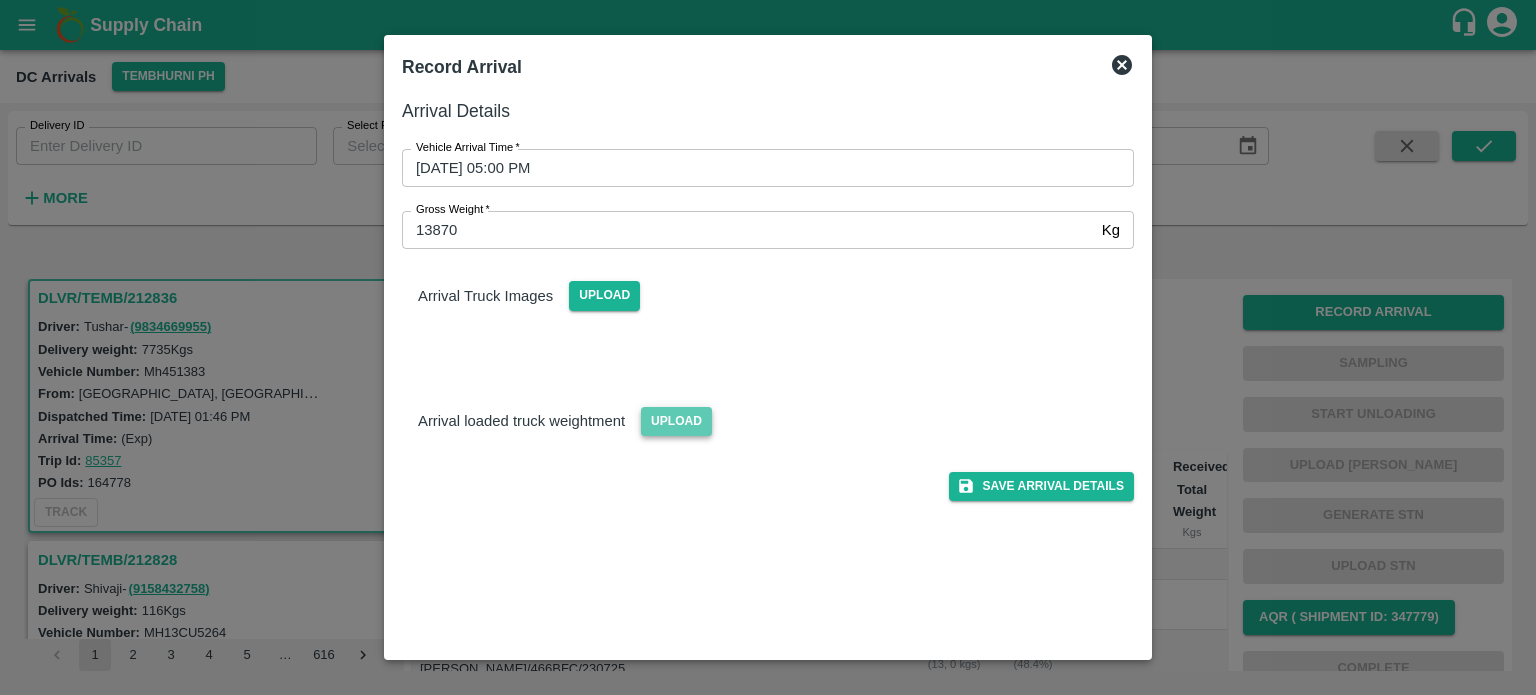 click on "Upload" at bounding box center (676, 421) 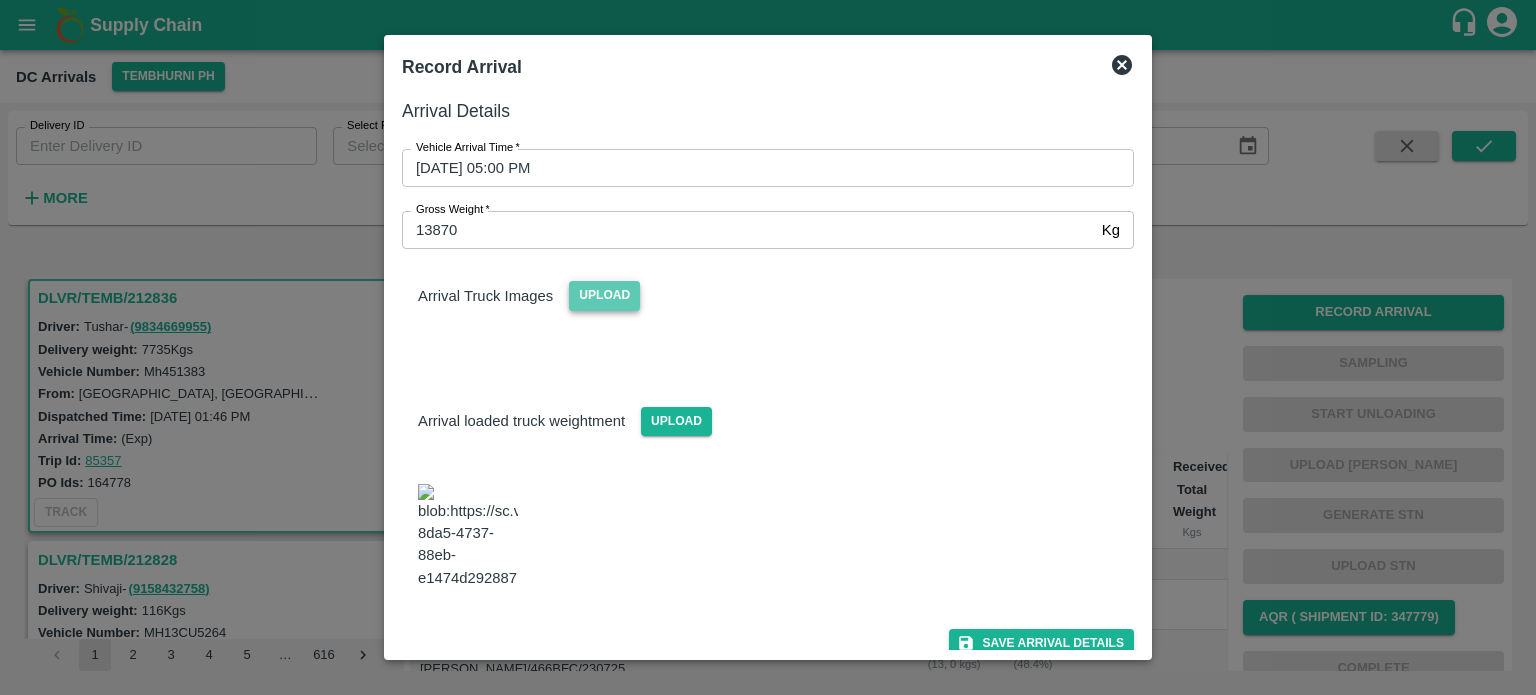 click on "Upload" at bounding box center [604, 295] 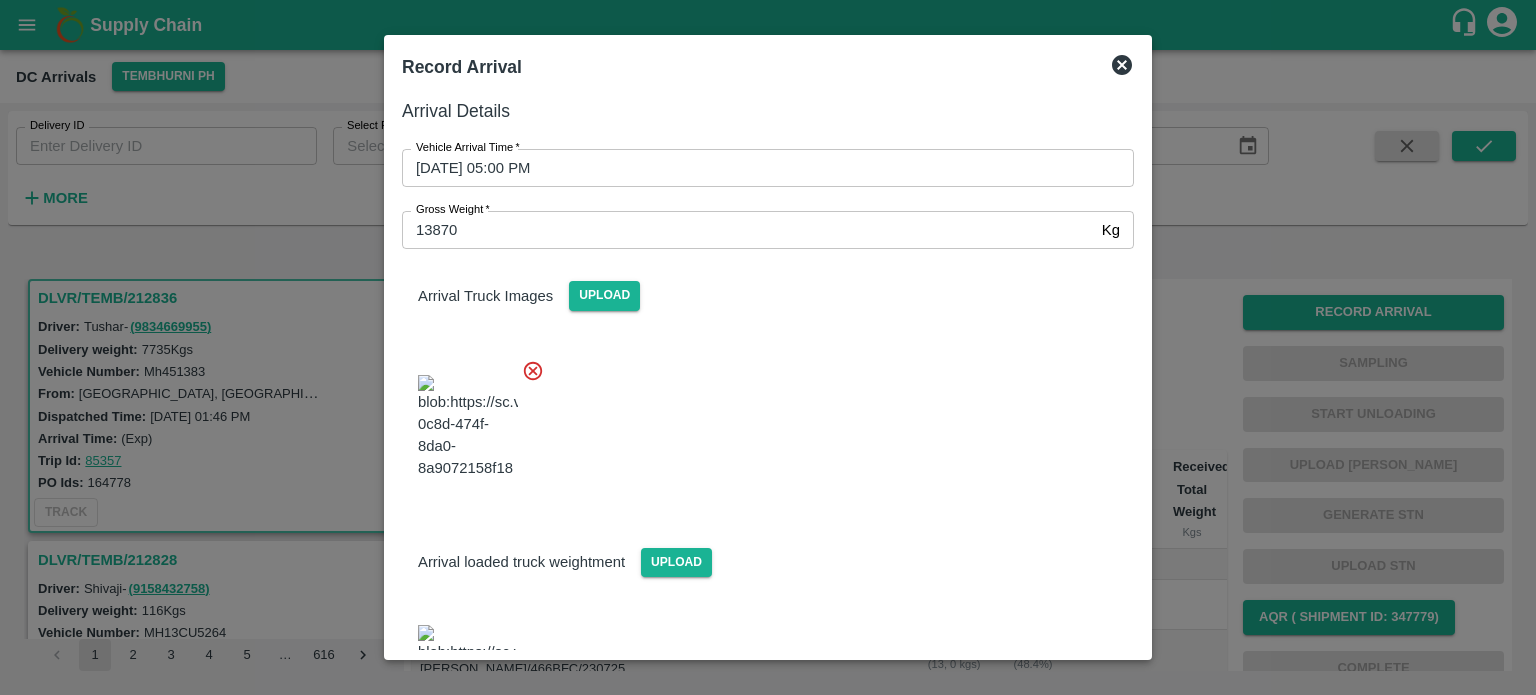 click at bounding box center (760, 421) 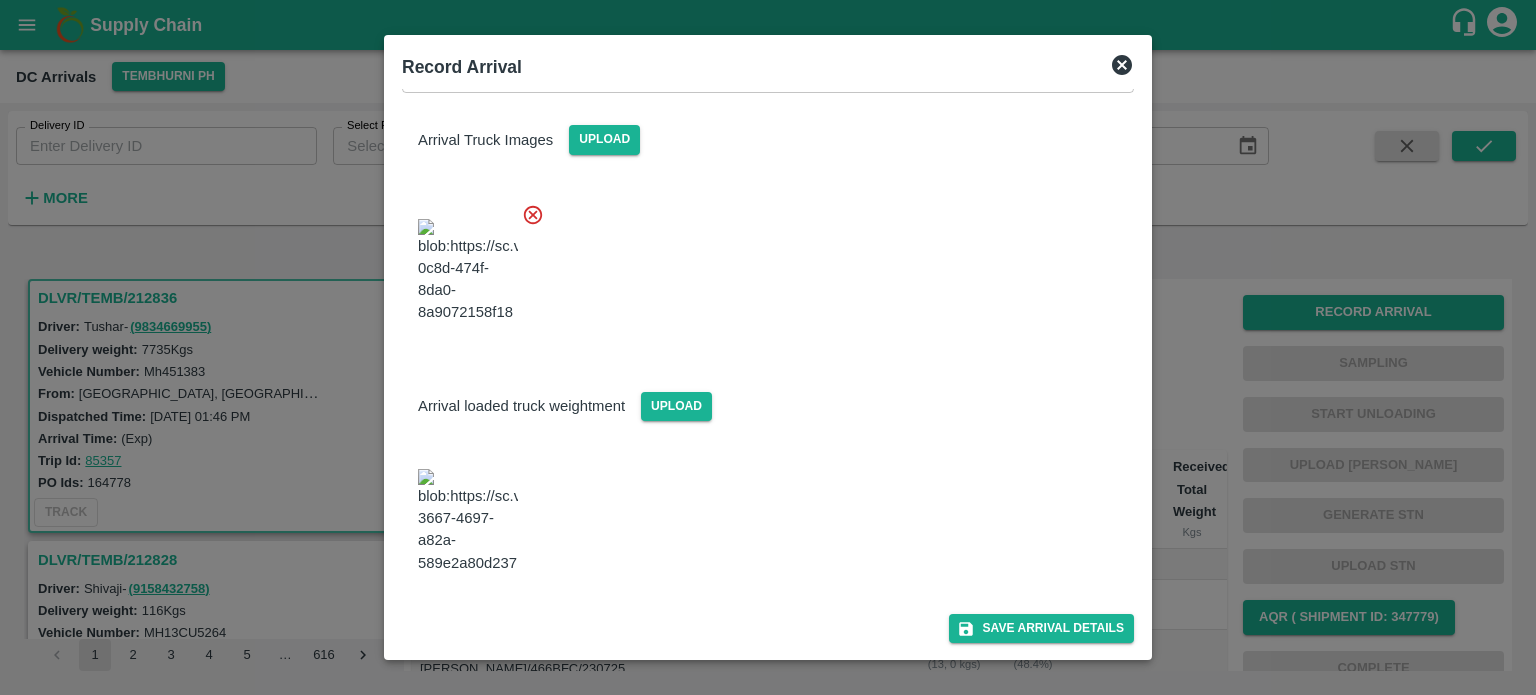 scroll, scrollTop: 176, scrollLeft: 0, axis: vertical 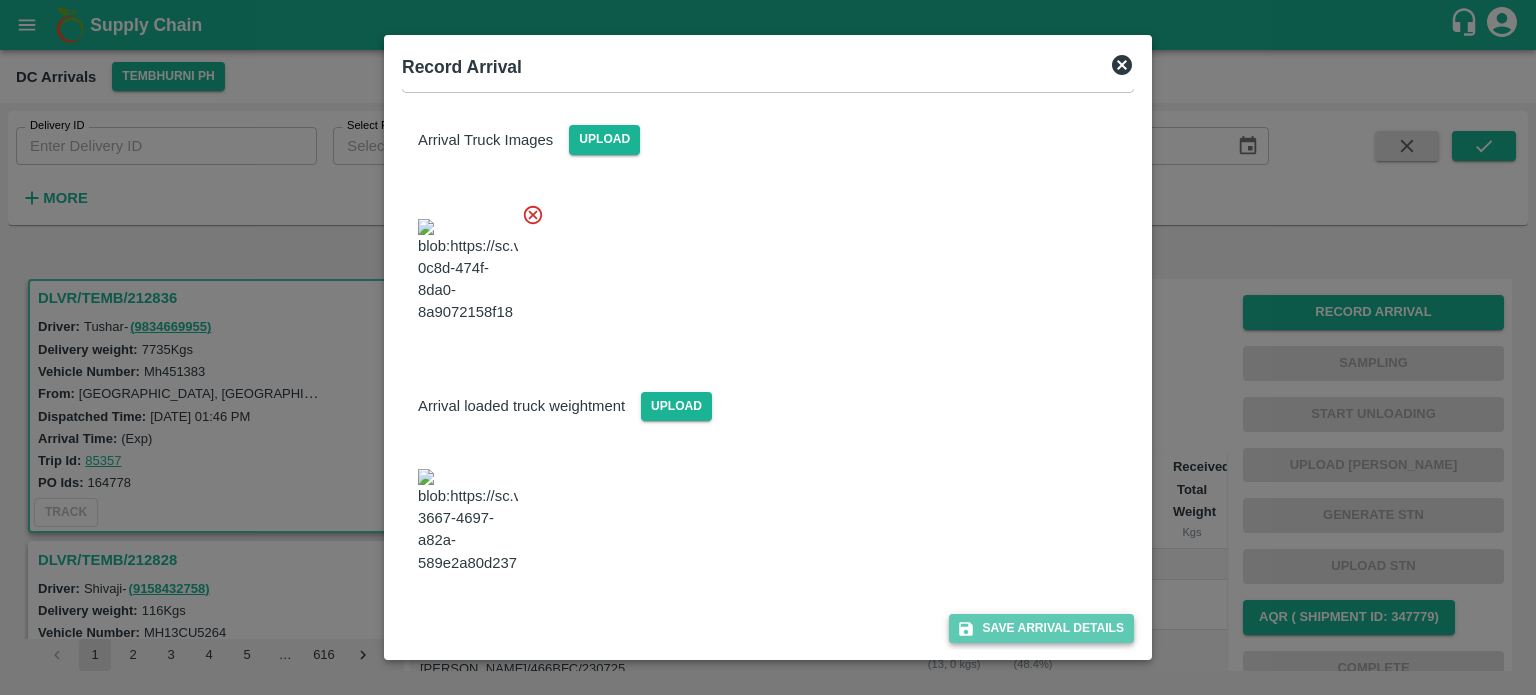 click on "Save Arrival Details" at bounding box center (1041, 628) 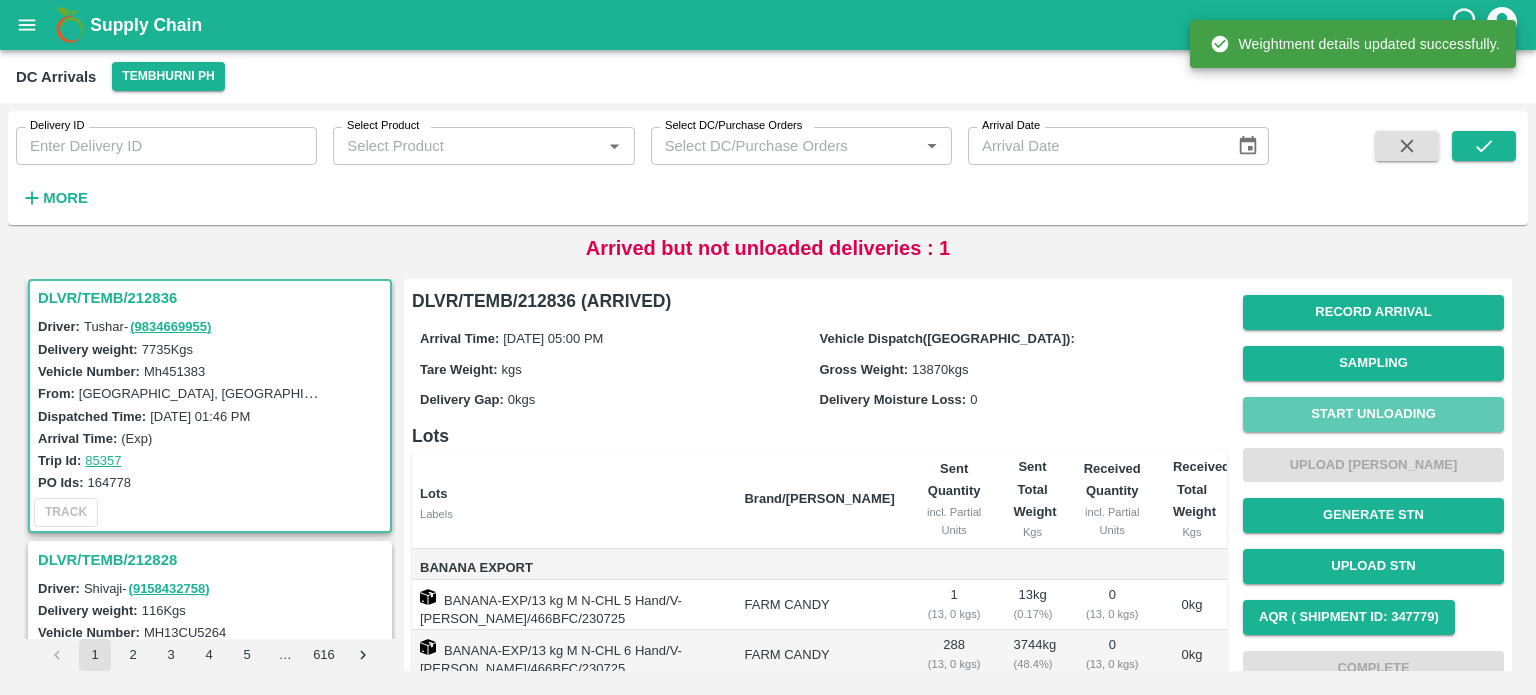 click on "Start Unloading" at bounding box center (1373, 414) 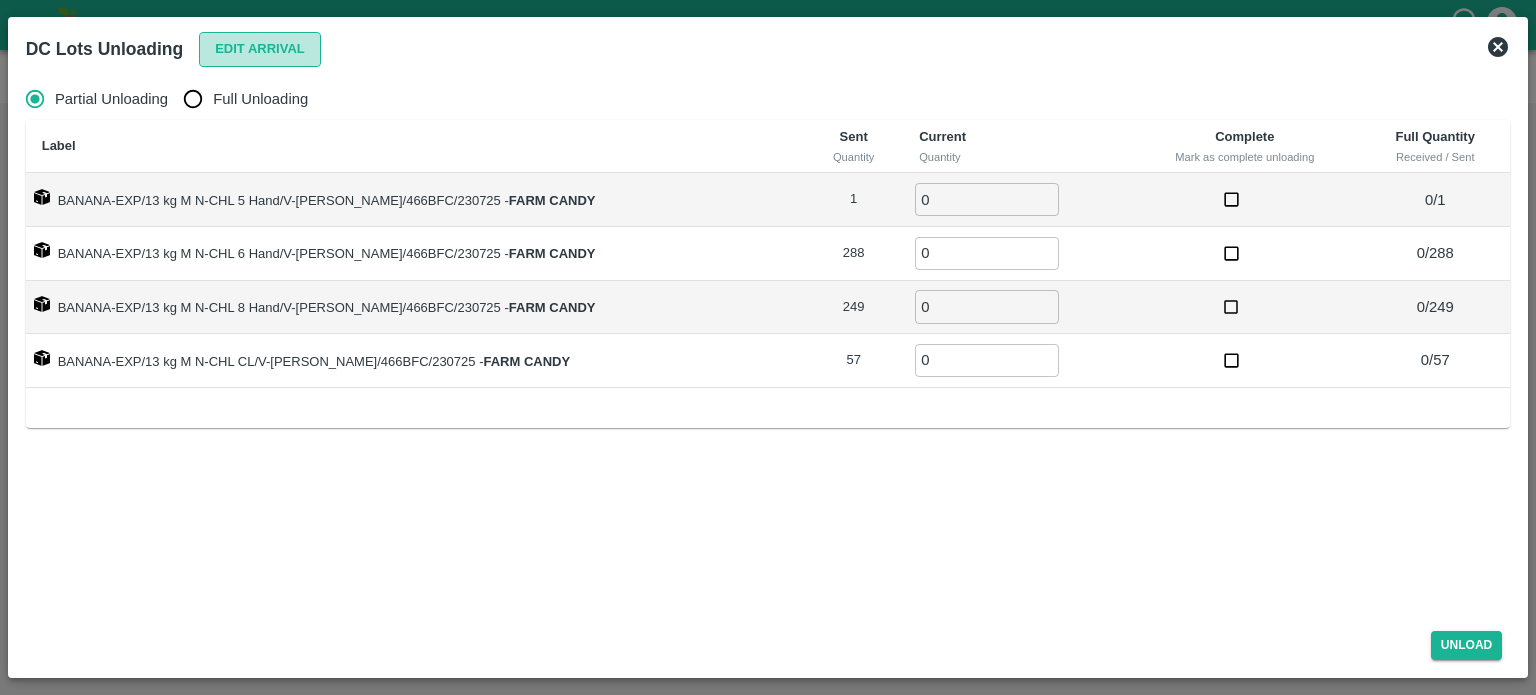 click on "Edit Arrival" at bounding box center [260, 49] 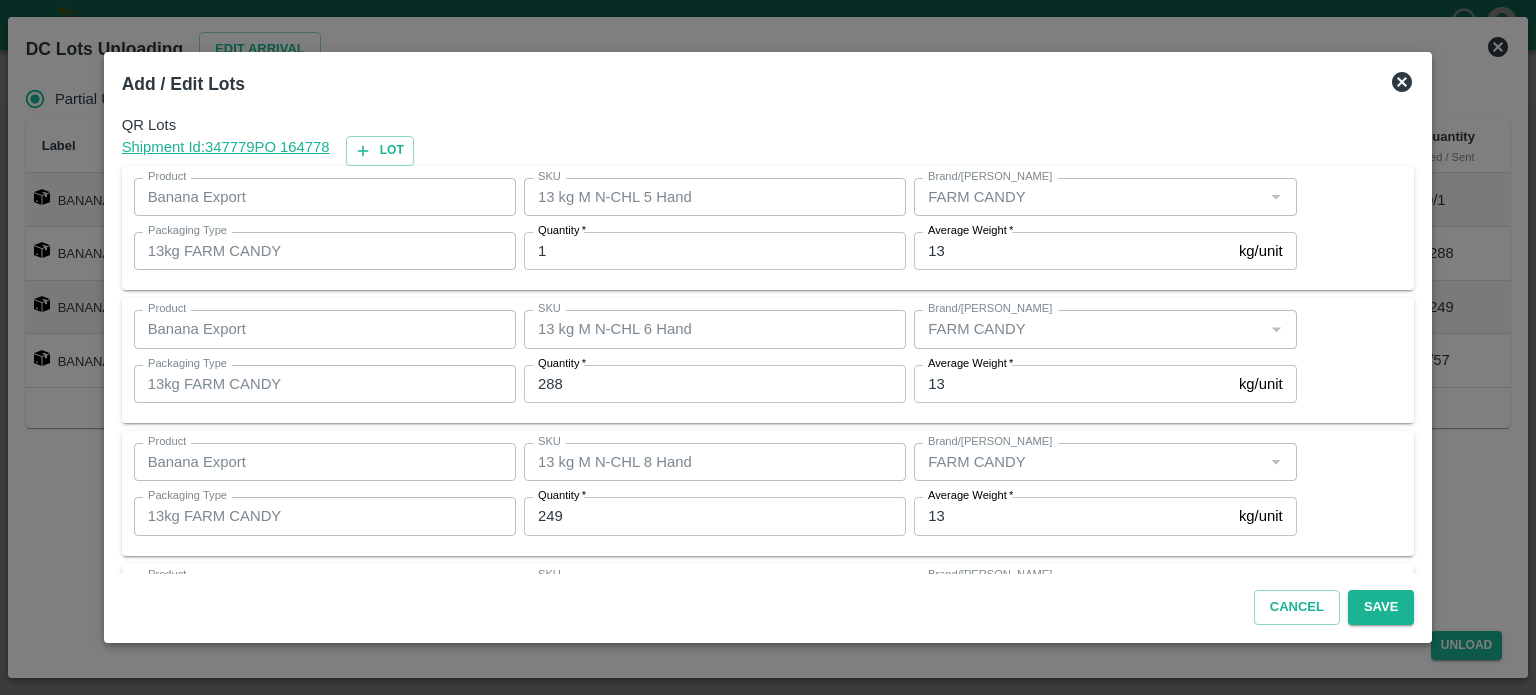 click on "Quantity   * 1 Quantity" at bounding box center (711, 251) 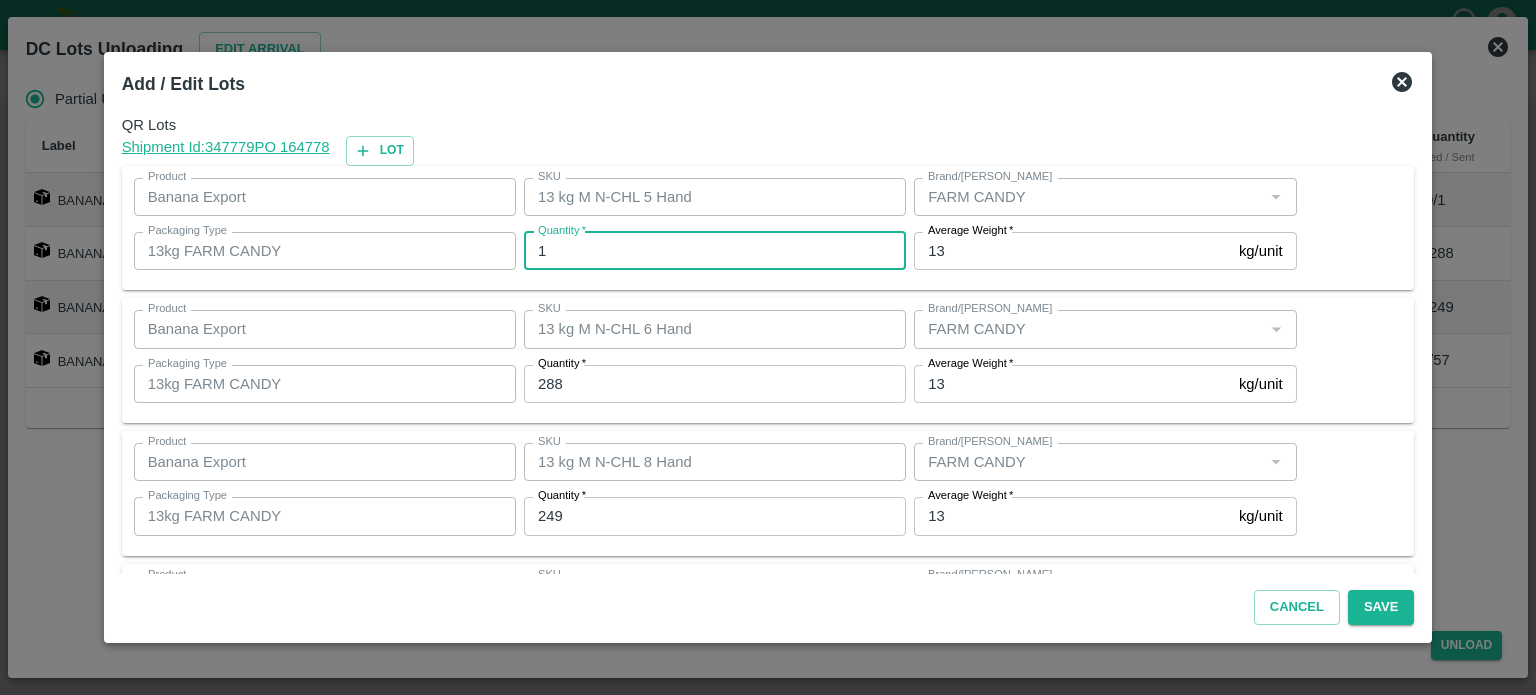 click on "1" at bounding box center [715, 251] 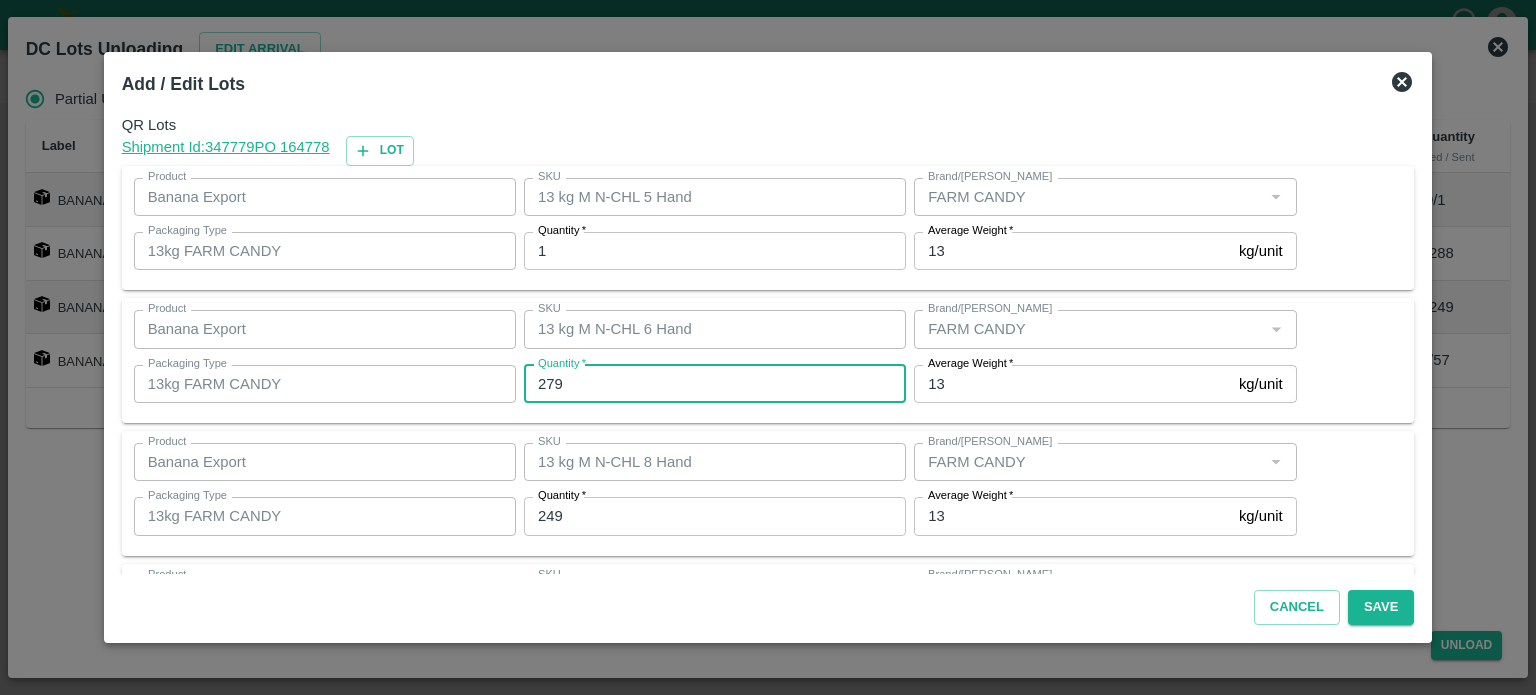type on "279" 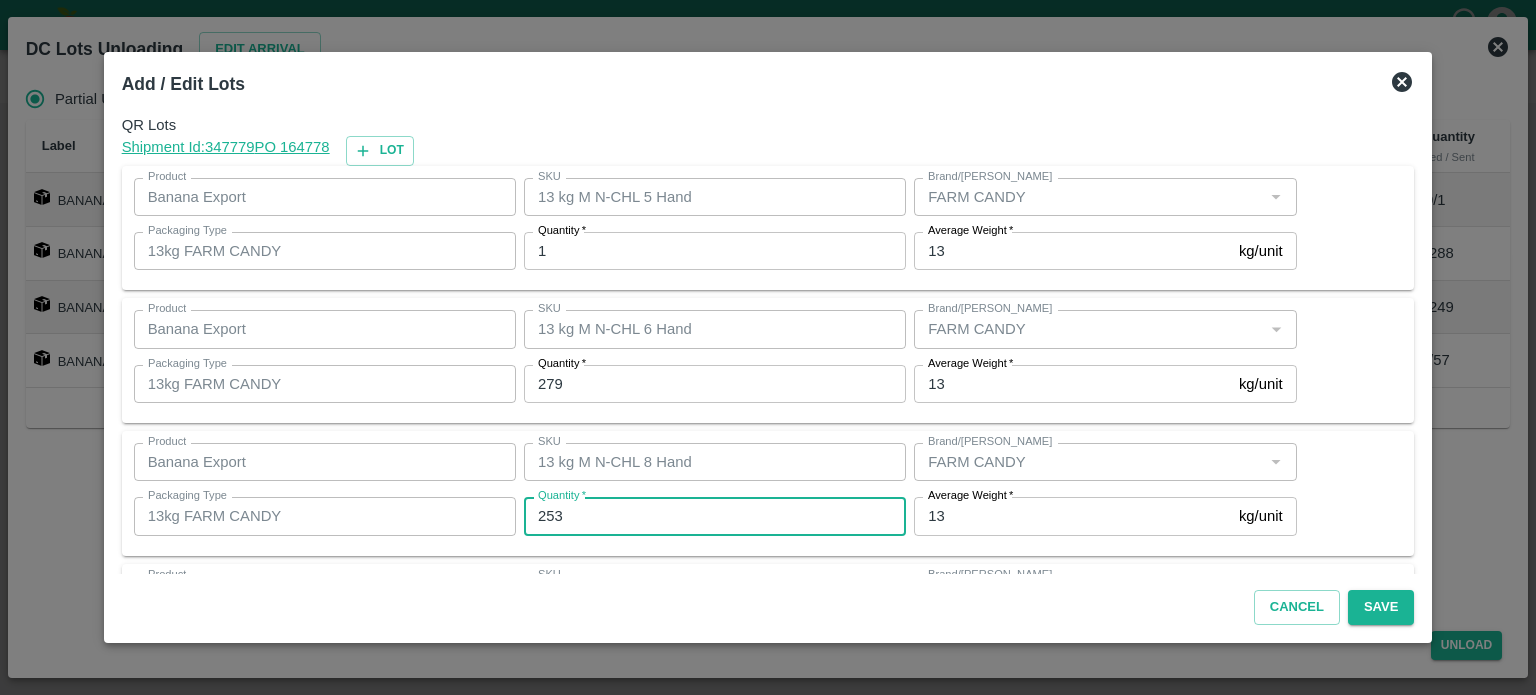 type on "253" 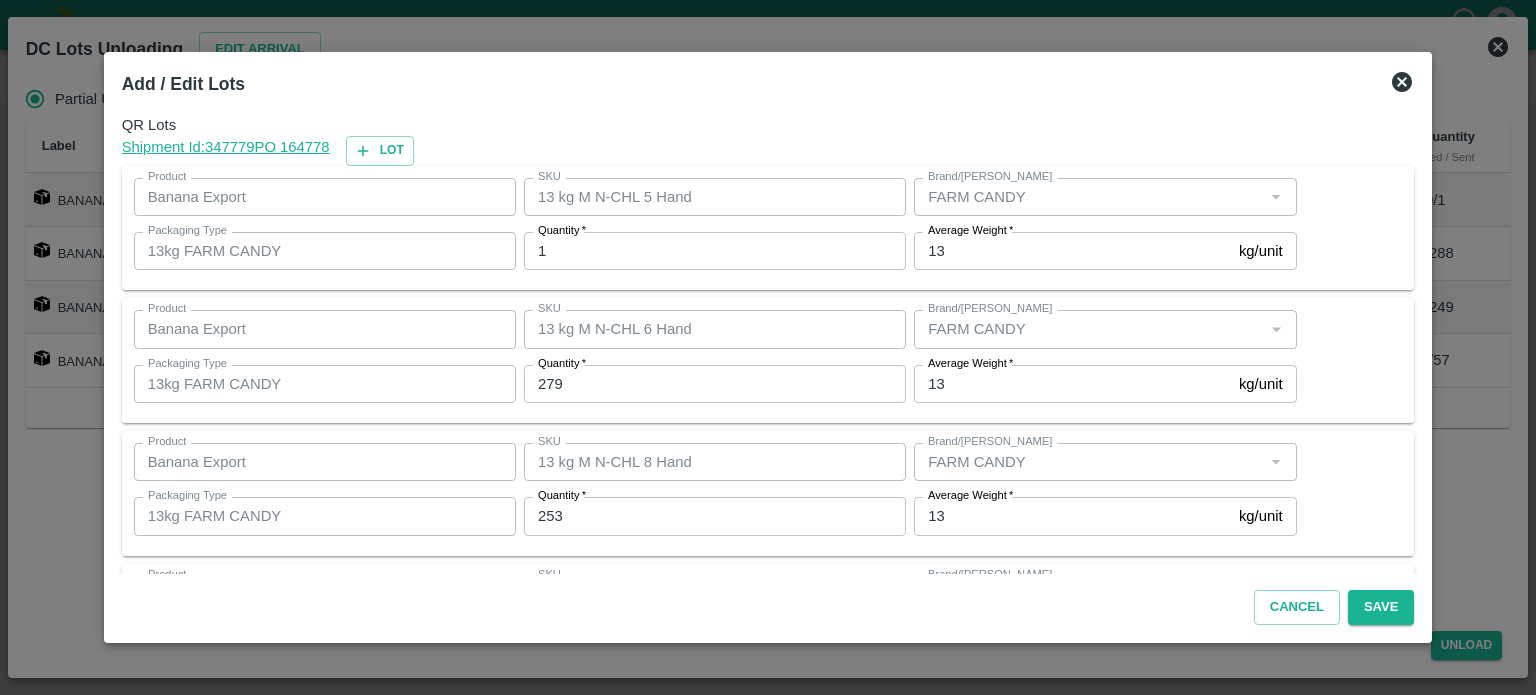 scroll, scrollTop: 129, scrollLeft: 0, axis: vertical 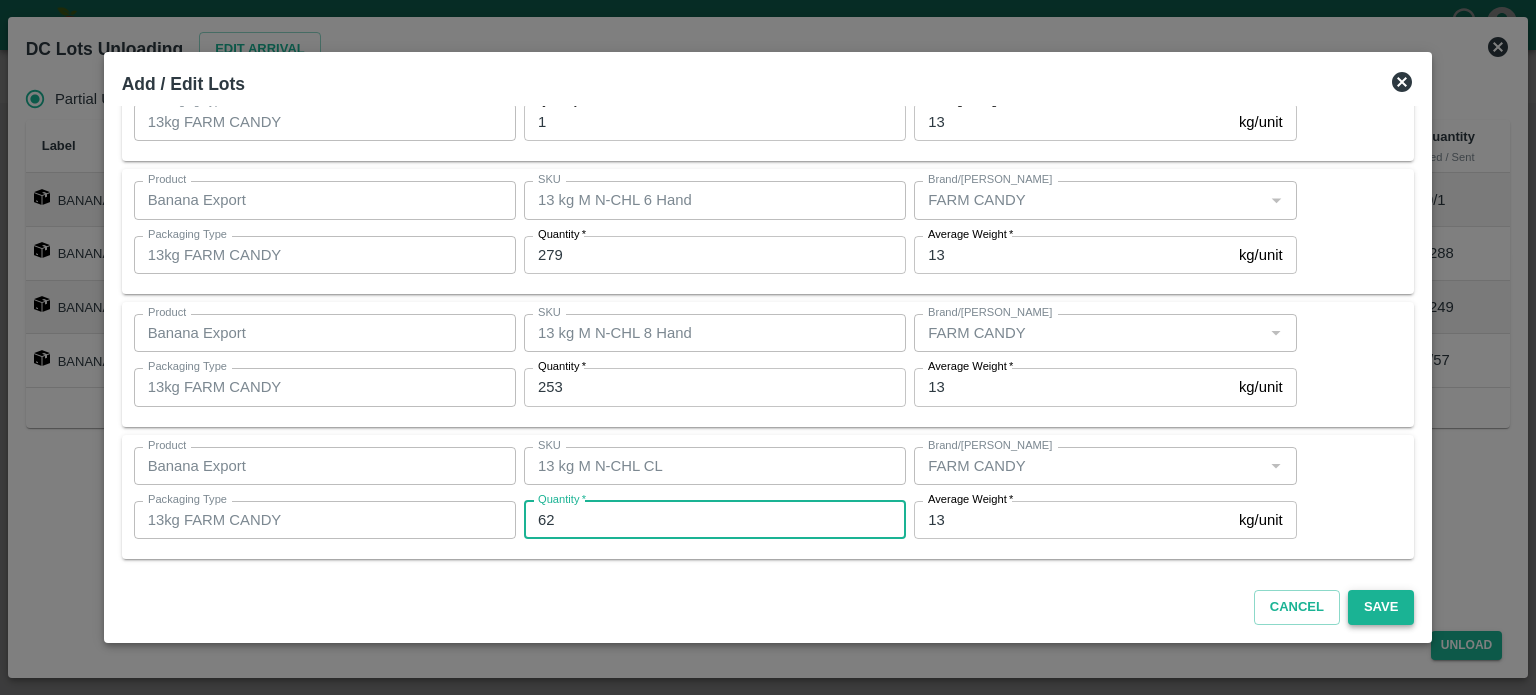 type on "62" 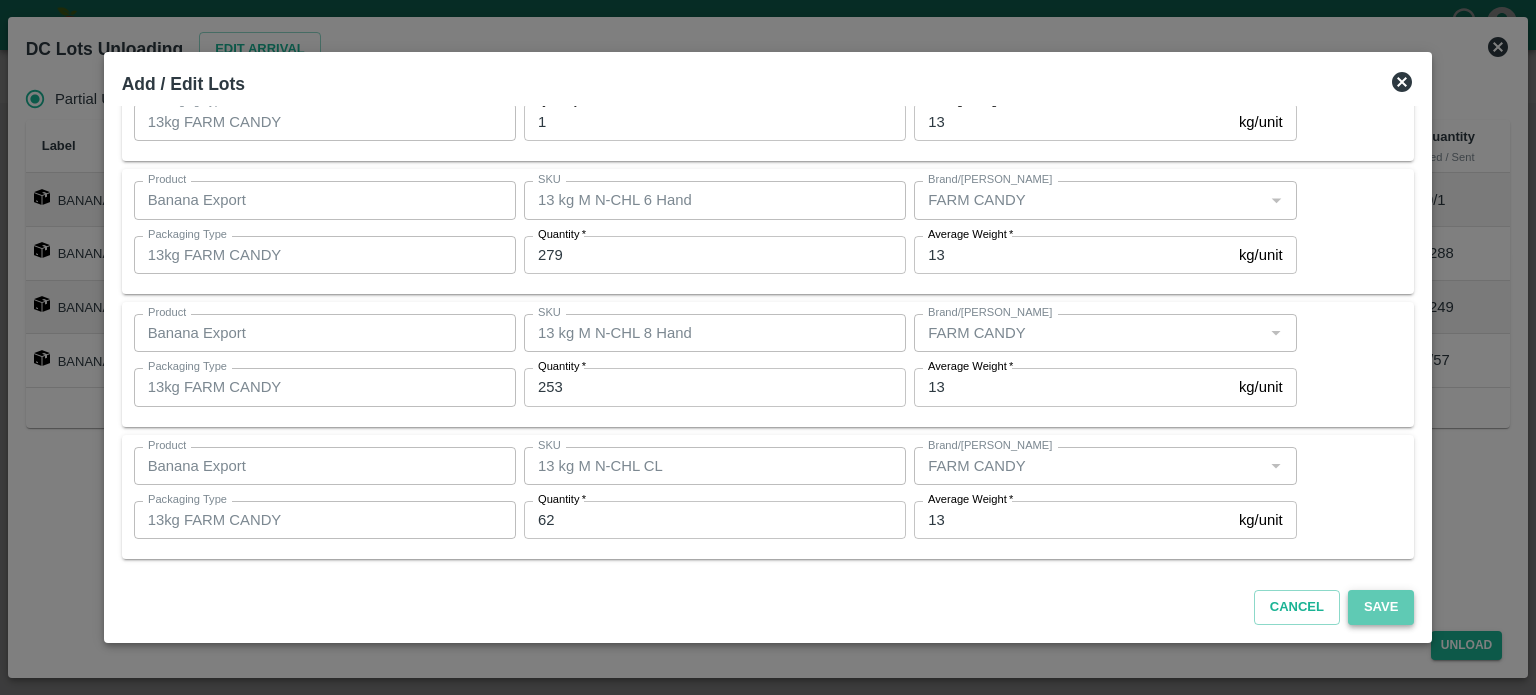 click on "Save" at bounding box center (1381, 607) 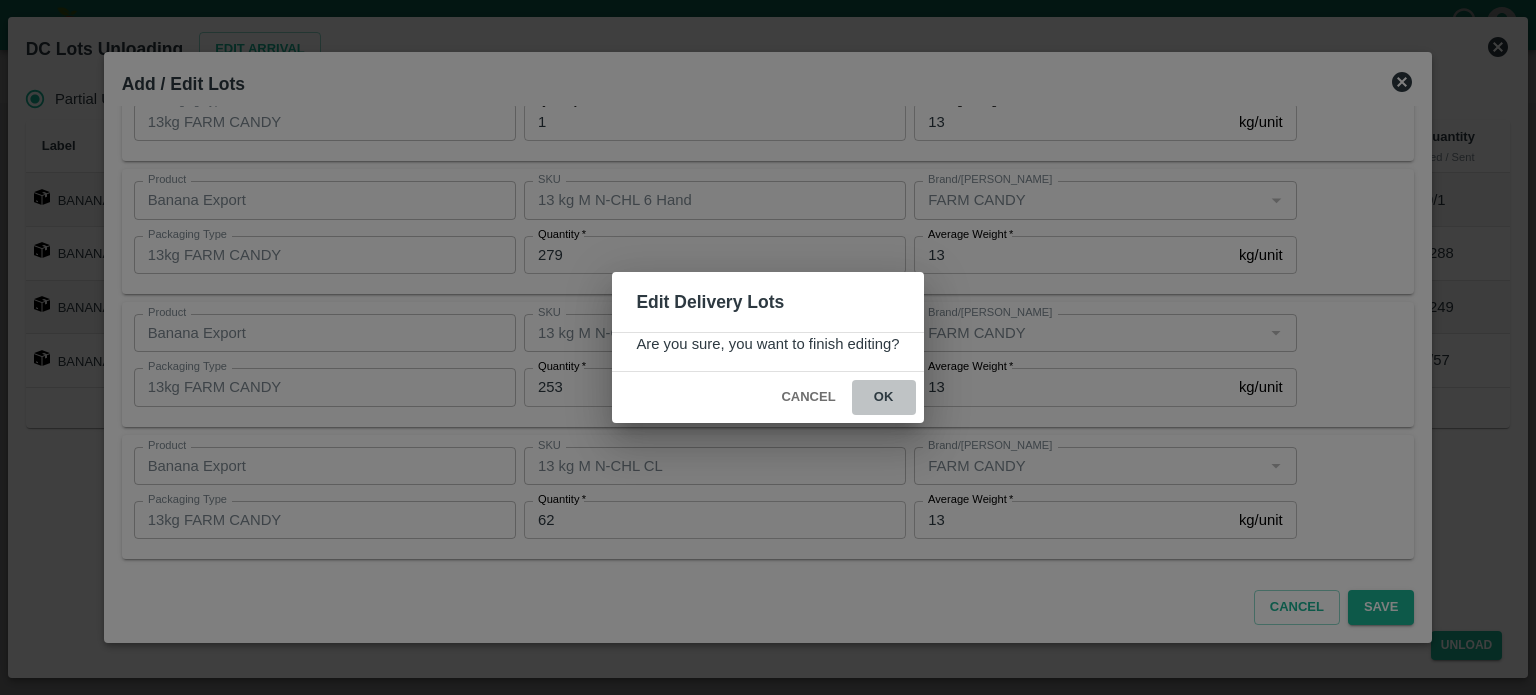 click on "ok" at bounding box center [884, 397] 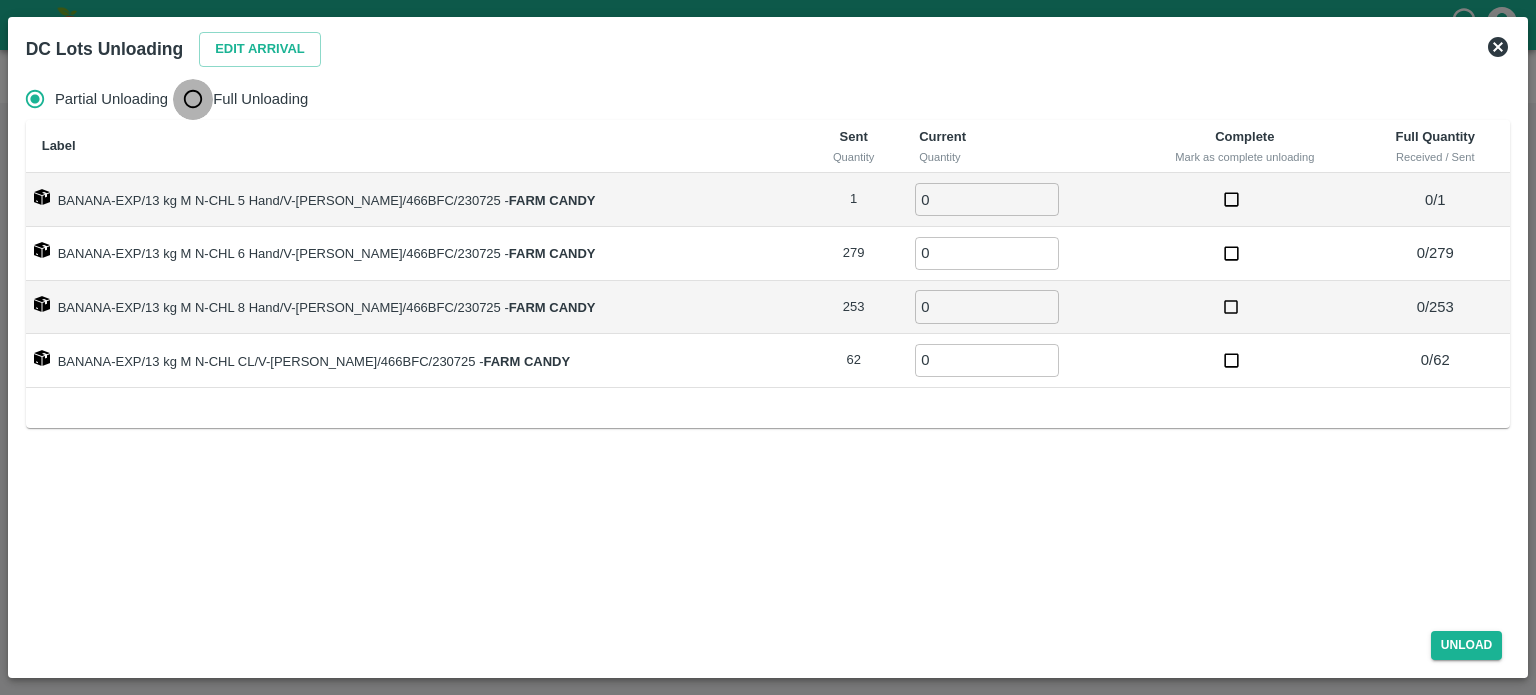 click on "Full Unloading" at bounding box center (193, 99) 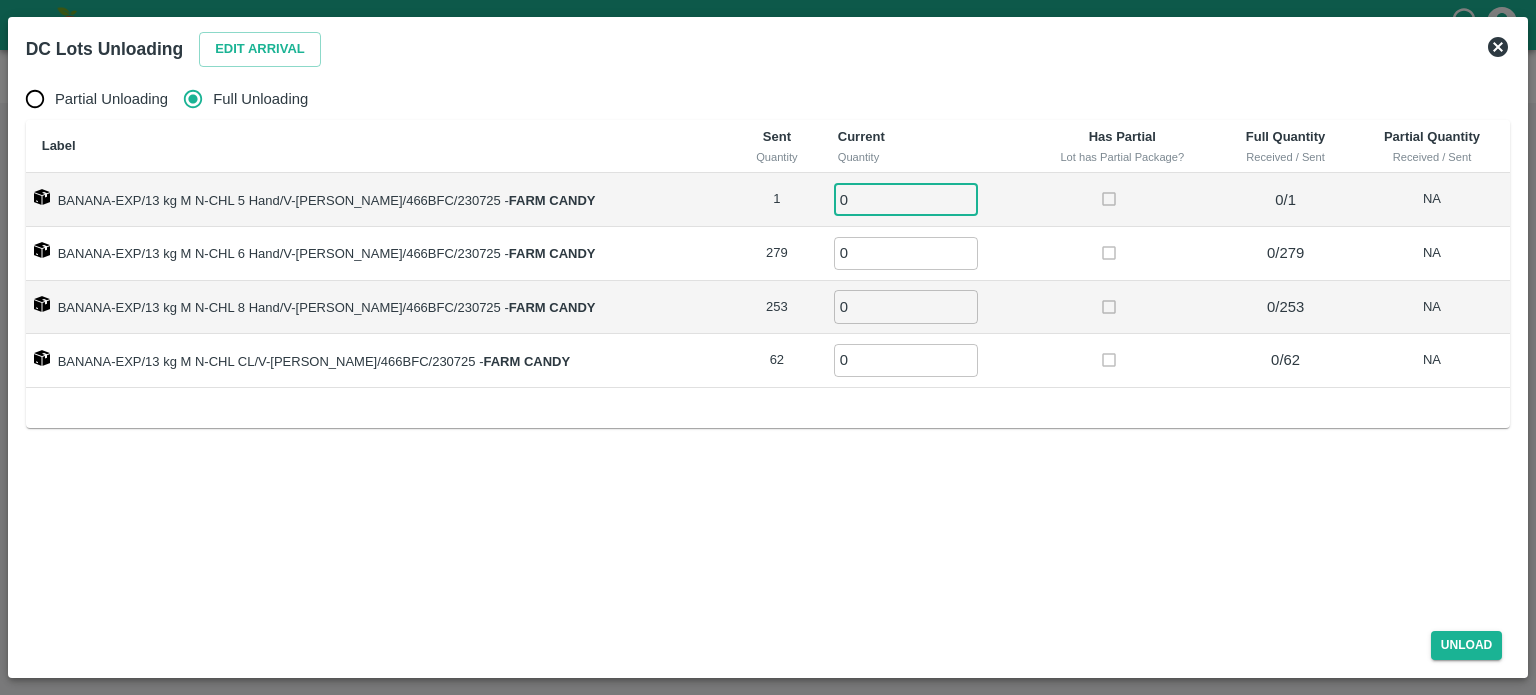 click on "0" at bounding box center [906, 199] 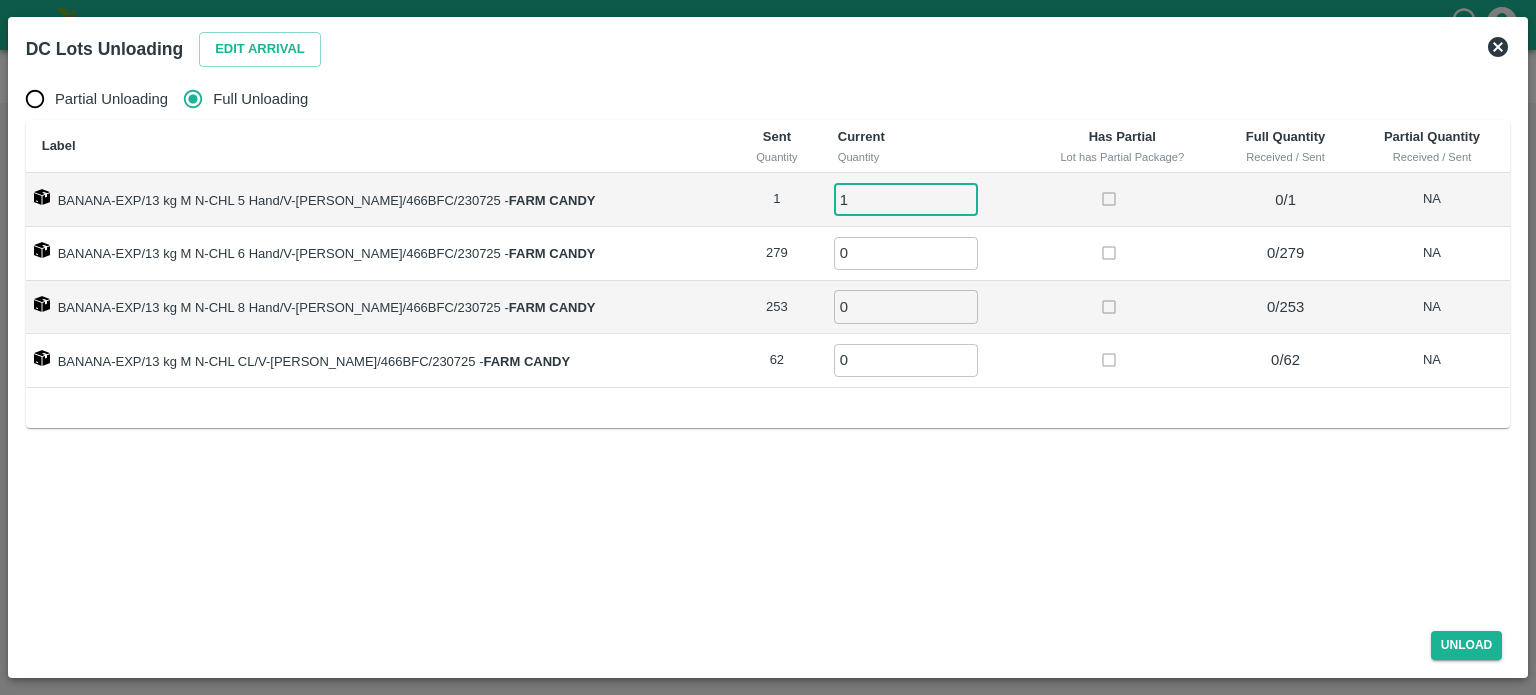 type on "1" 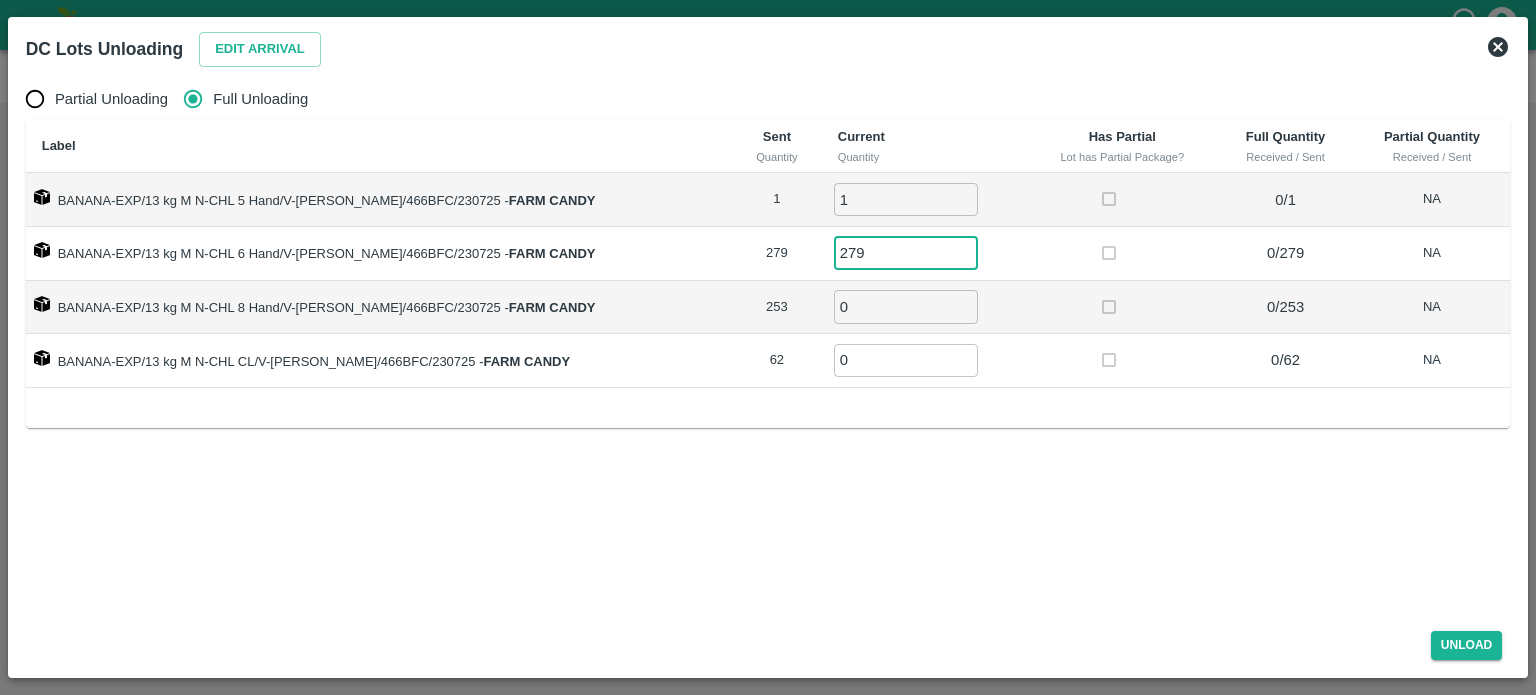 type on "279" 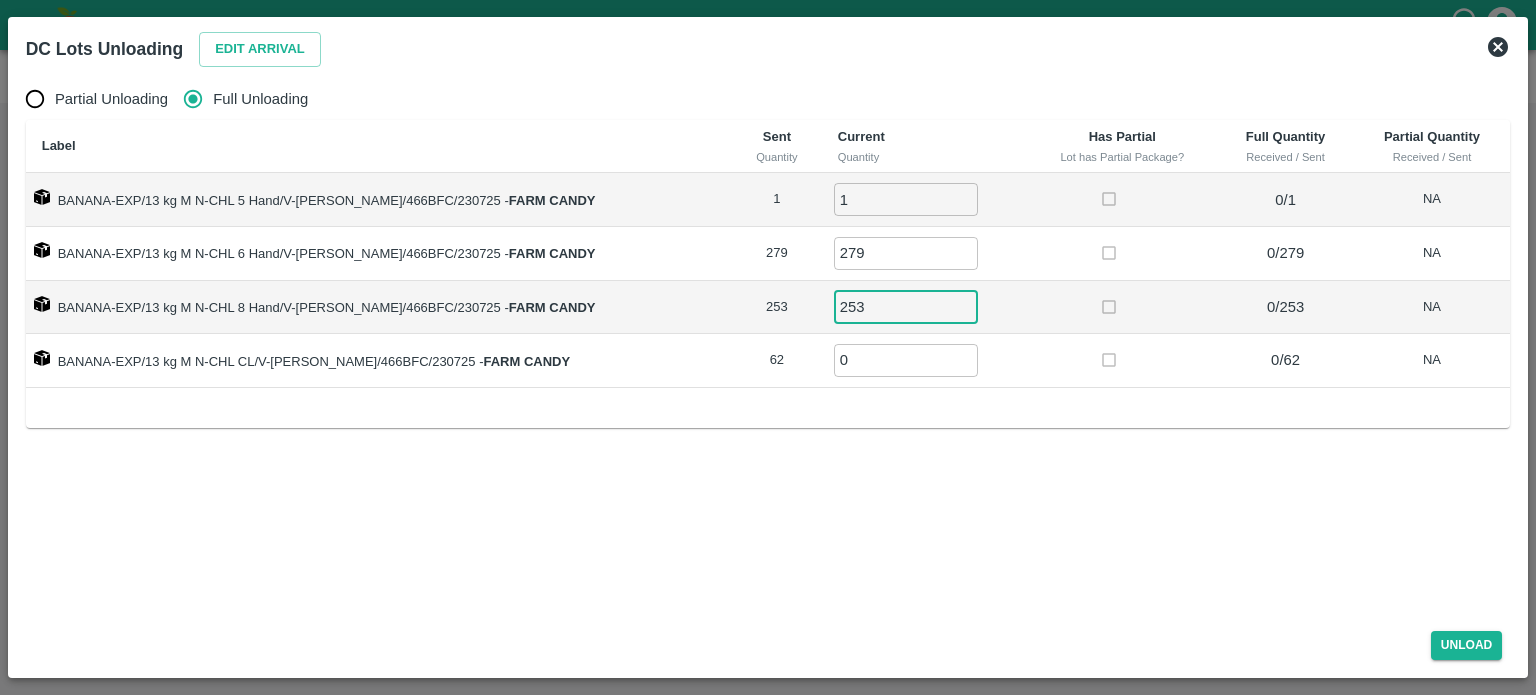 type on "253" 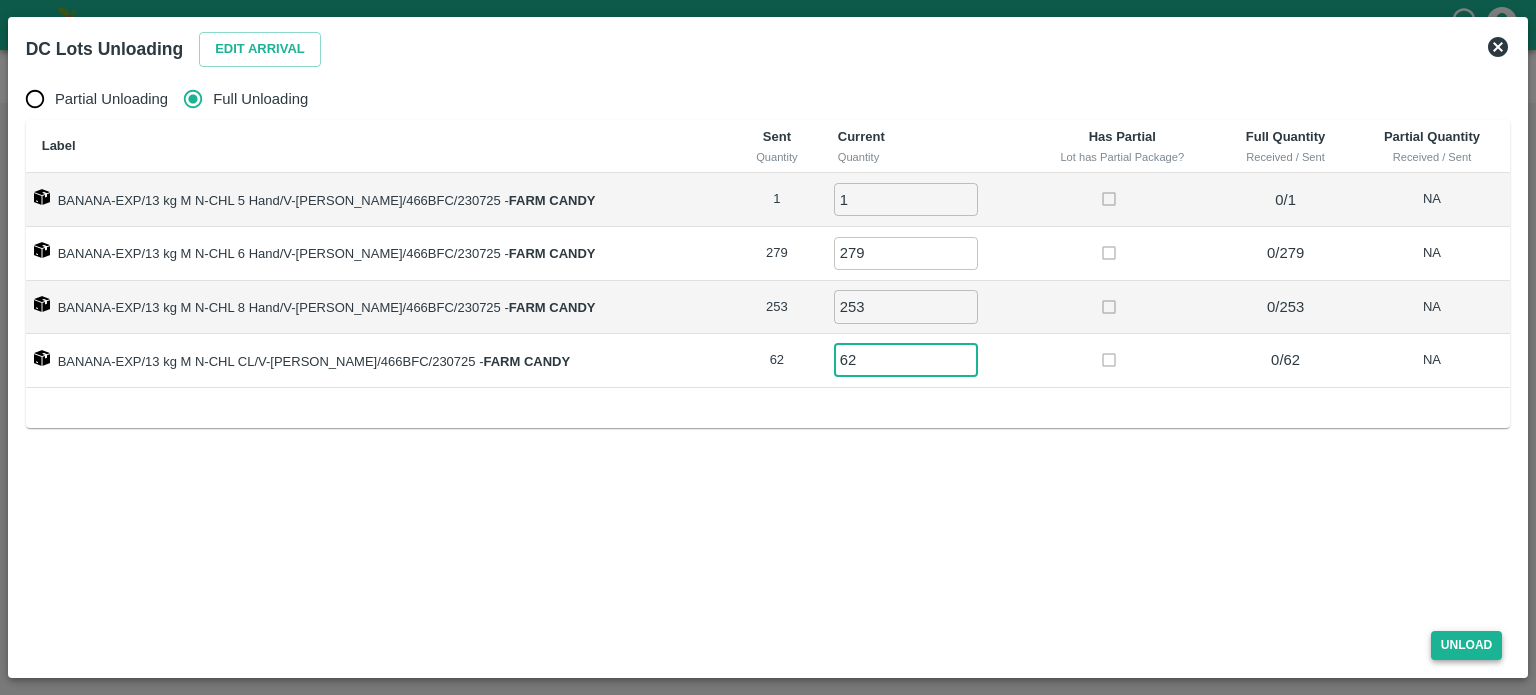 type on "62" 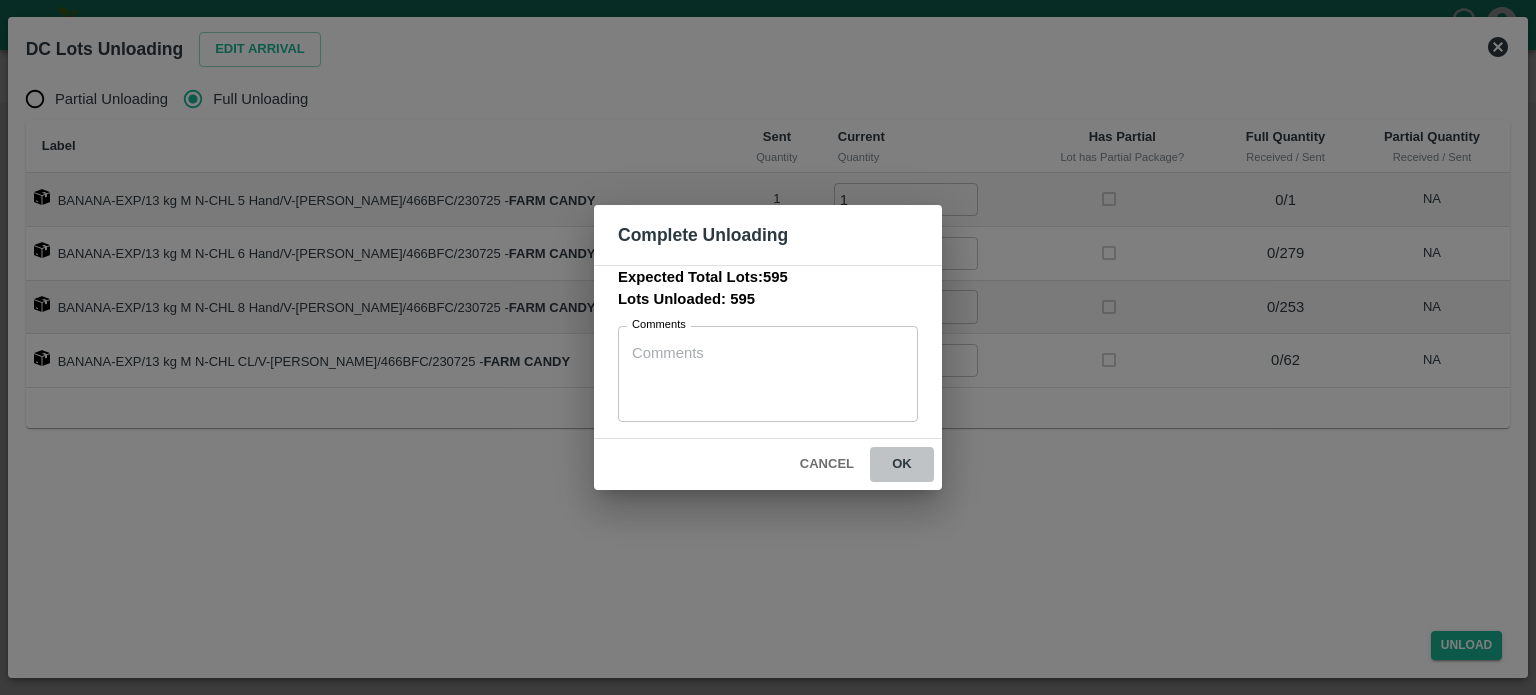 click on "ok" at bounding box center [902, 464] 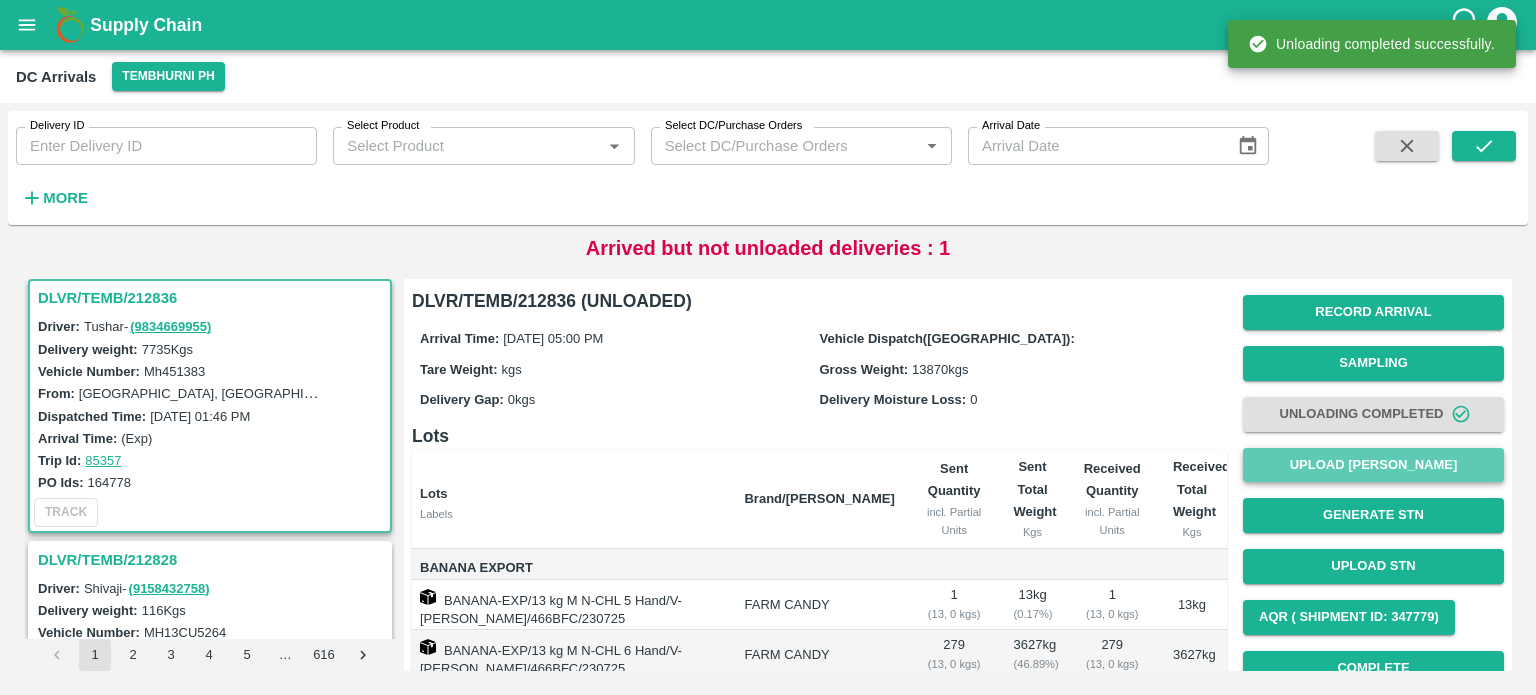 click on "Upload [PERSON_NAME]" at bounding box center (1373, 465) 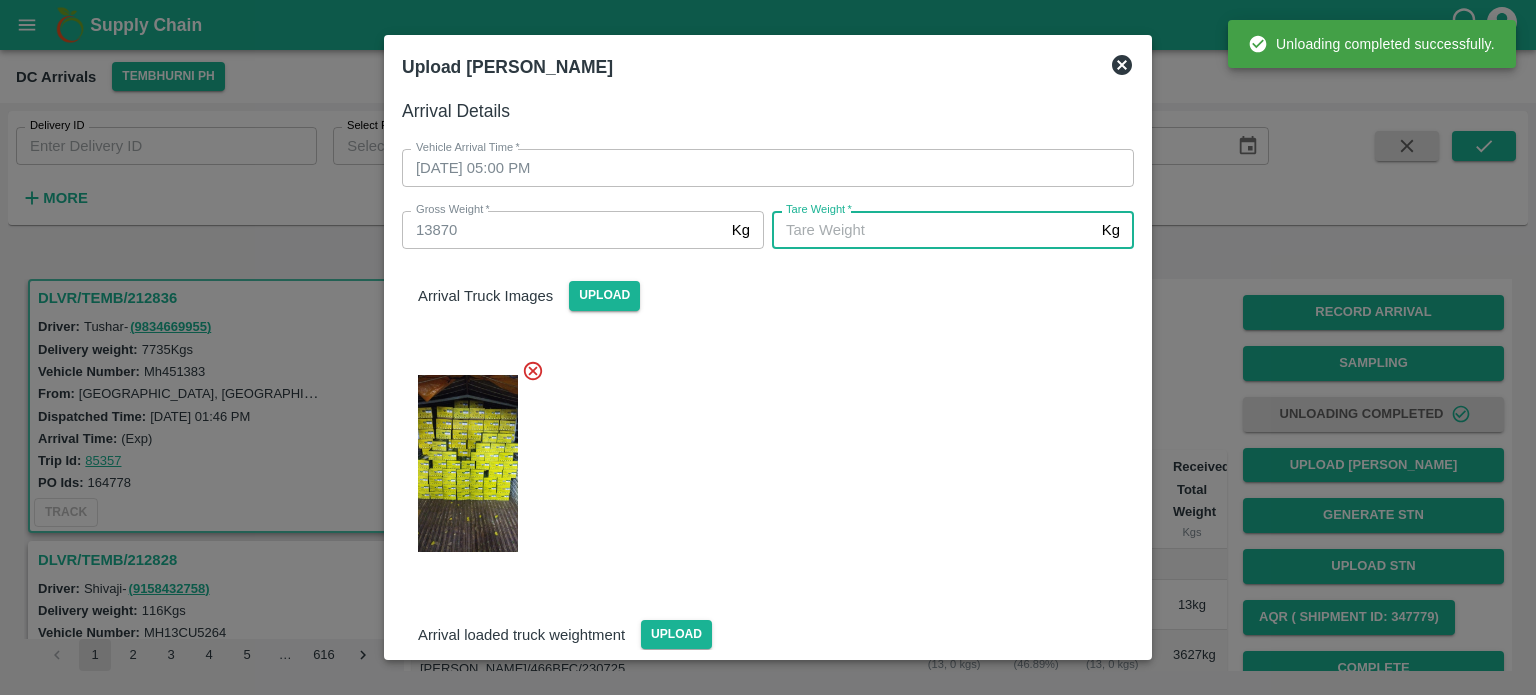 click on "[PERSON_NAME]   *" at bounding box center (933, 230) 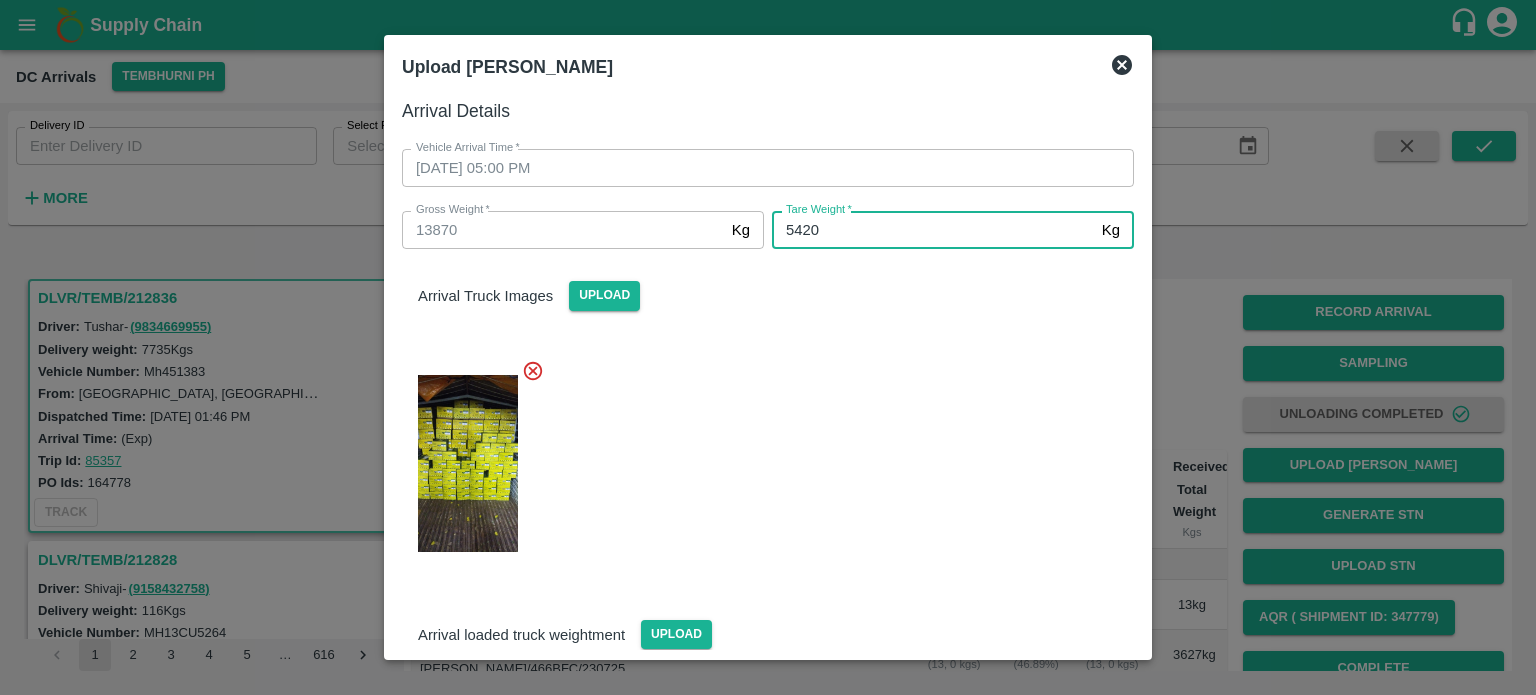 type on "5420" 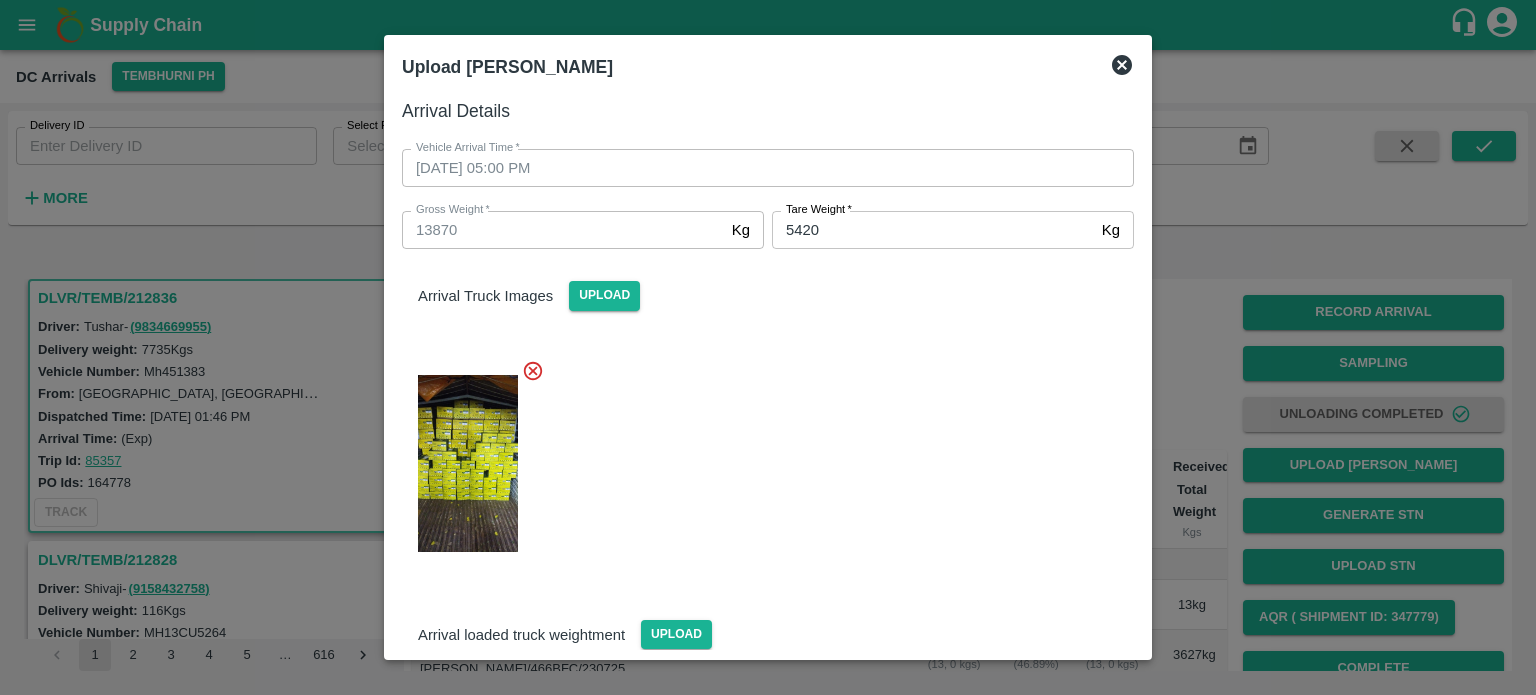 scroll, scrollTop: 177, scrollLeft: 0, axis: vertical 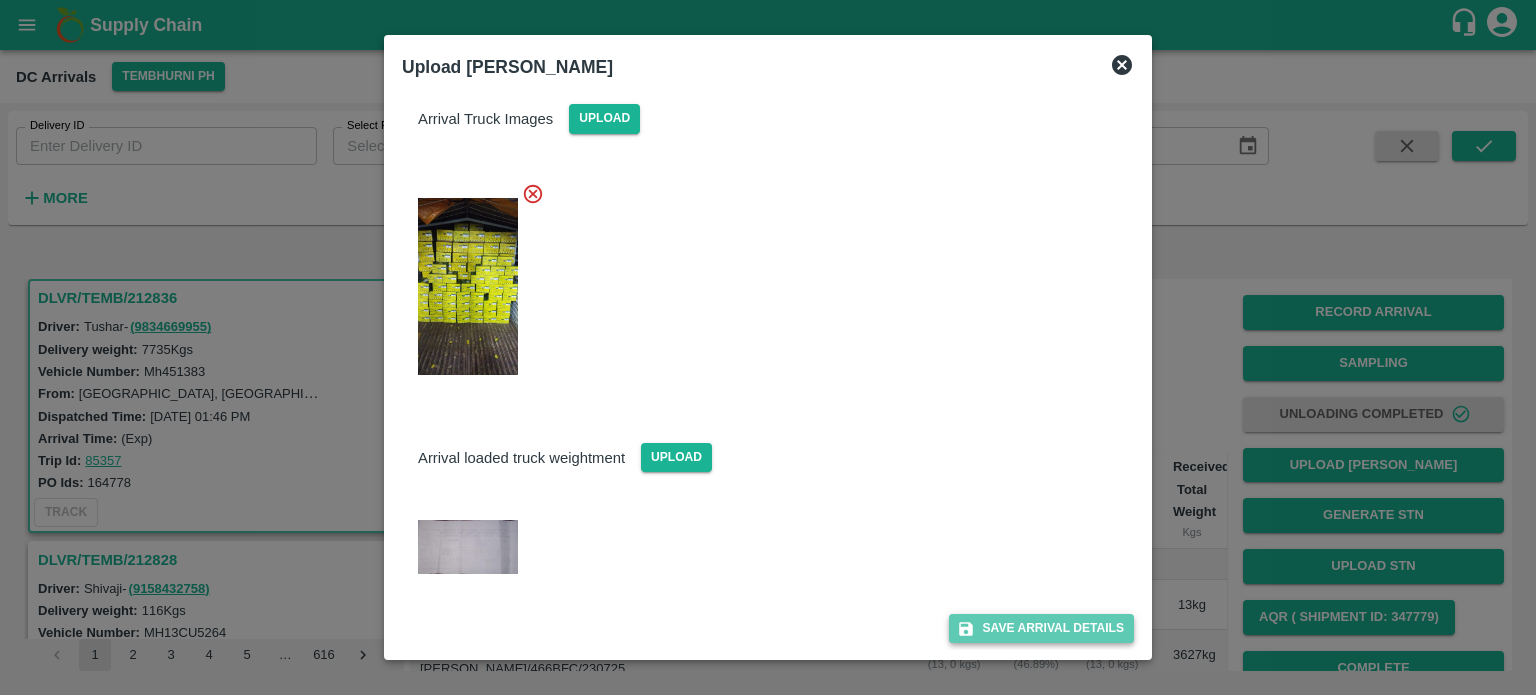 click on "Save Arrival Details" at bounding box center [1041, 628] 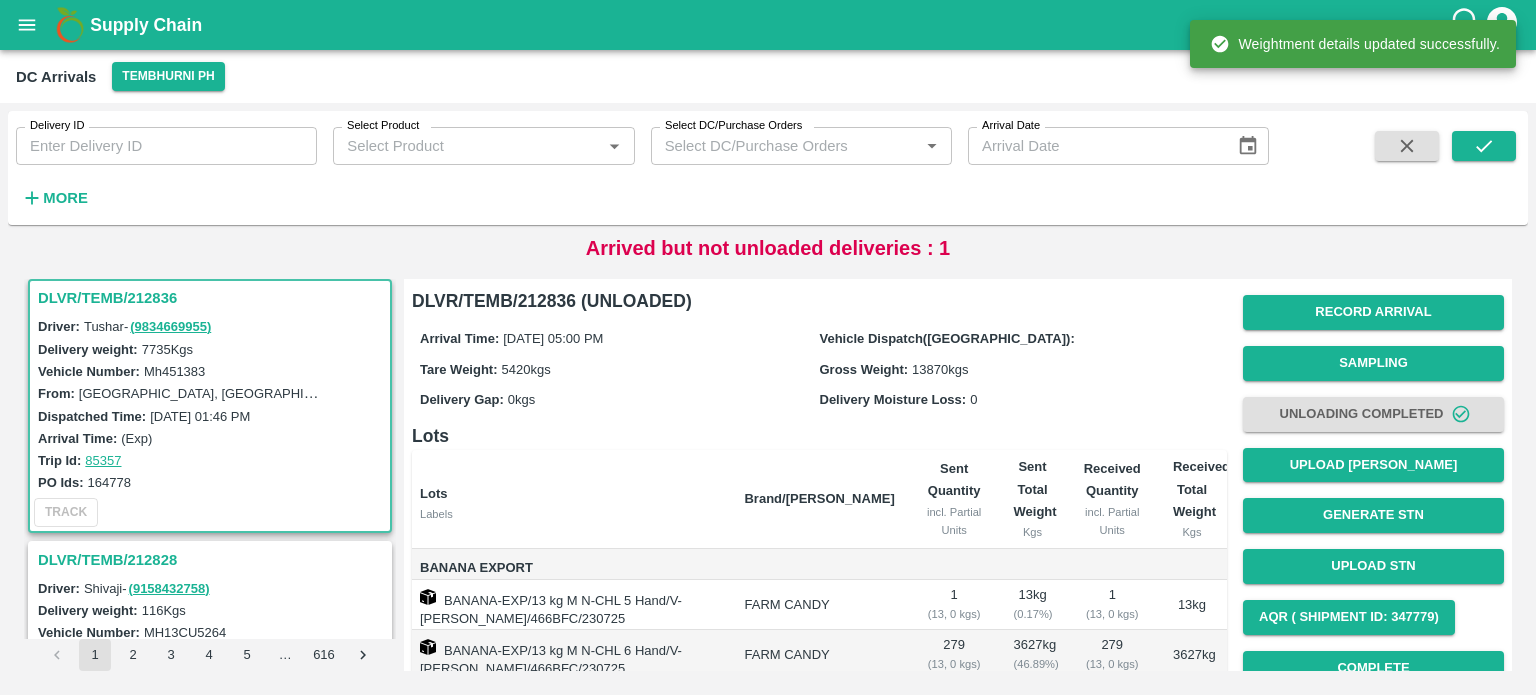 scroll, scrollTop: 238, scrollLeft: 0, axis: vertical 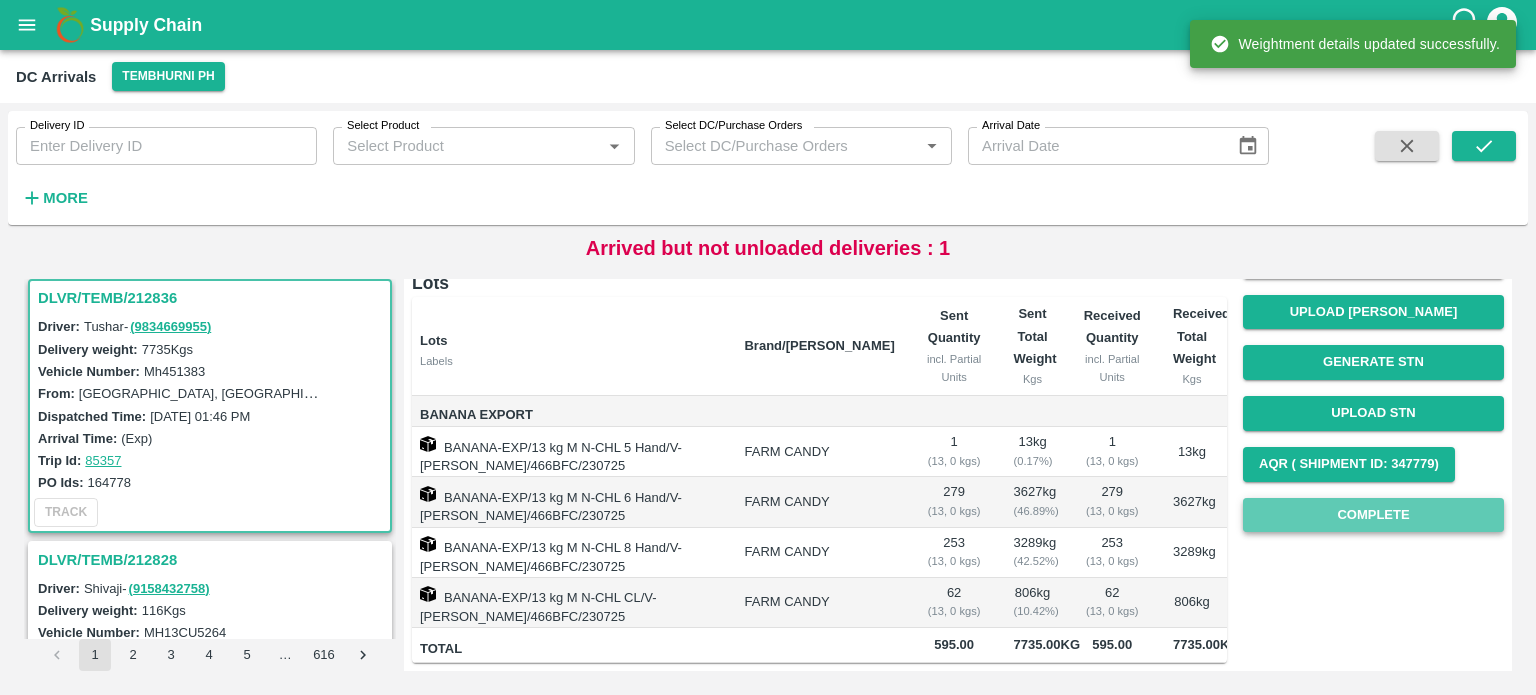 click on "Complete" at bounding box center [1373, 515] 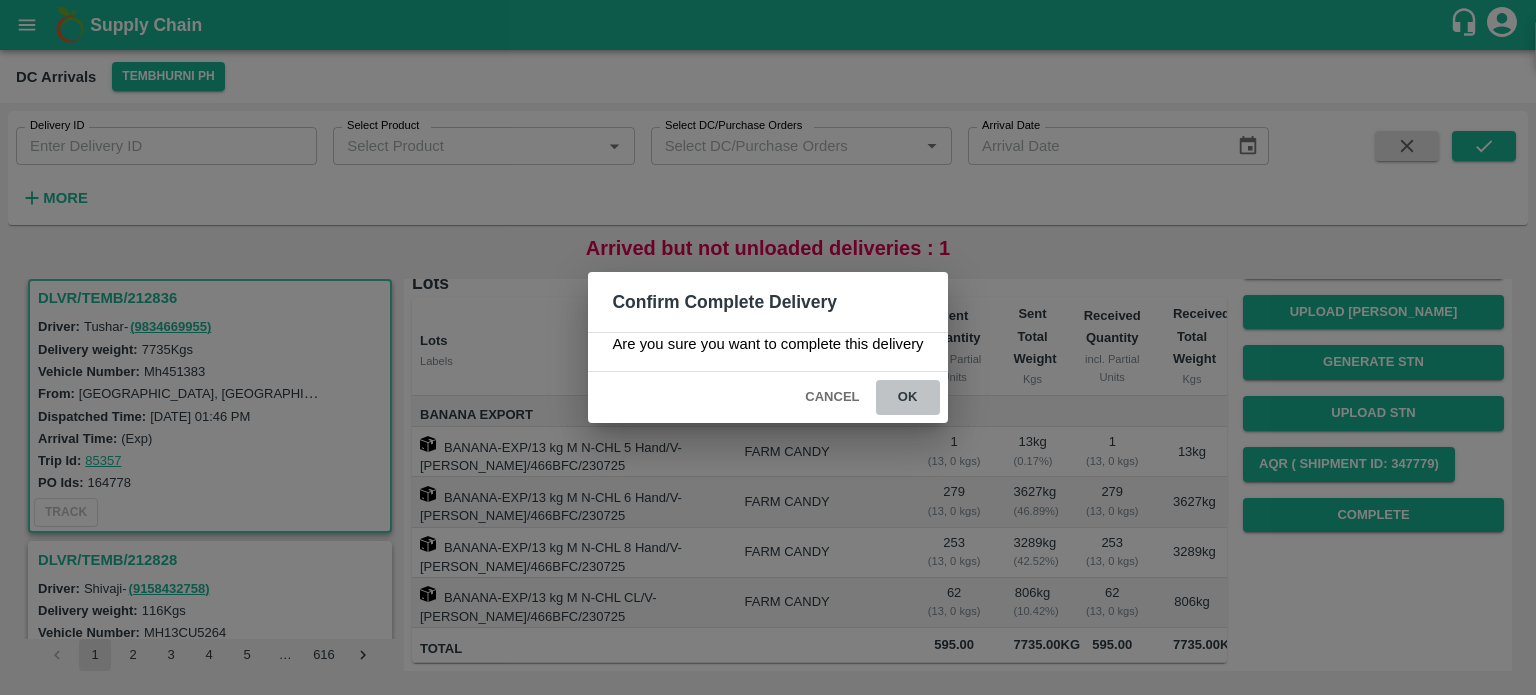 click on "ok" at bounding box center (908, 397) 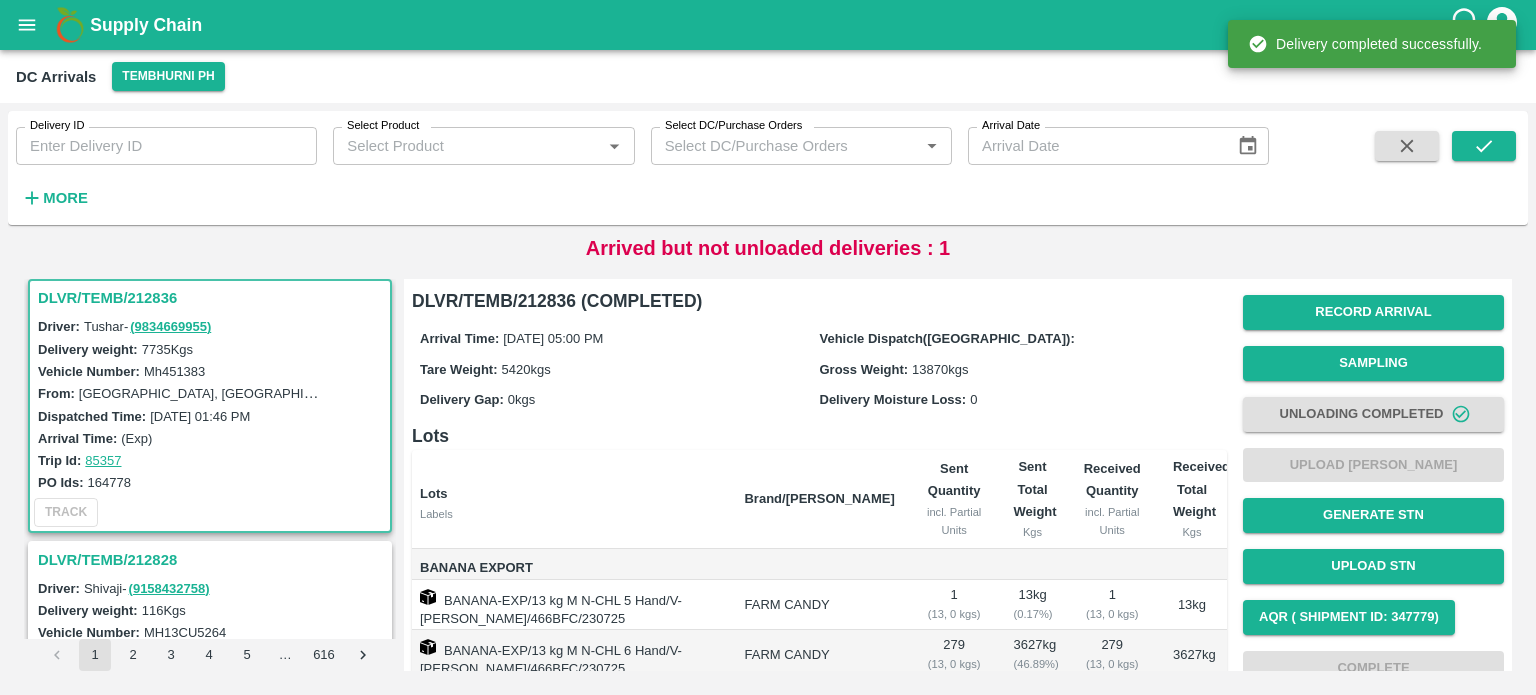 scroll, scrollTop: 0, scrollLeft: 0, axis: both 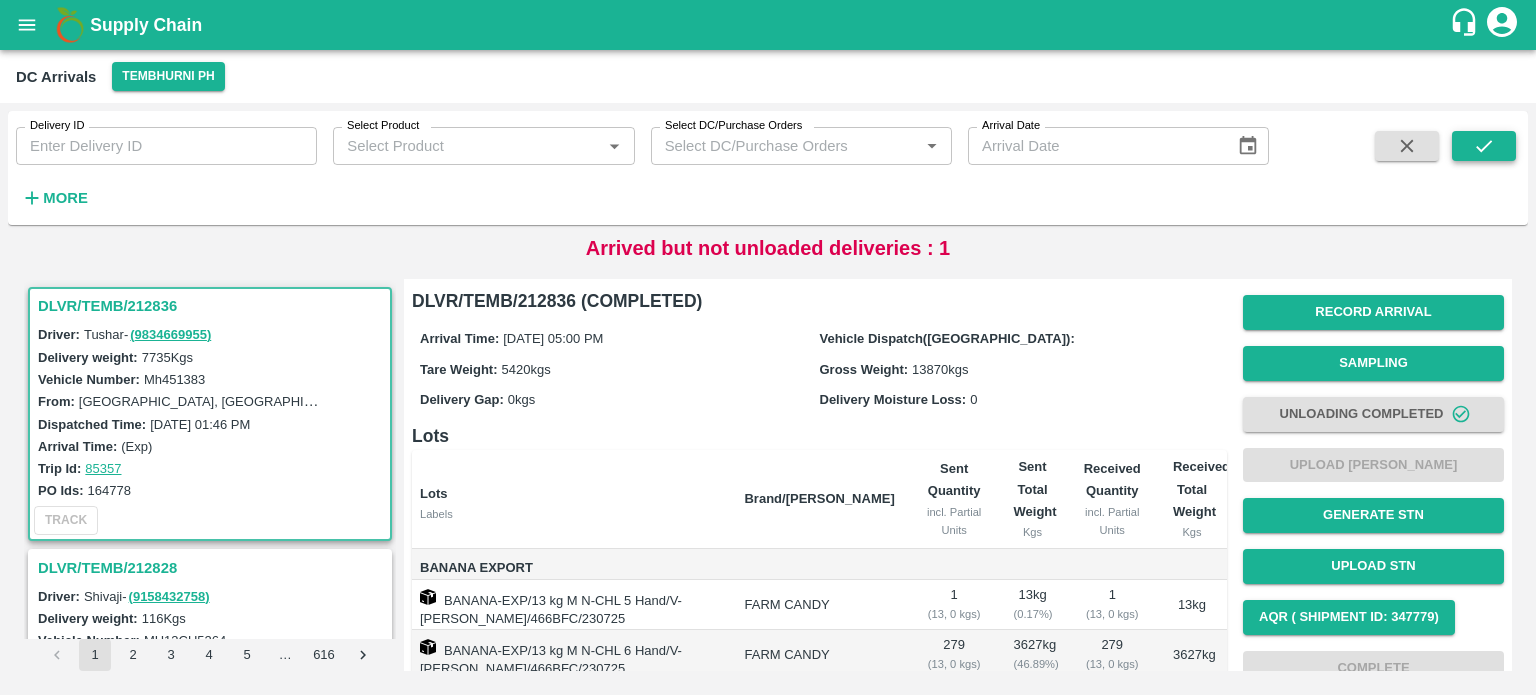 click at bounding box center [1484, 146] 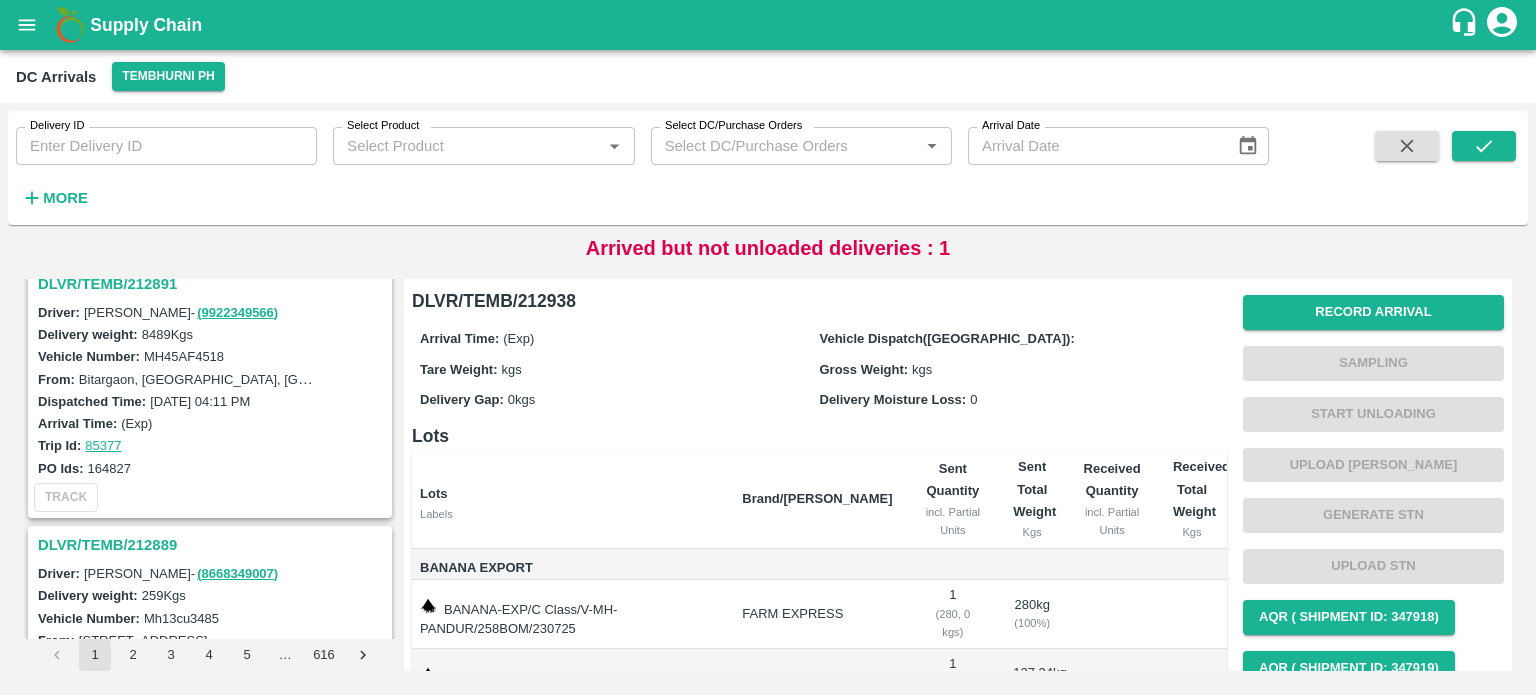 scroll, scrollTop: 3743, scrollLeft: 0, axis: vertical 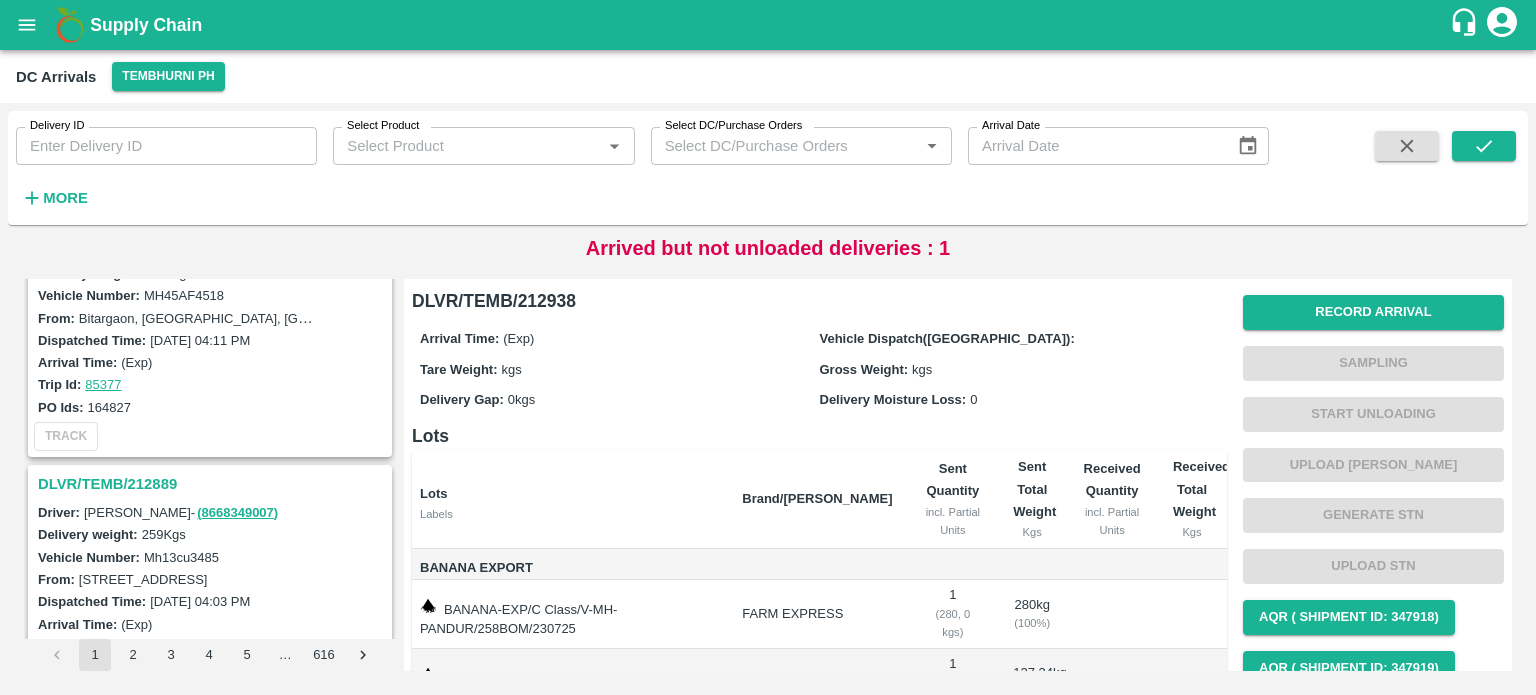 click on "DLVR/TEMB/212889" at bounding box center [213, 484] 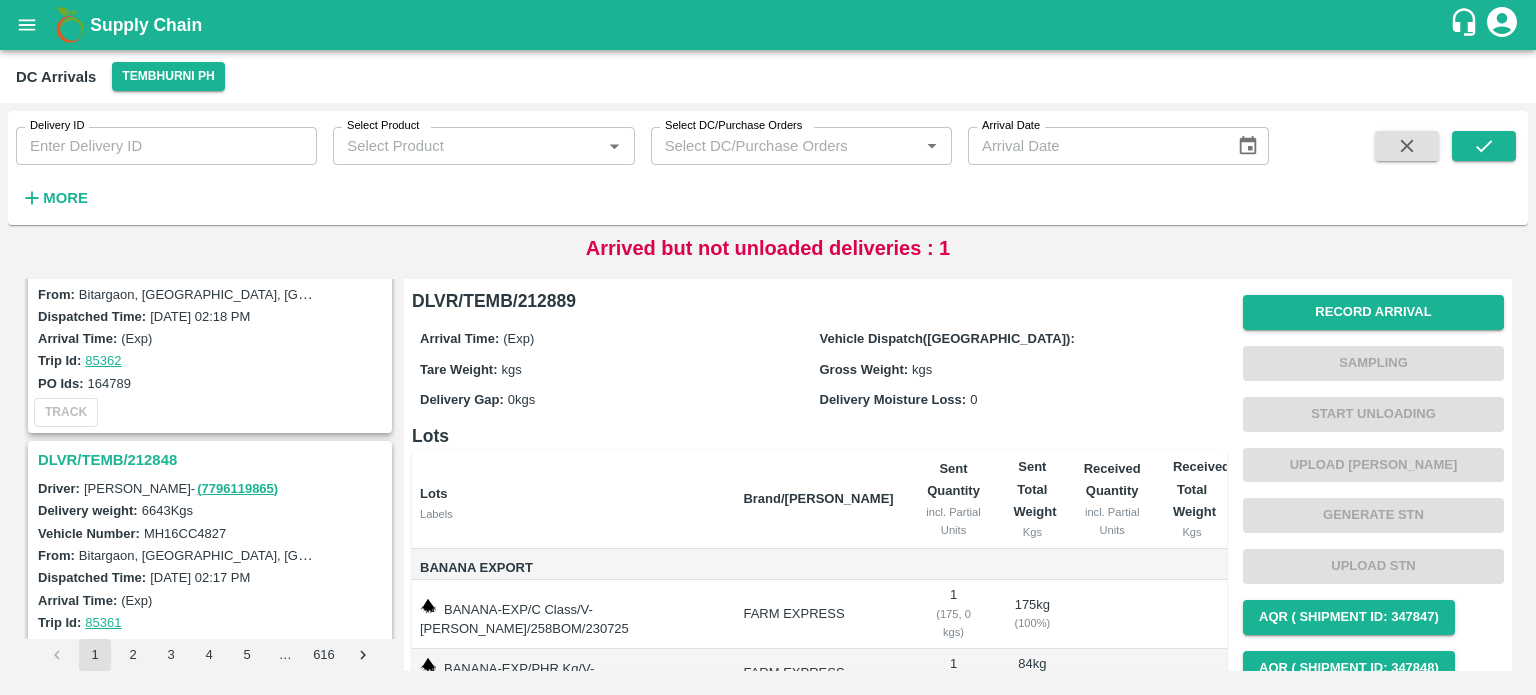 scroll, scrollTop: 6153, scrollLeft: 0, axis: vertical 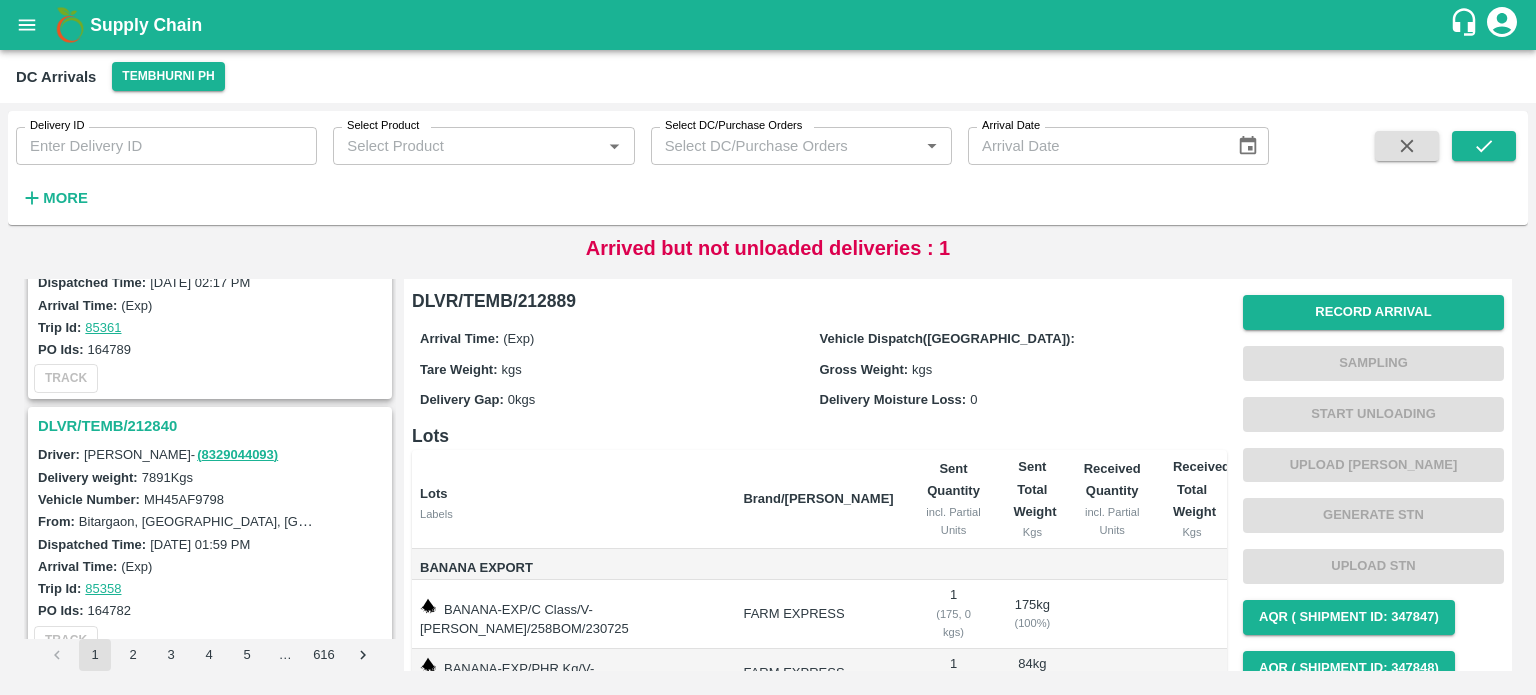 click on "DLVR/TEMB/212840" at bounding box center [213, 426] 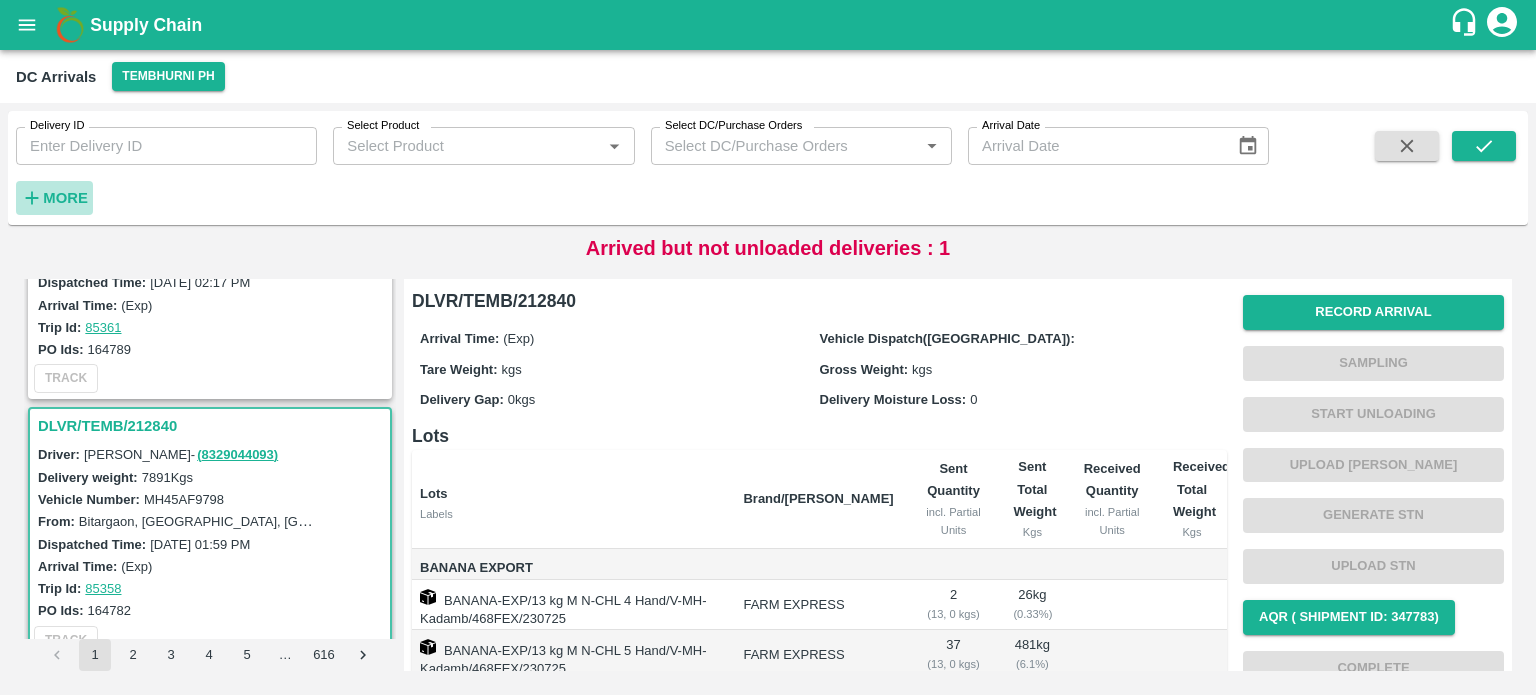 click on "More" at bounding box center (65, 198) 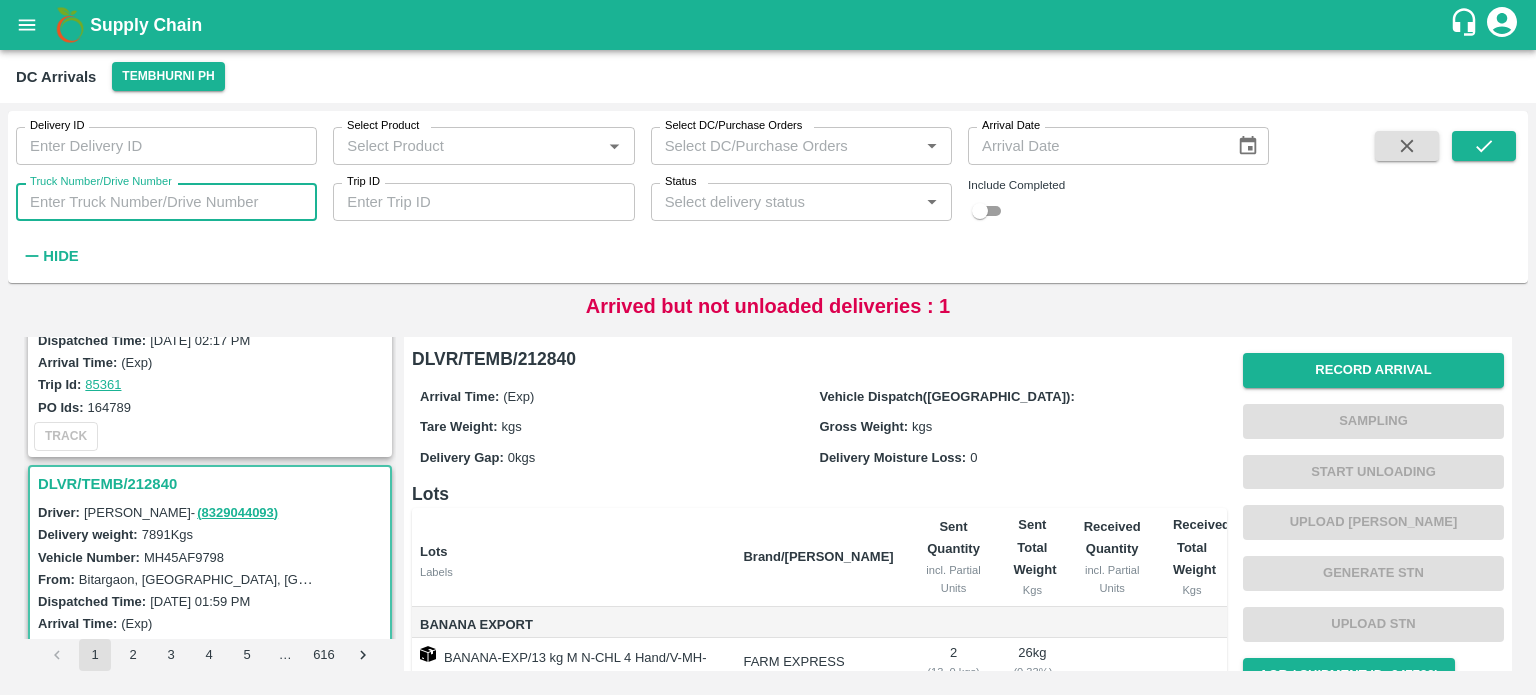 click on "Truck Number/Drive Number" at bounding box center (166, 202) 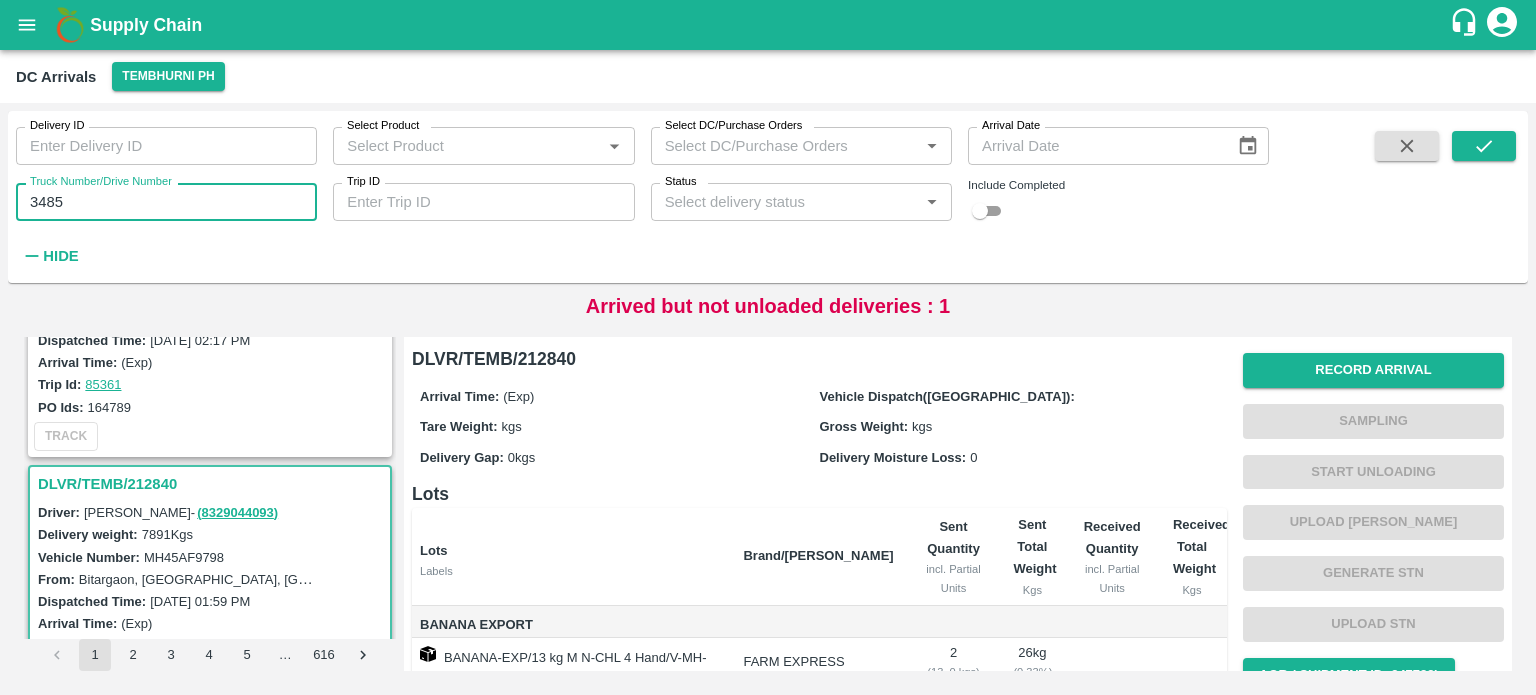 type on "3485" 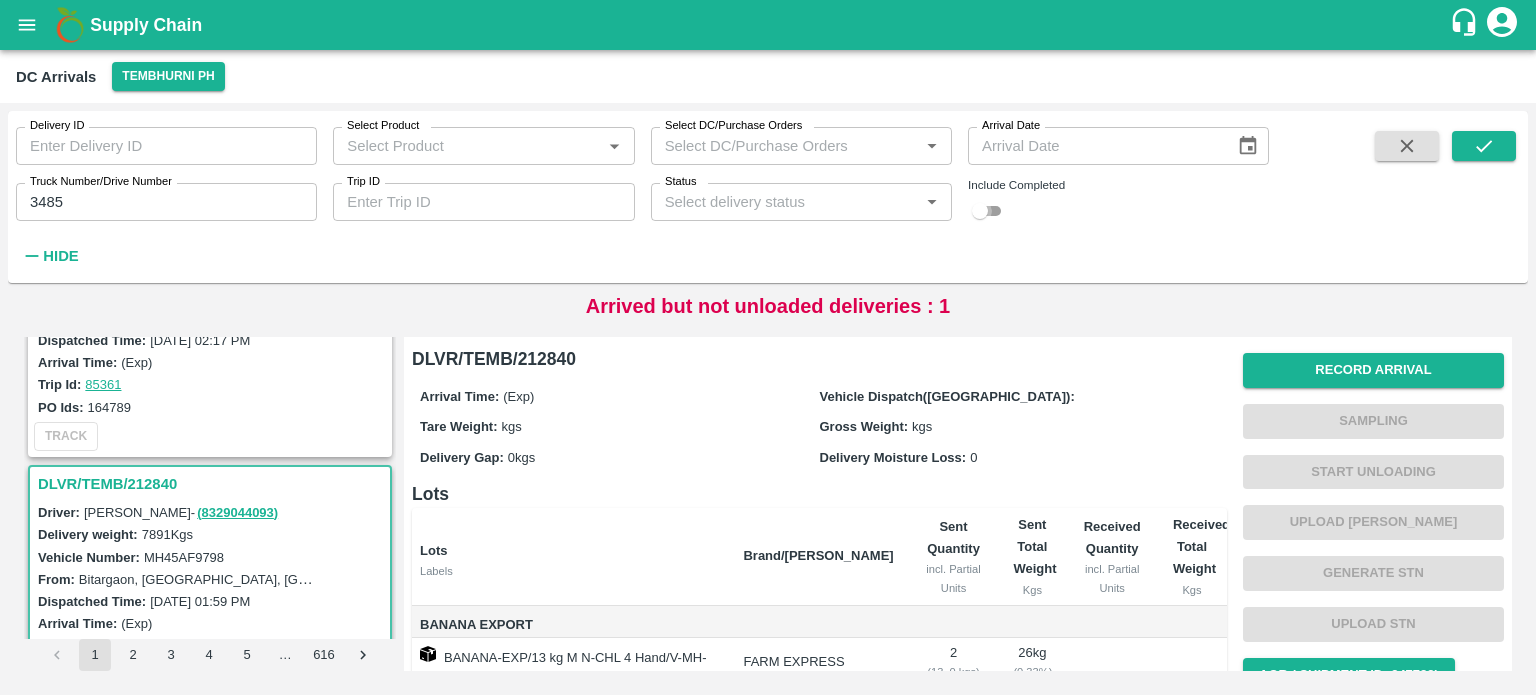 click at bounding box center (980, 211) 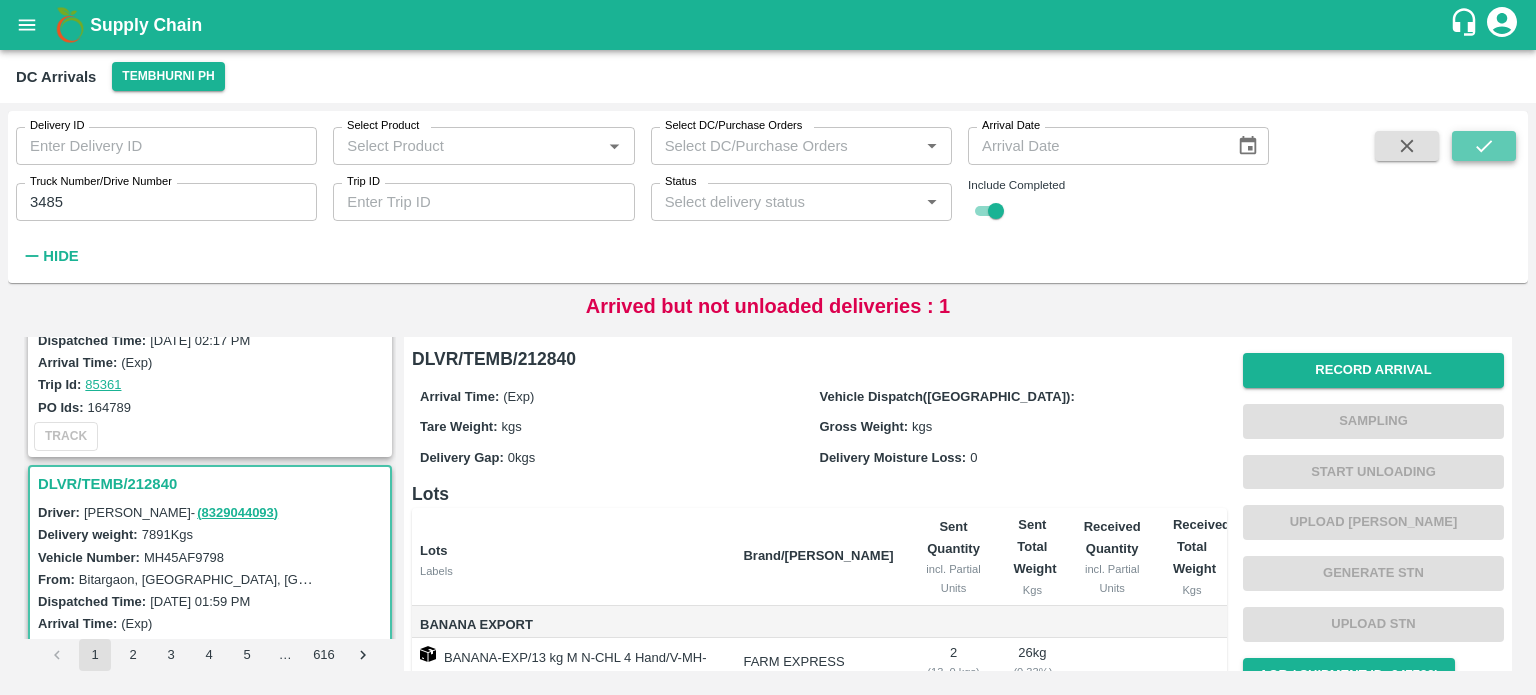 click 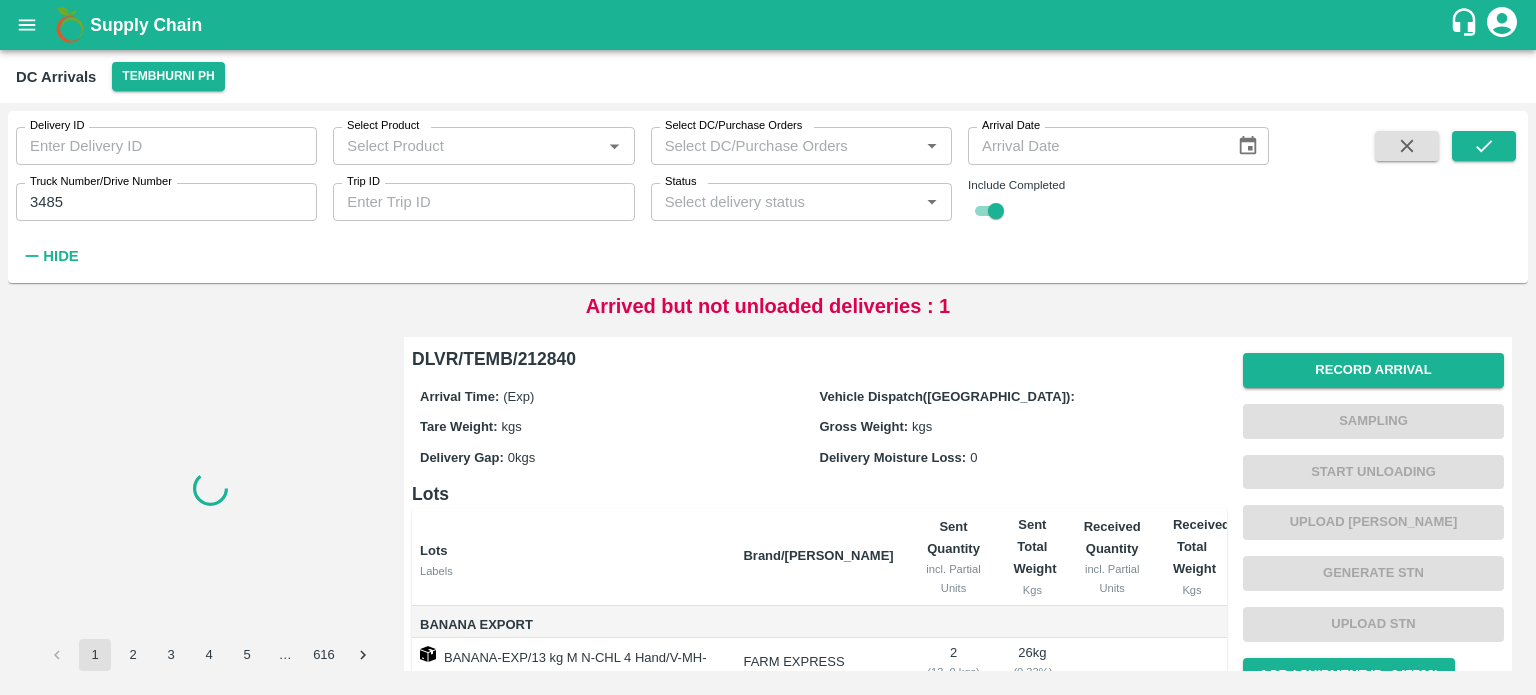 scroll, scrollTop: 0, scrollLeft: 0, axis: both 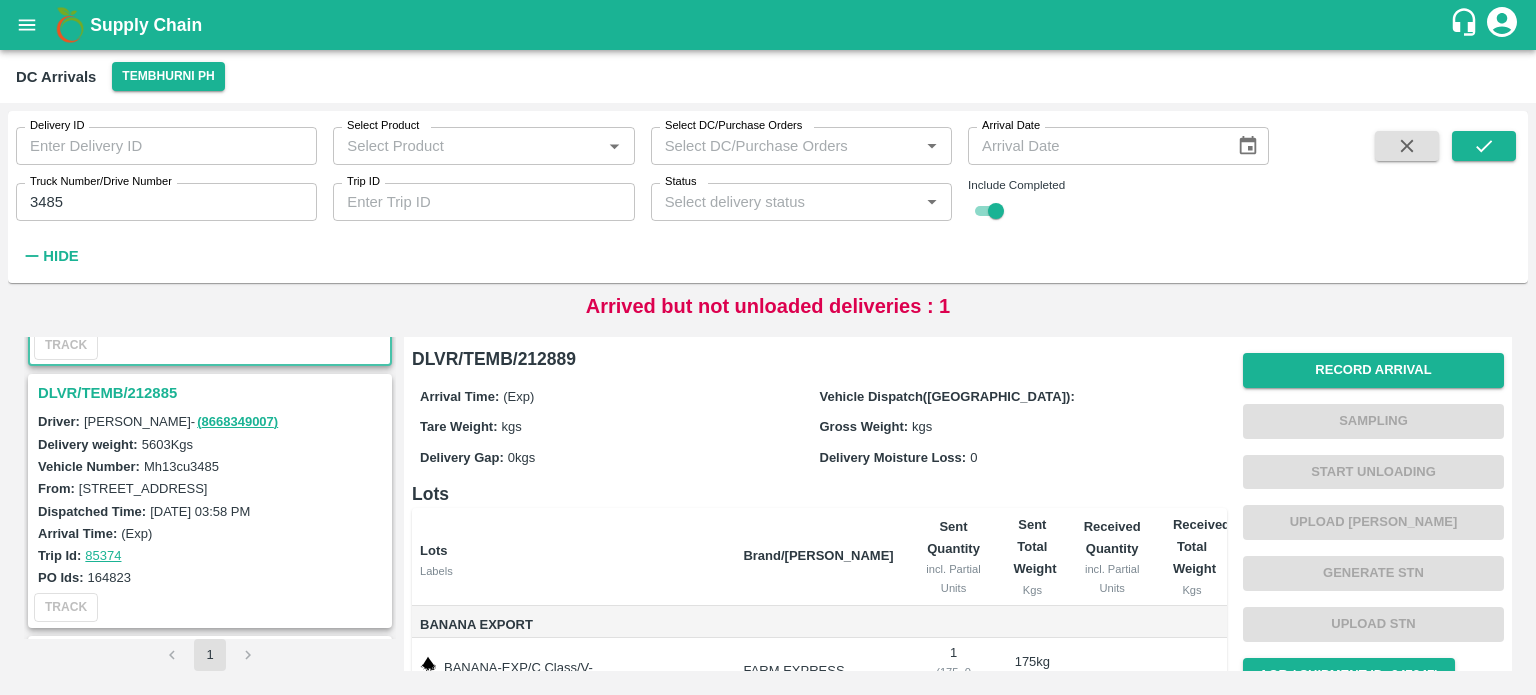click on "DLVR/TEMB/212885" at bounding box center [213, 393] 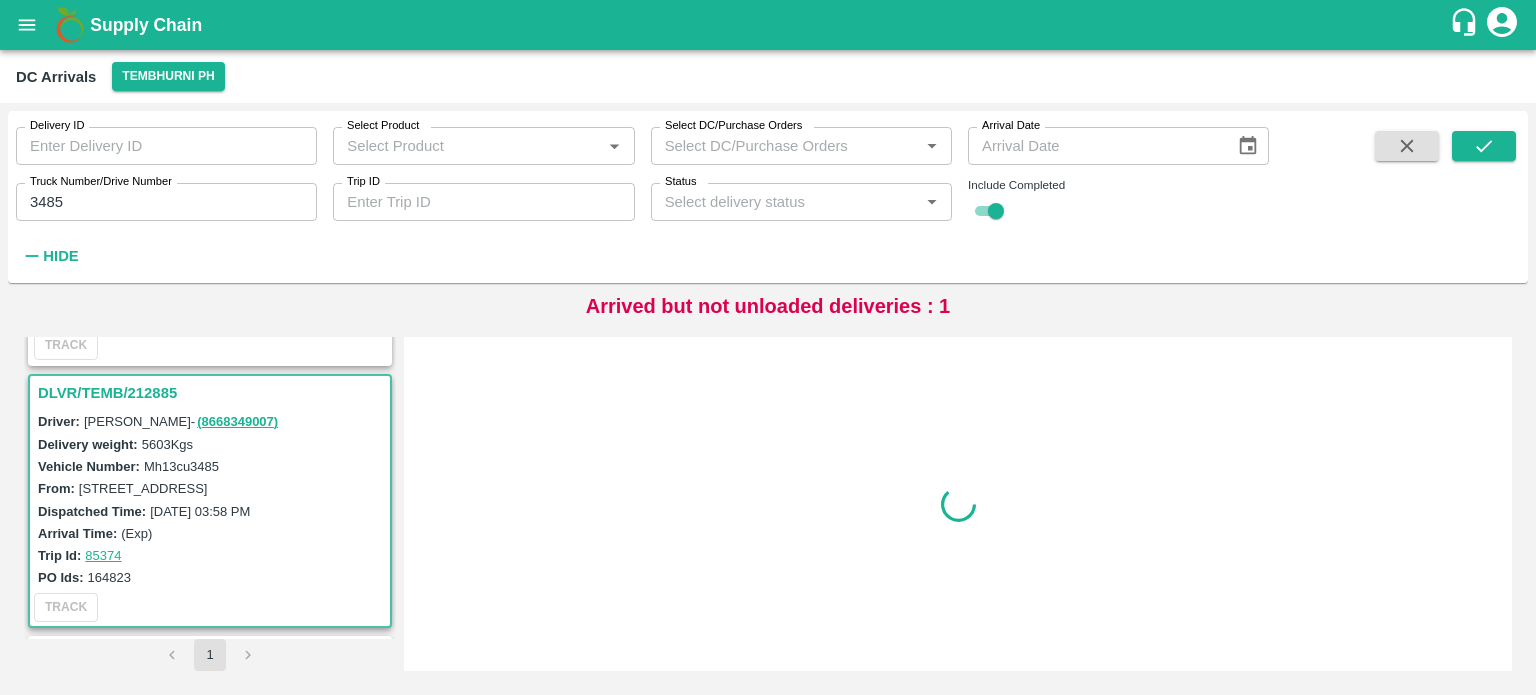 scroll, scrollTop: 268, scrollLeft: 0, axis: vertical 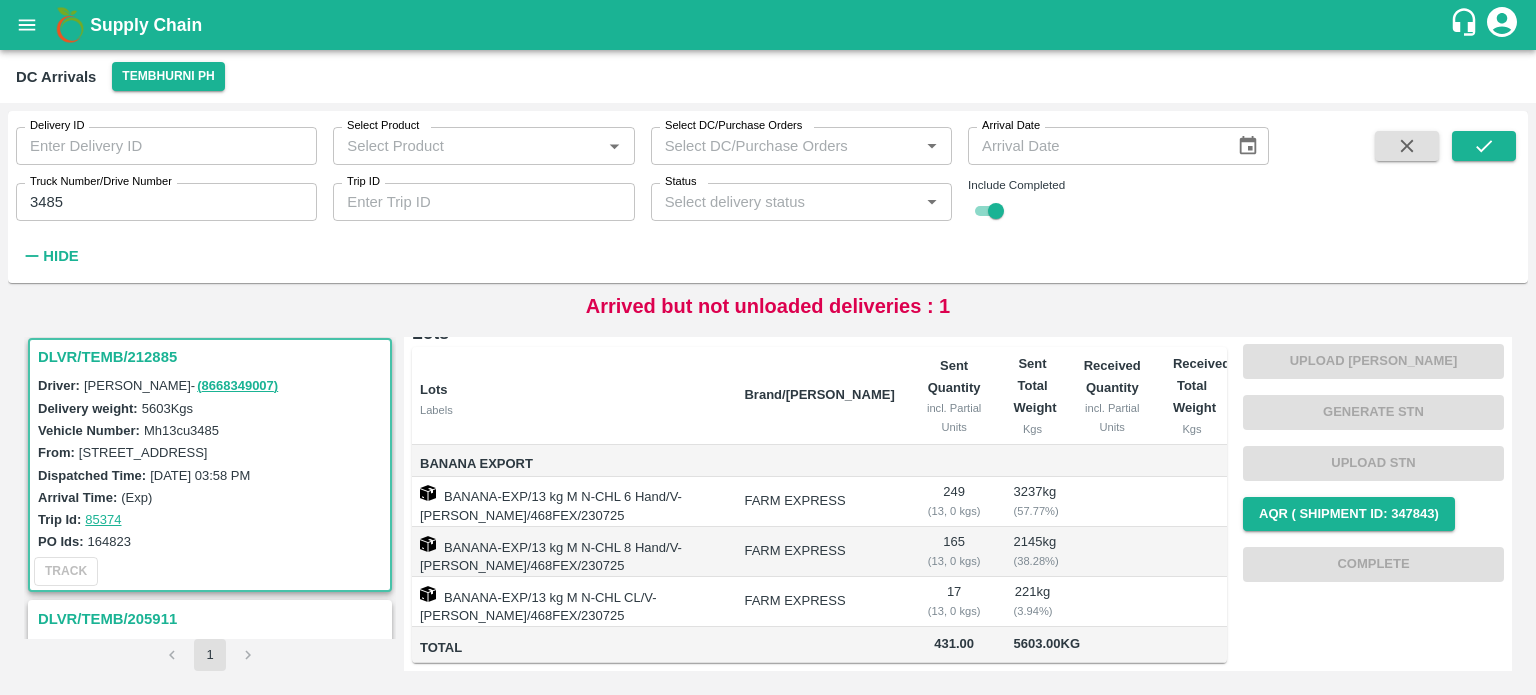 click on "Vehicle Number: Mh13cu3485" at bounding box center (213, 430) 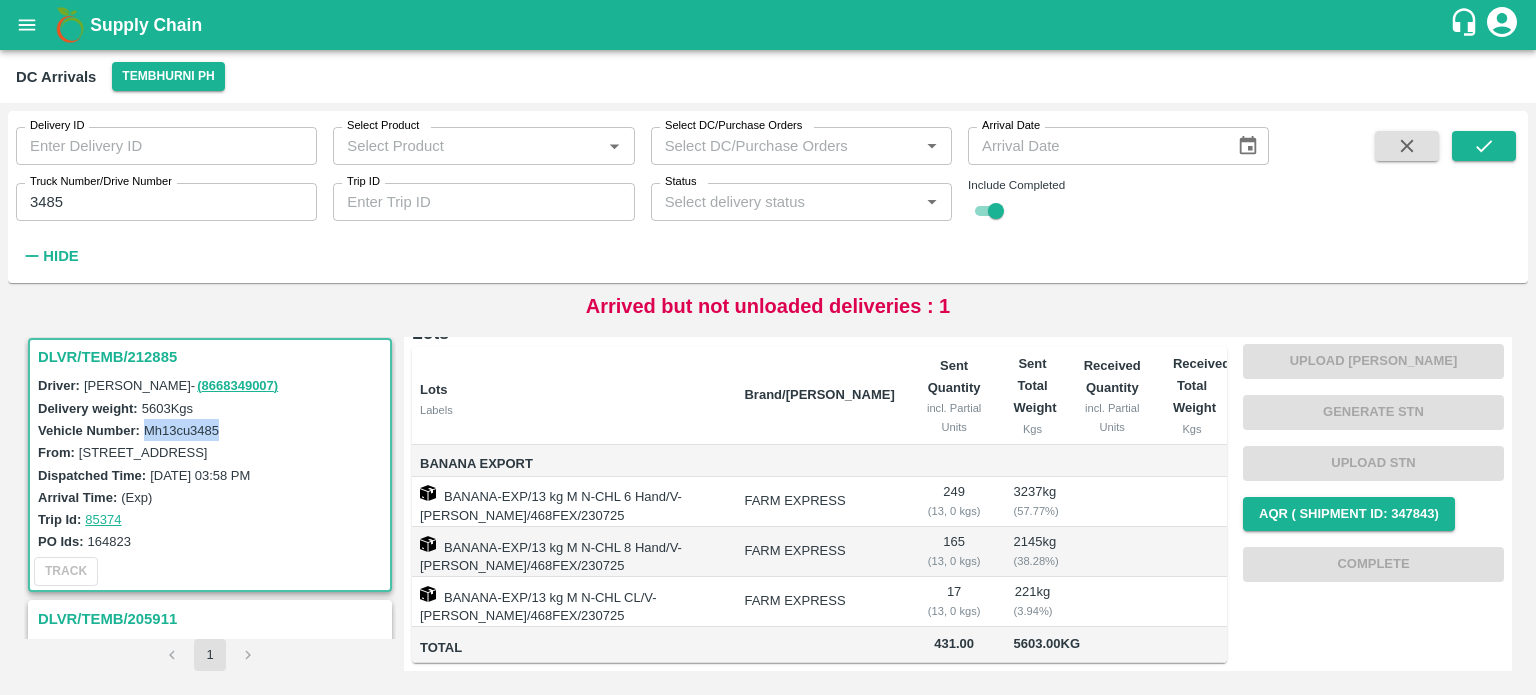 click on "Vehicle Number: Mh13cu3485" at bounding box center (213, 430) 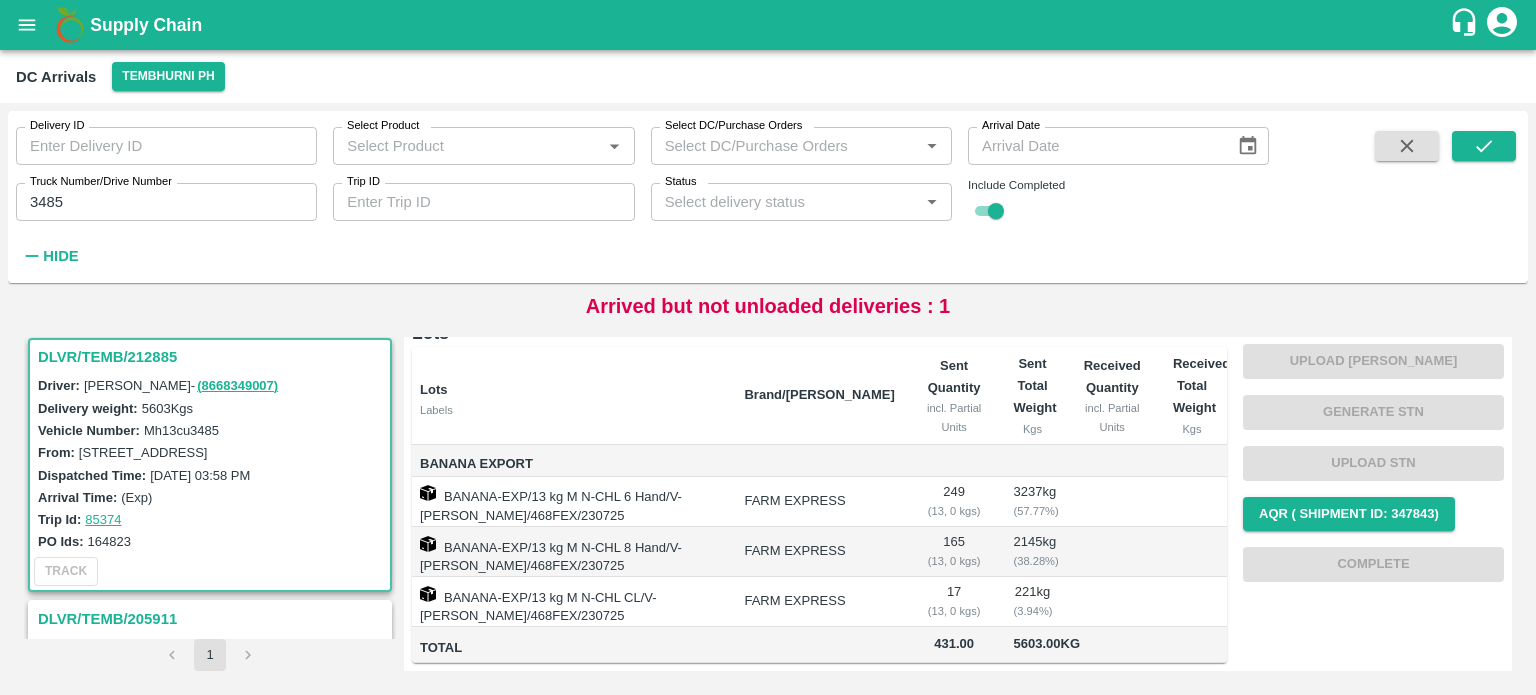 click on "3485" at bounding box center [166, 202] 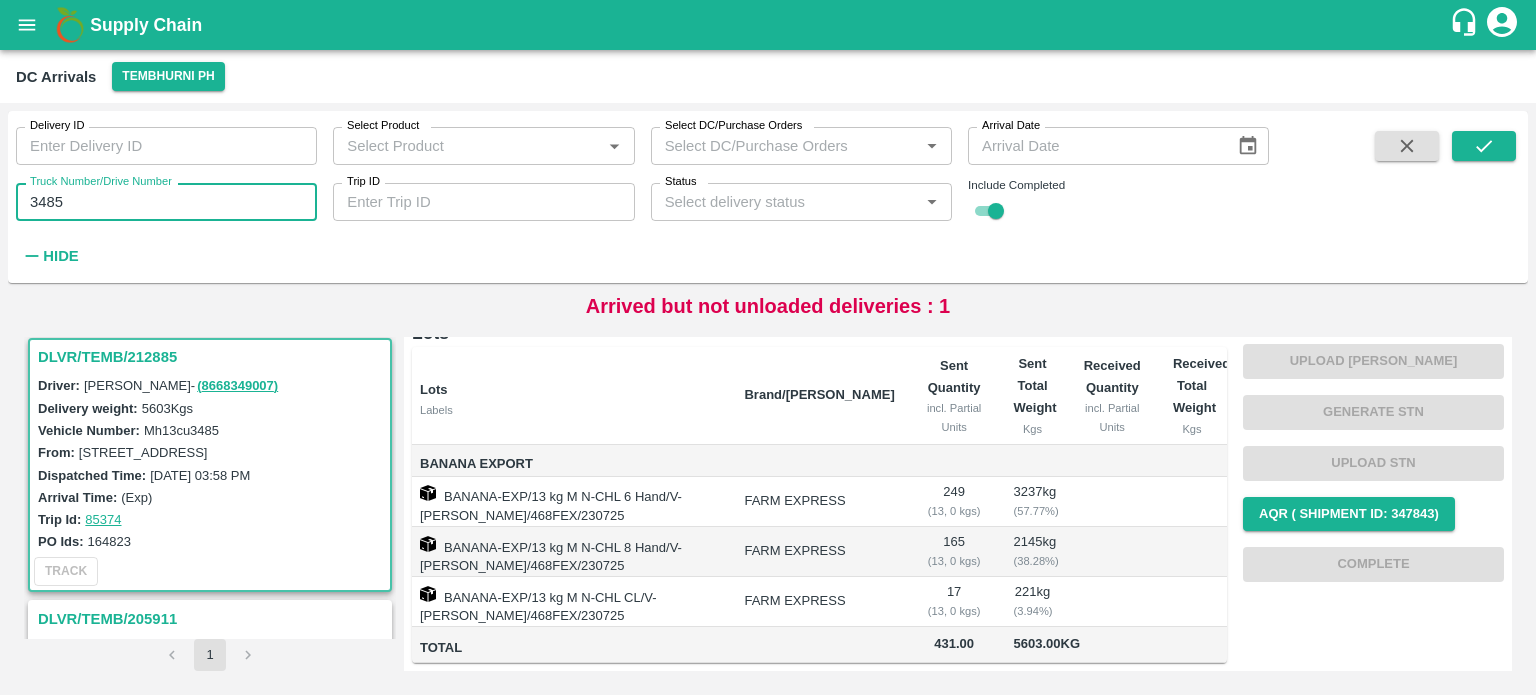 click on "3485" at bounding box center [166, 202] 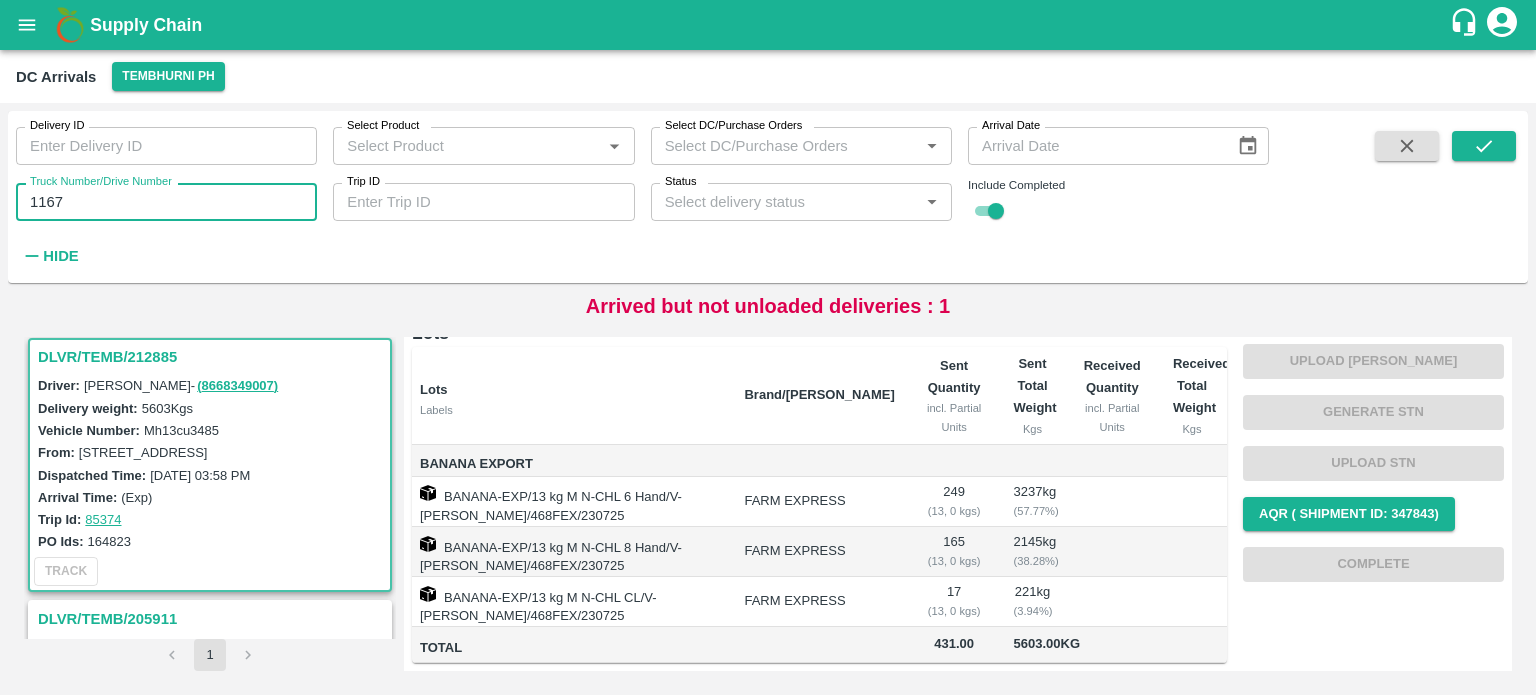 type on "1167" 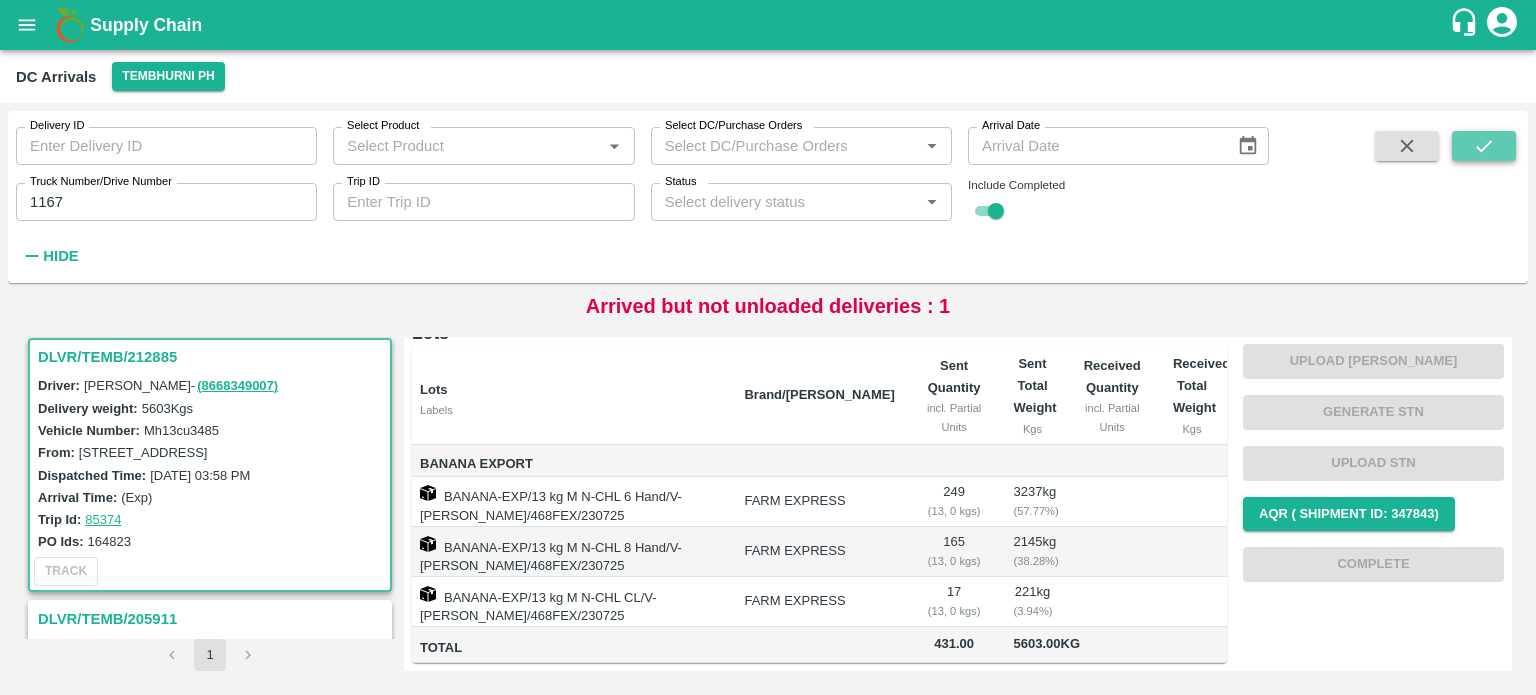 click 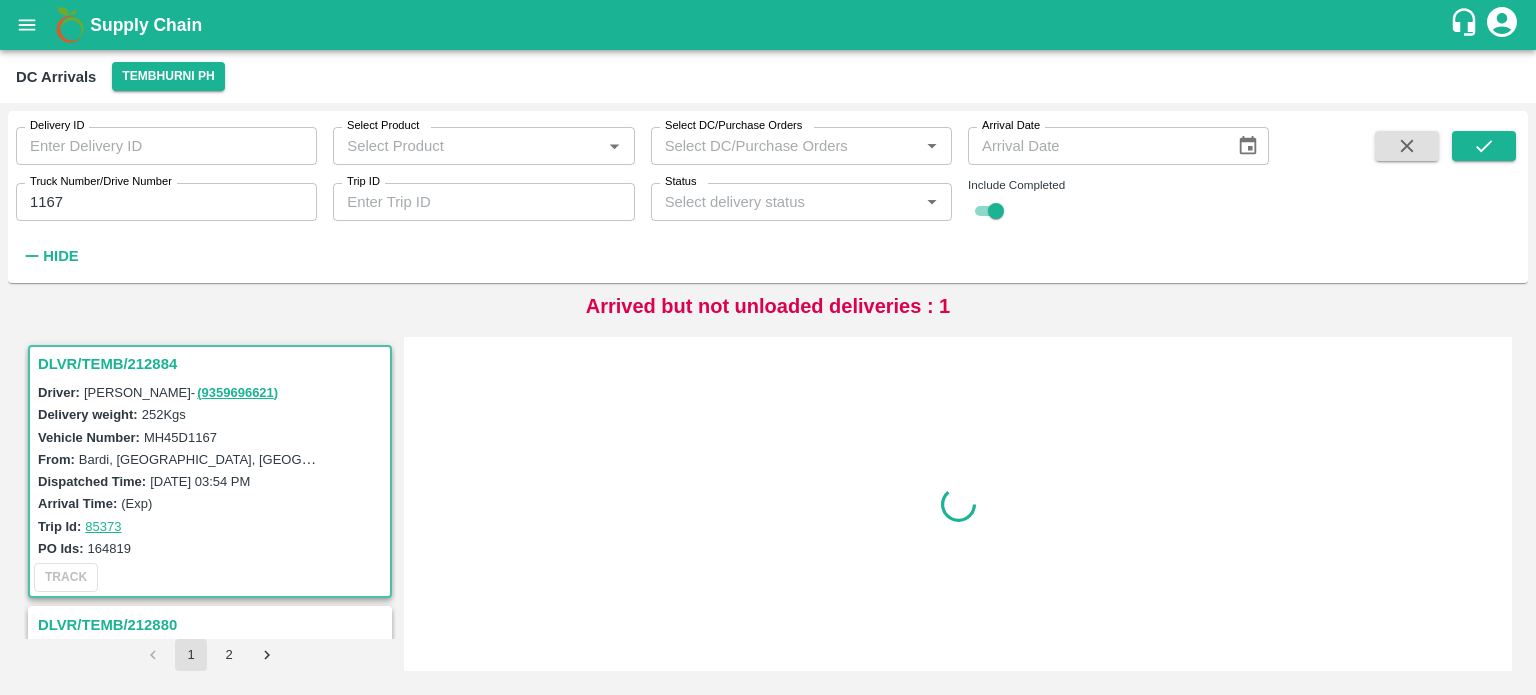 scroll, scrollTop: 0, scrollLeft: 0, axis: both 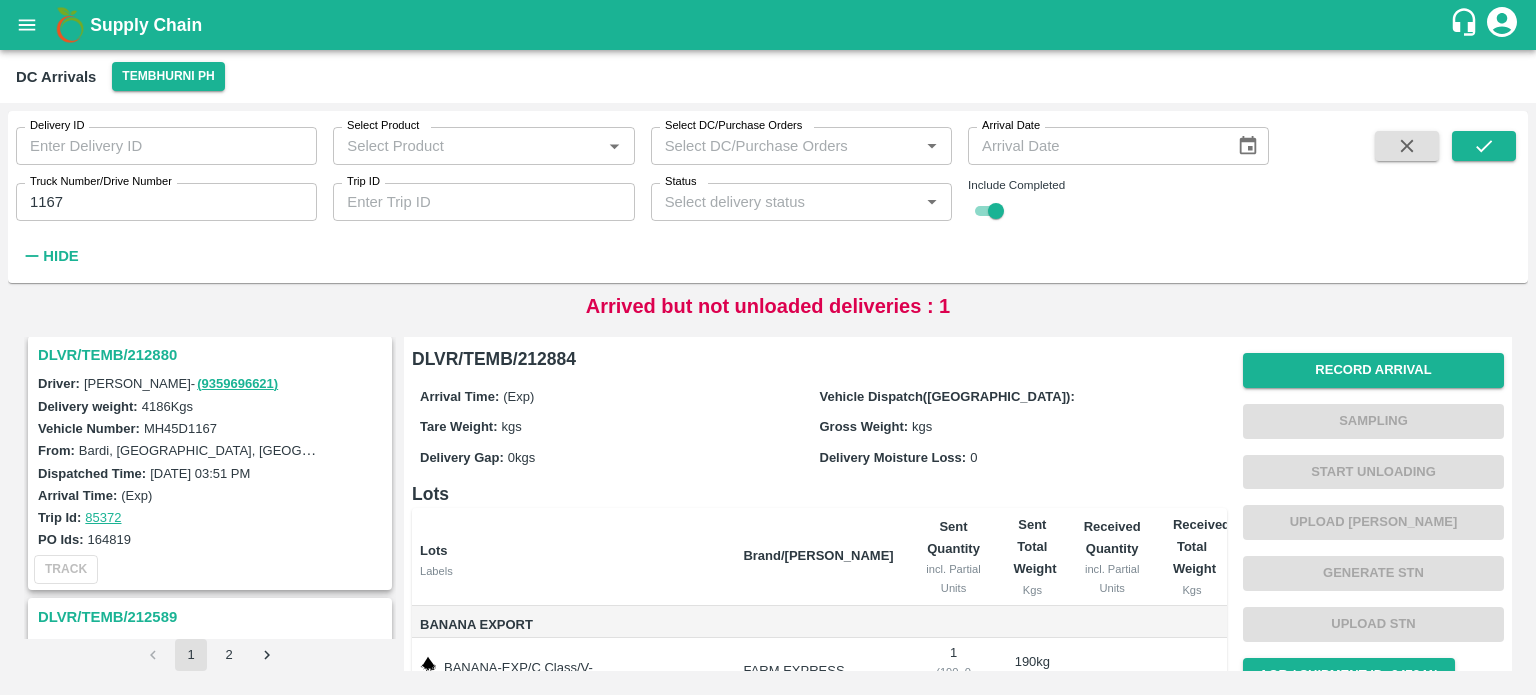 click on "DLVR/TEMB/212880" at bounding box center (213, 355) 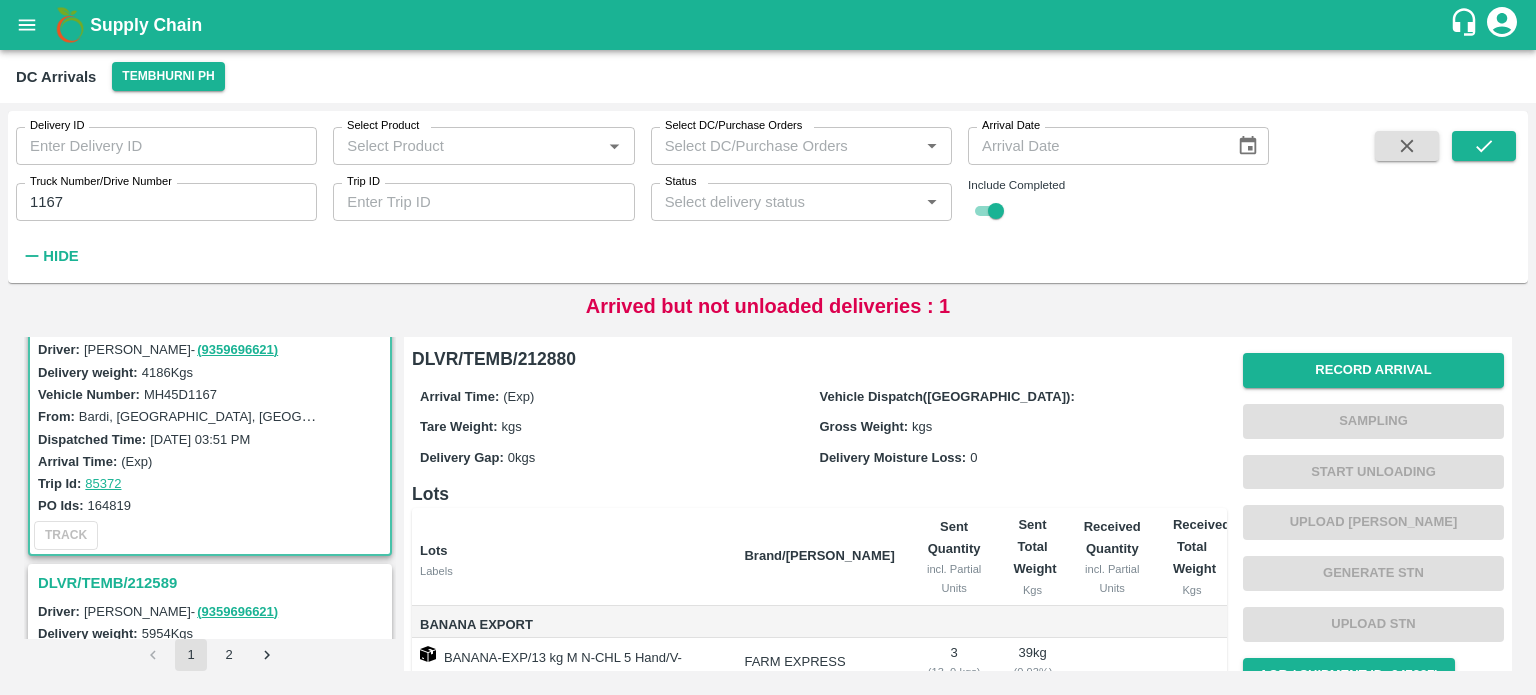scroll, scrollTop: 274, scrollLeft: 0, axis: vertical 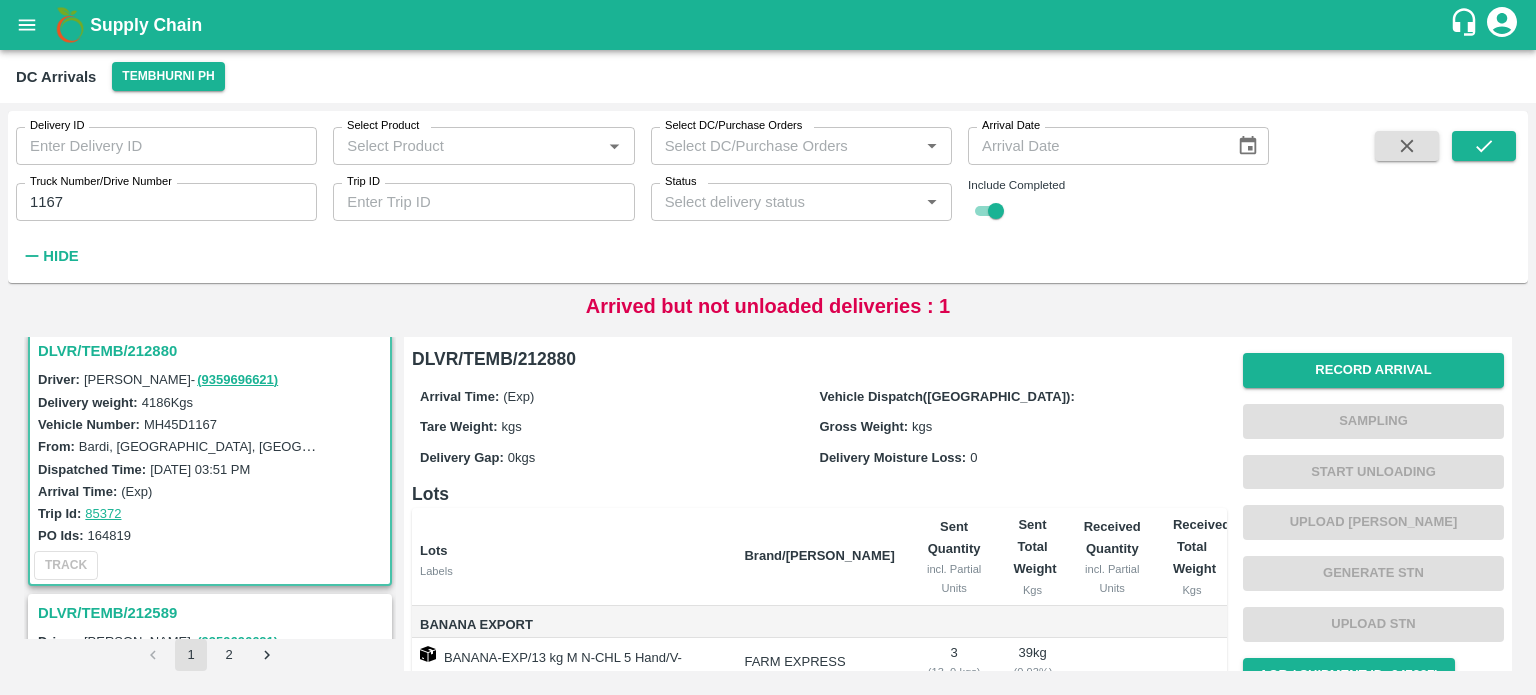 click on "MH45D1167" at bounding box center (180, 424) 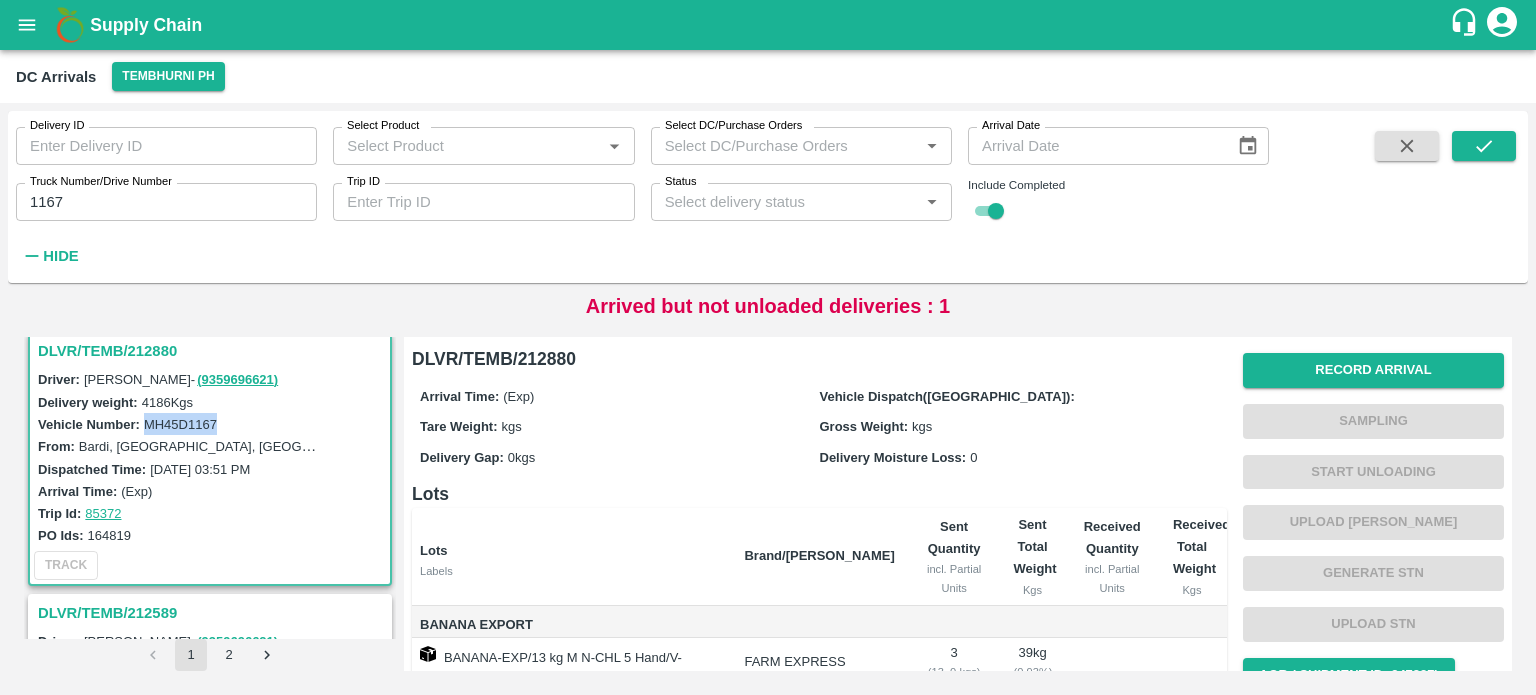 click on "MH45D1167" at bounding box center [180, 424] 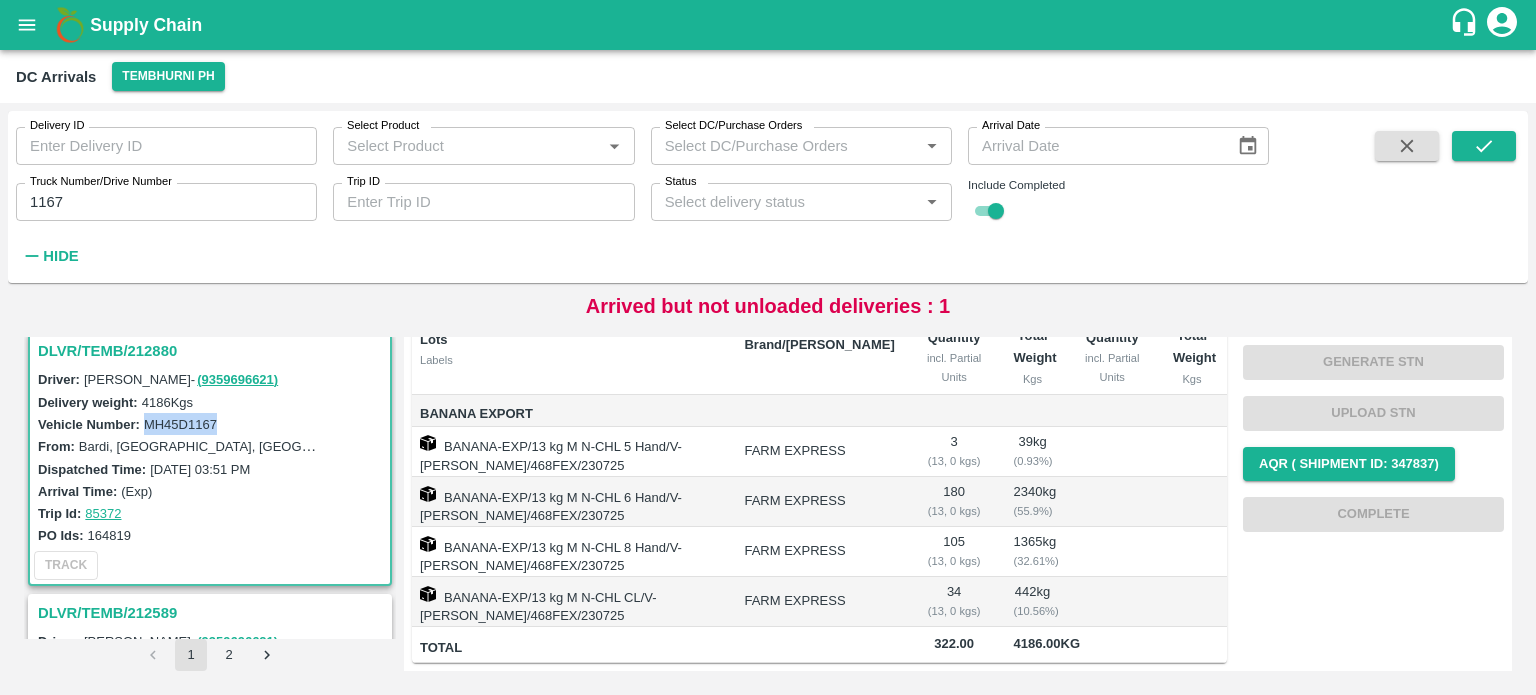 scroll, scrollTop: 0, scrollLeft: 0, axis: both 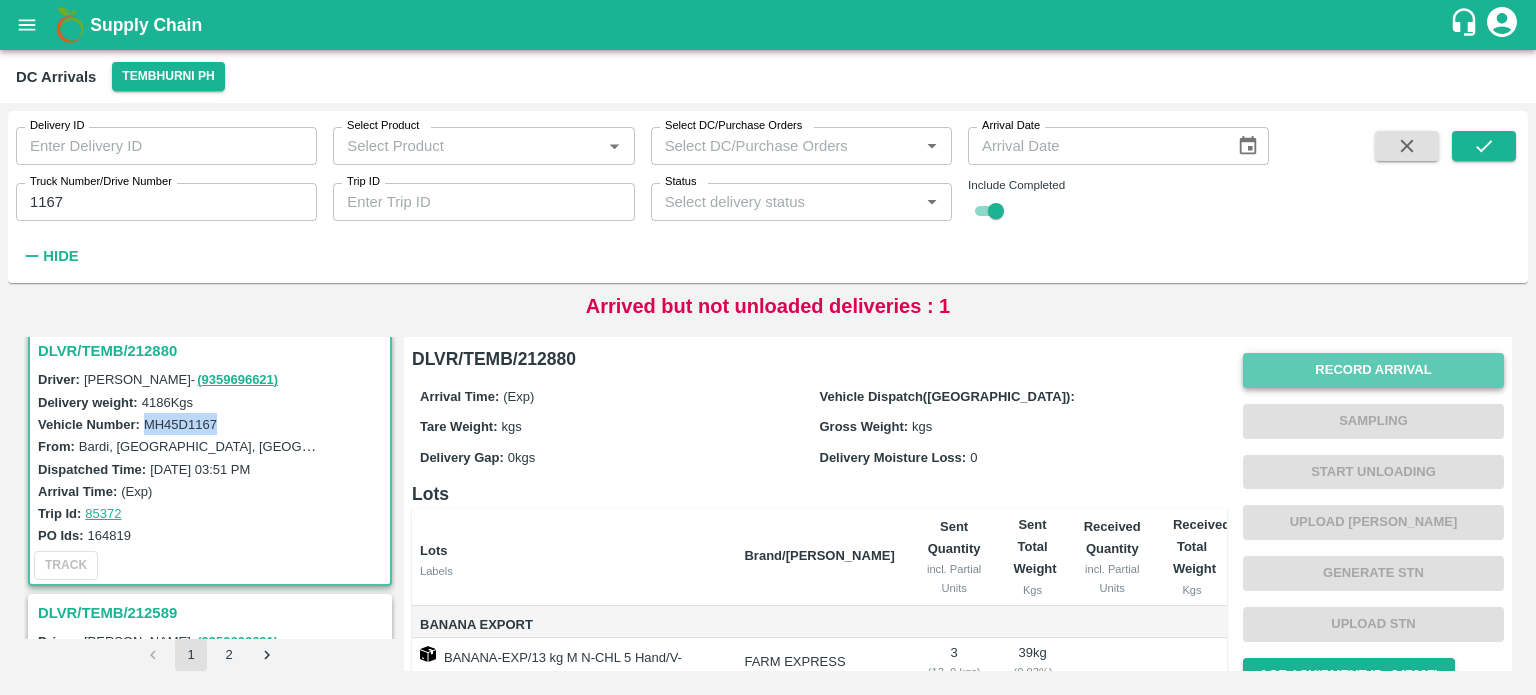 click on "Record Arrival" at bounding box center [1373, 370] 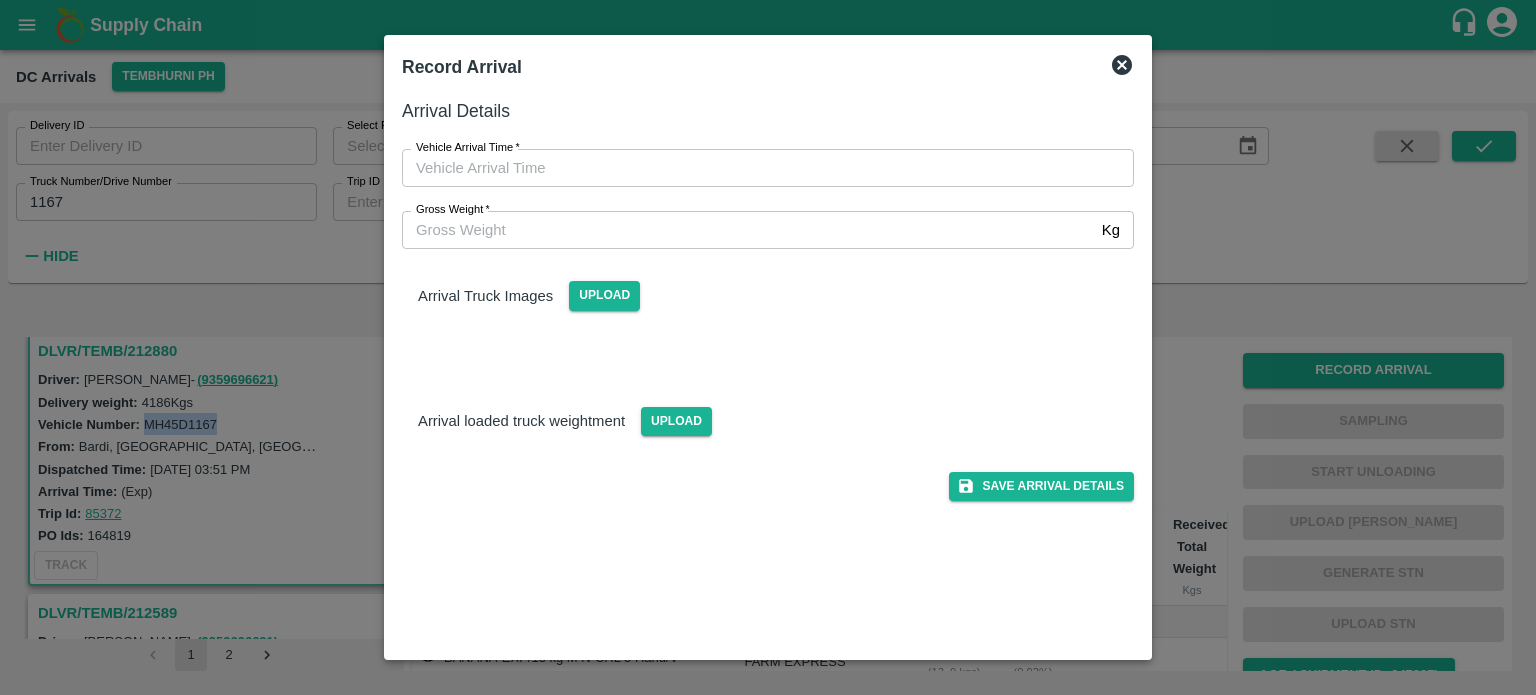 type on "DD/MM/YYYY hh:mm aa" 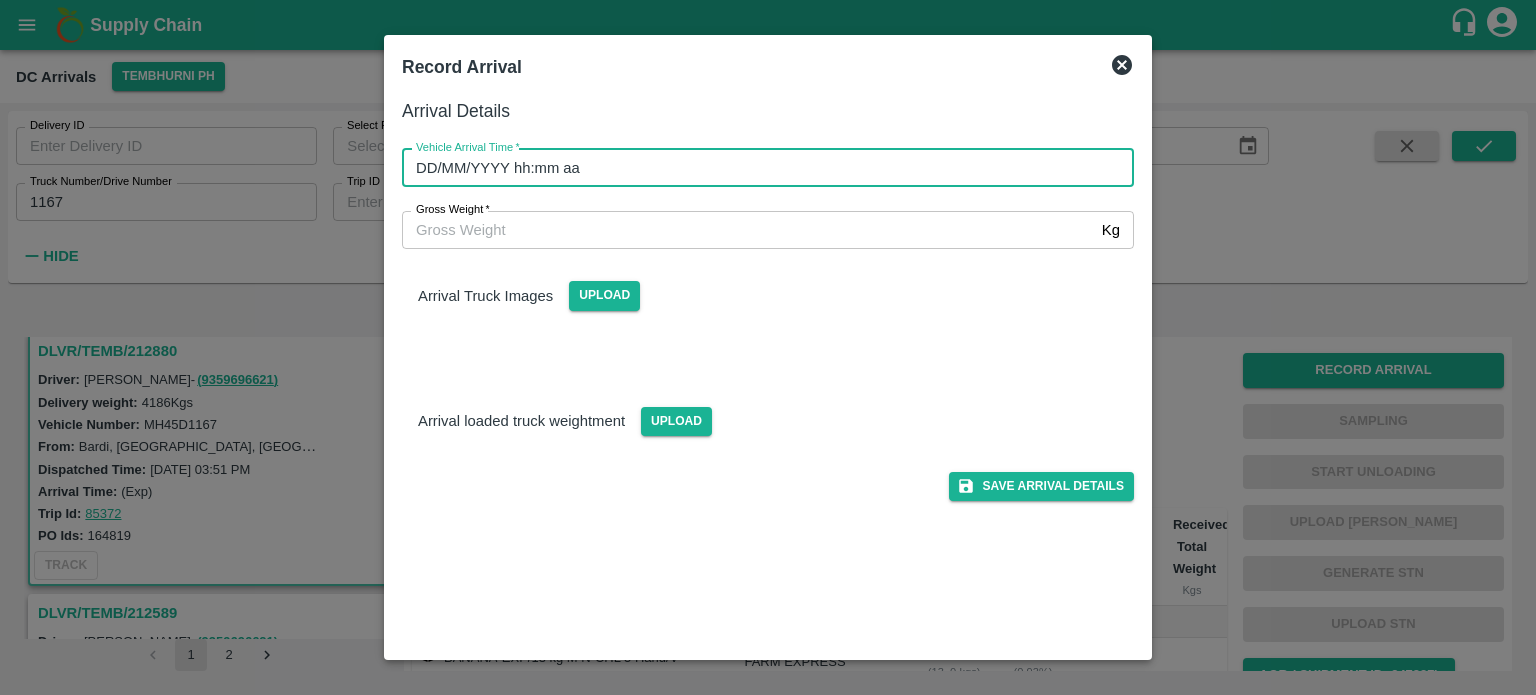 click on "DD/MM/YYYY hh:mm aa" at bounding box center (761, 168) 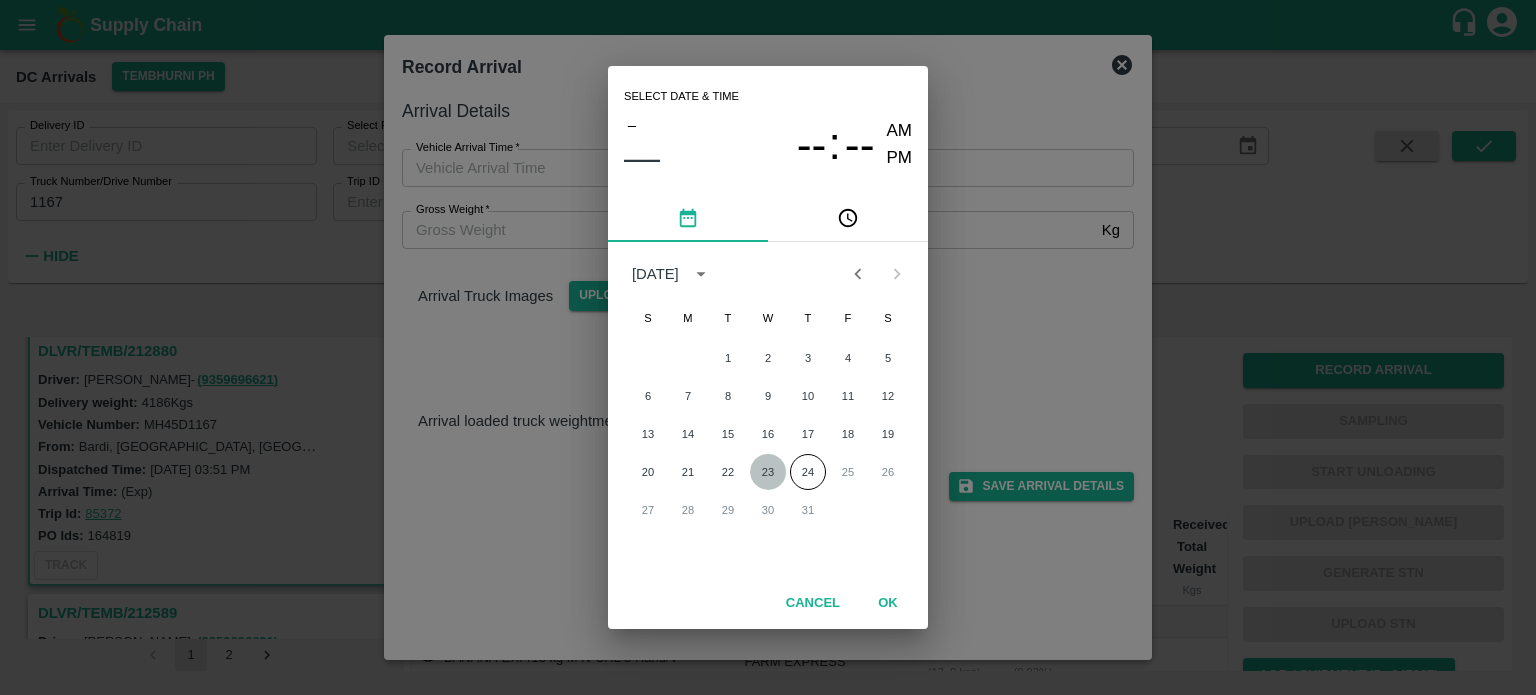 click on "23" at bounding box center [768, 472] 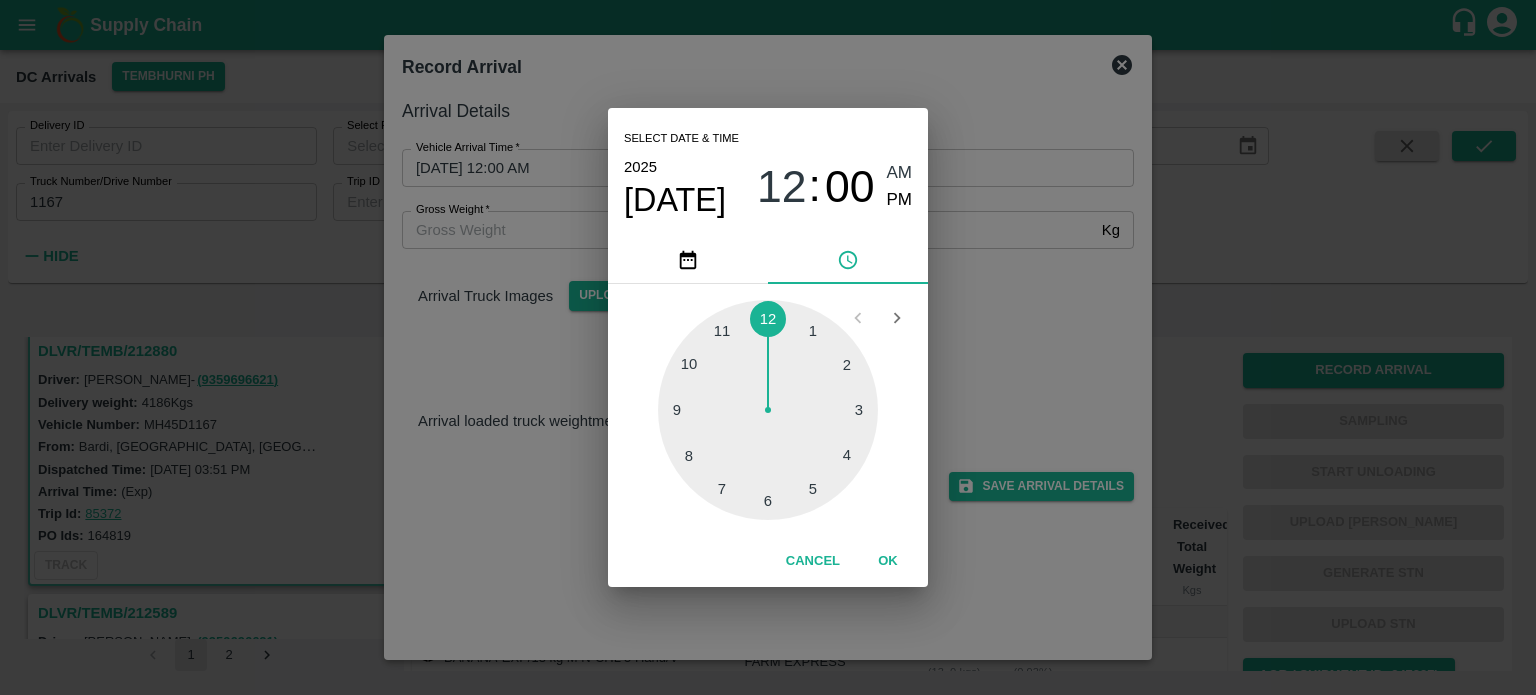 click at bounding box center (768, 410) 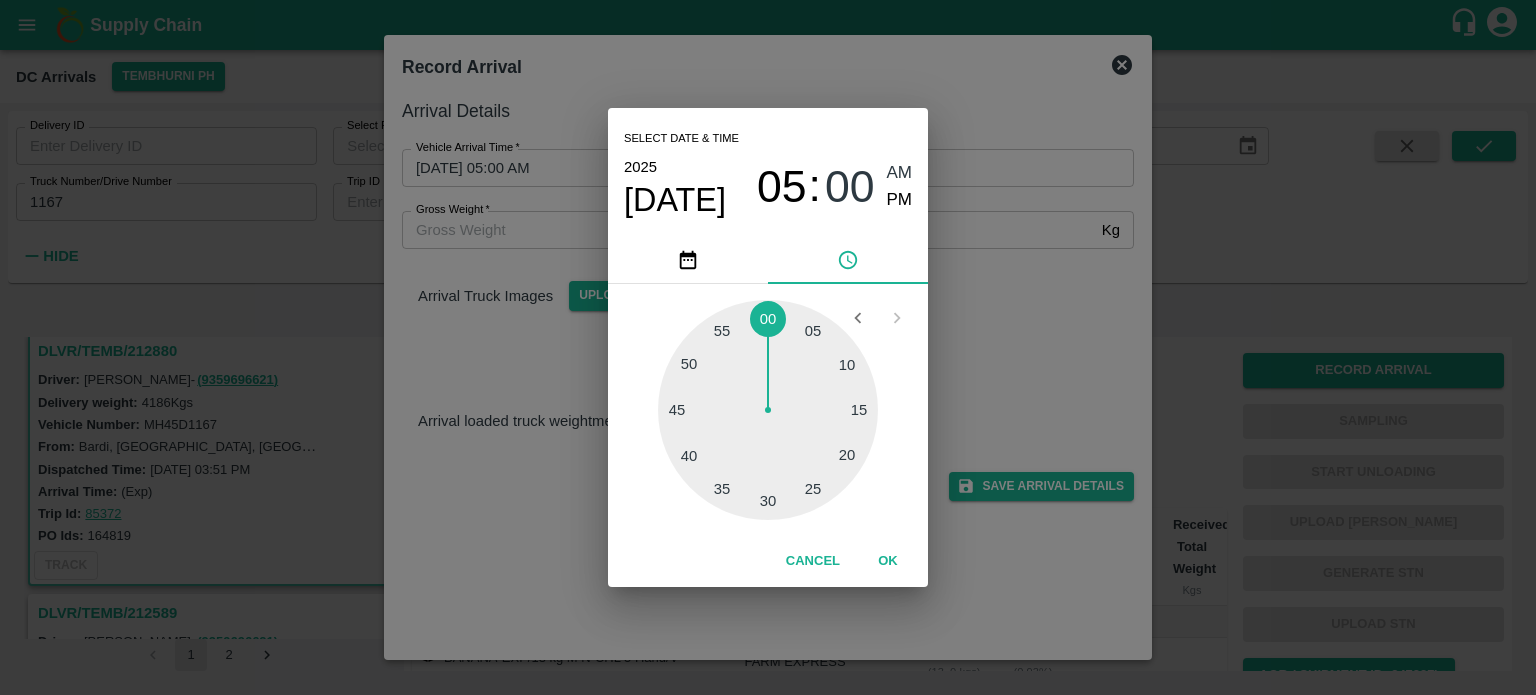 click on "PM" at bounding box center (900, 200) 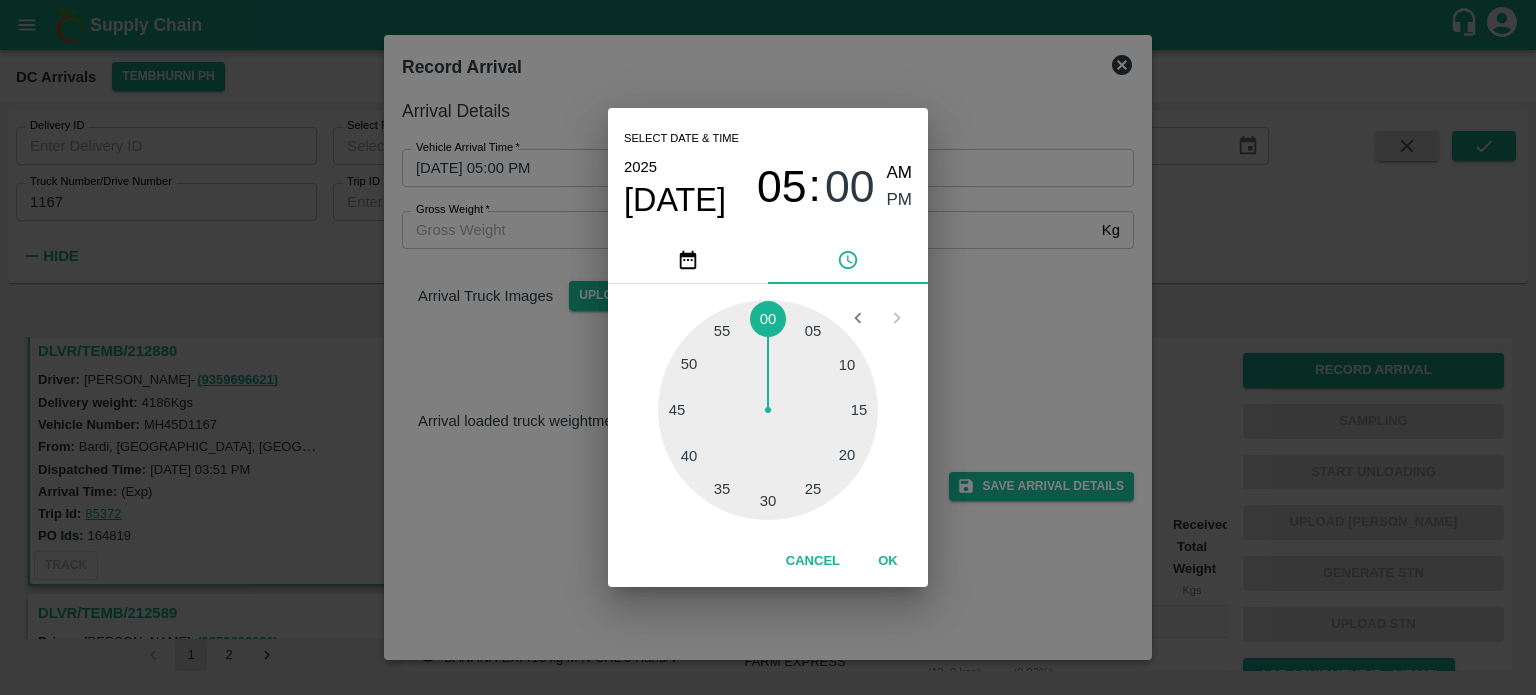 click on "Select date & time [DATE] 05 : 00 AM PM 05 10 15 20 25 30 35 40 45 50 55 00 Cancel OK" at bounding box center (768, 347) 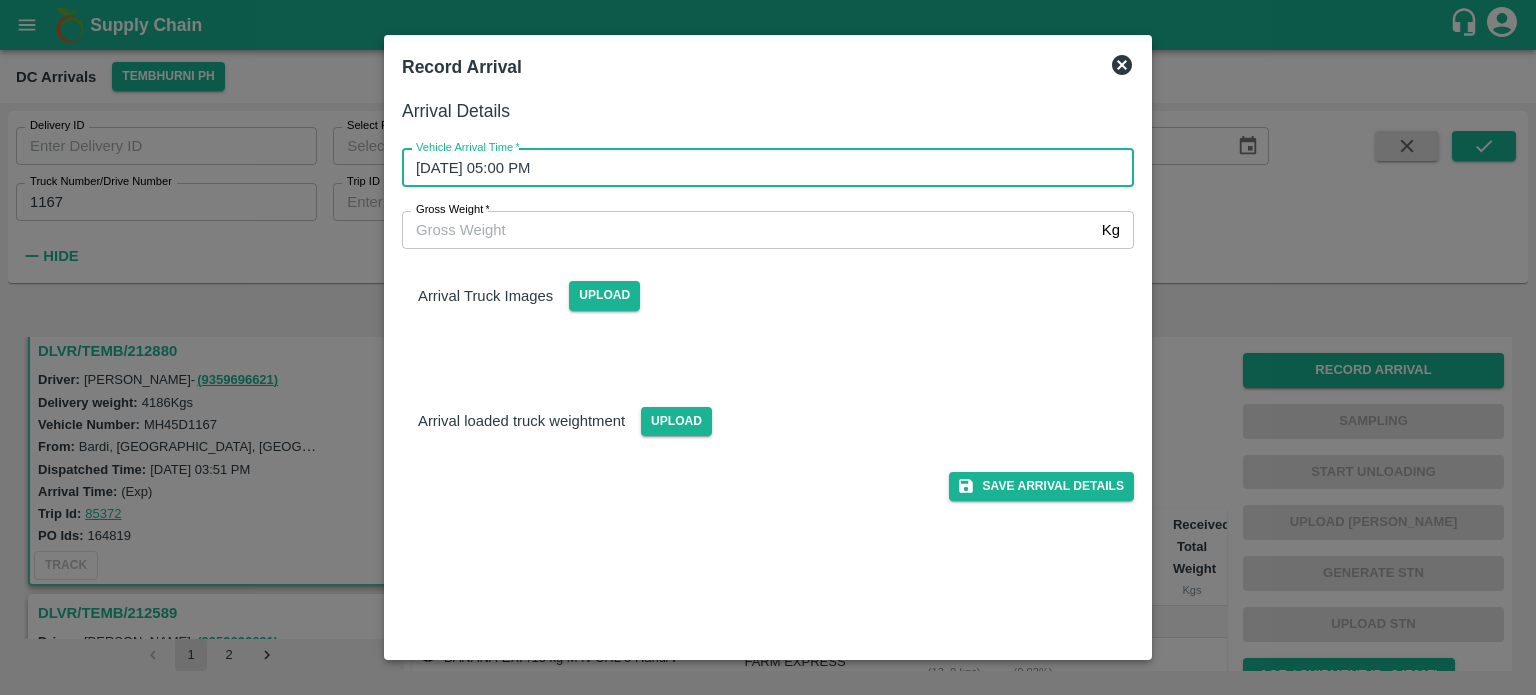 click on "Gross Weight   *" at bounding box center [748, 230] 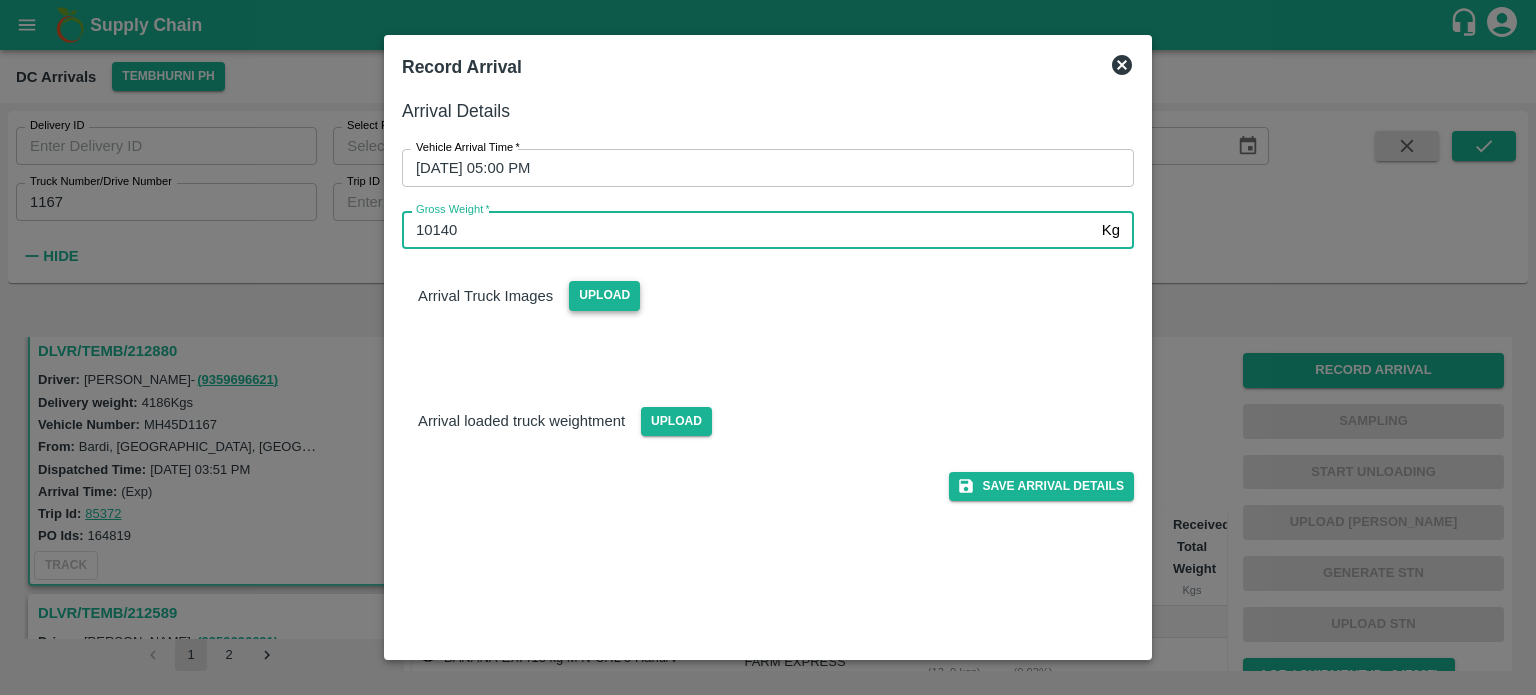 type on "10140" 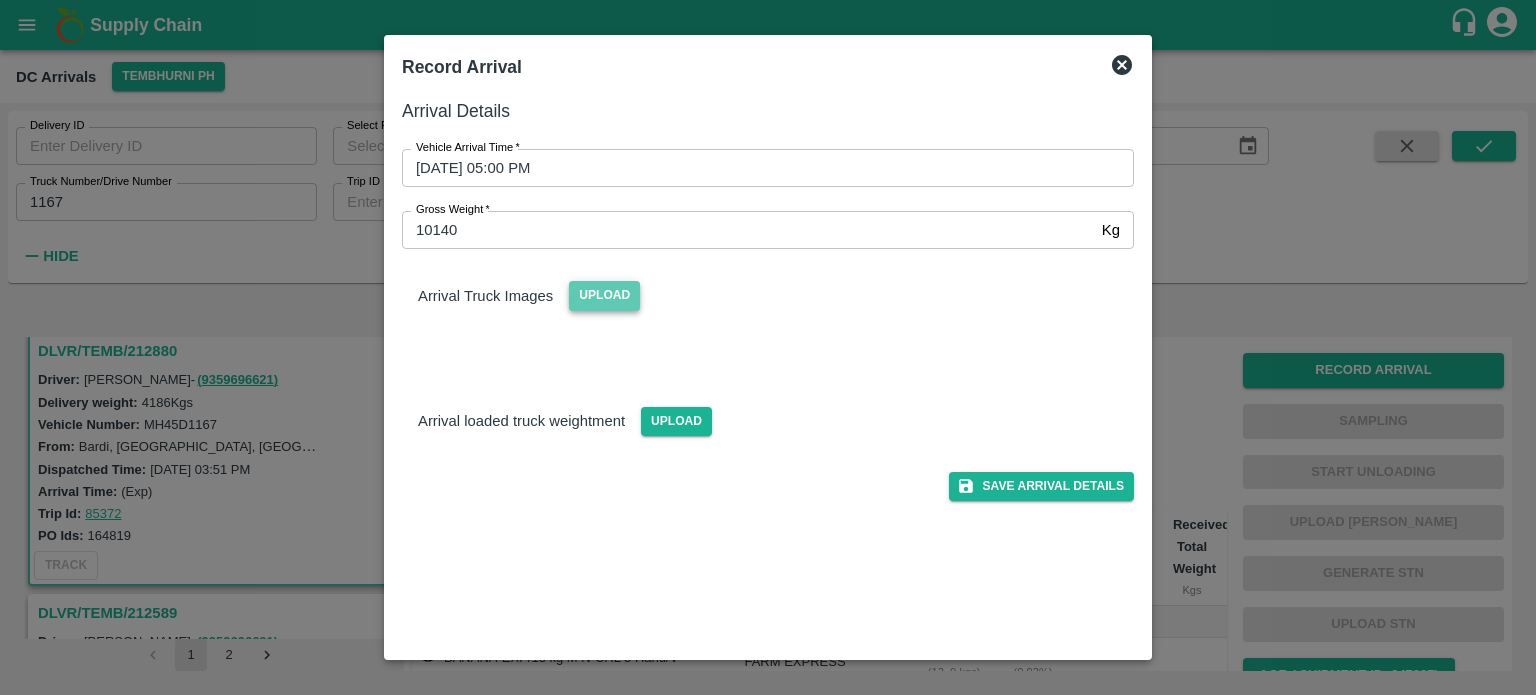 click on "Upload" at bounding box center [604, 295] 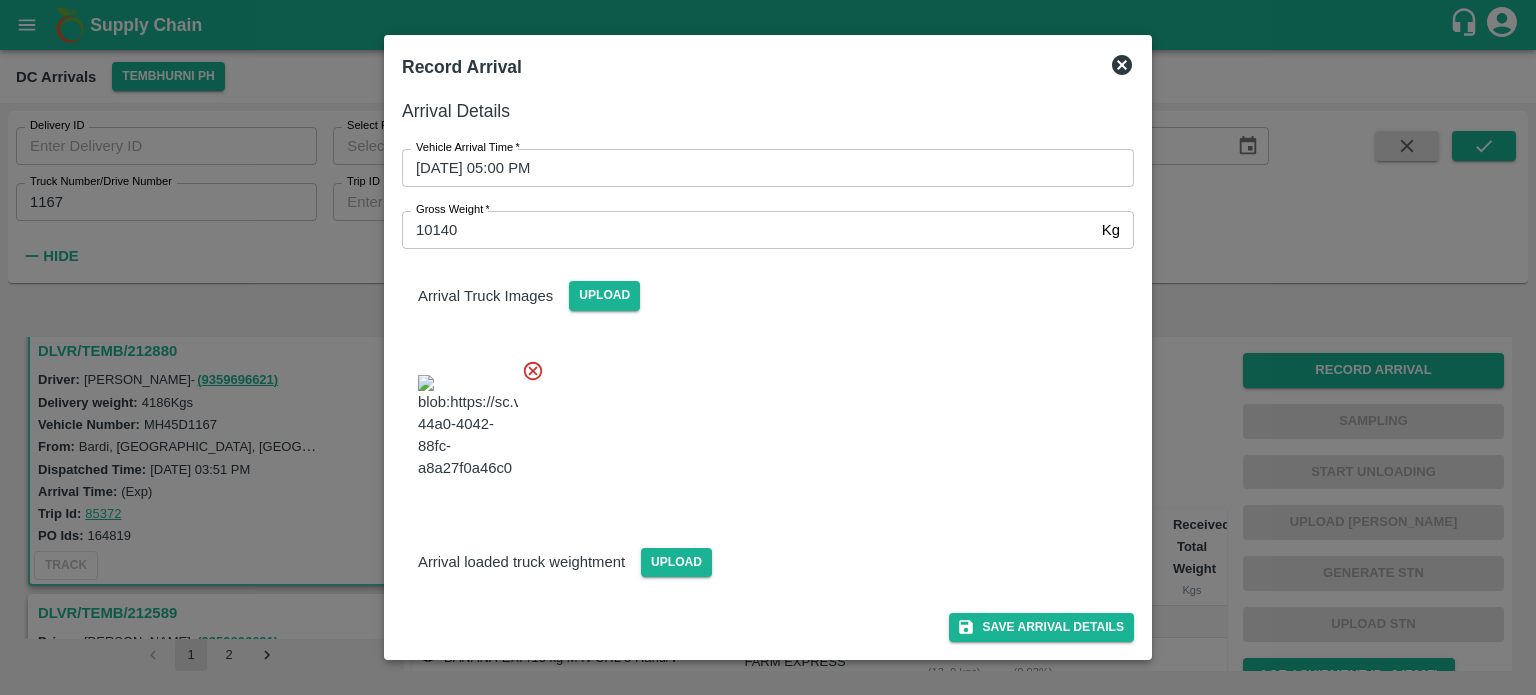 scroll, scrollTop: 116, scrollLeft: 0, axis: vertical 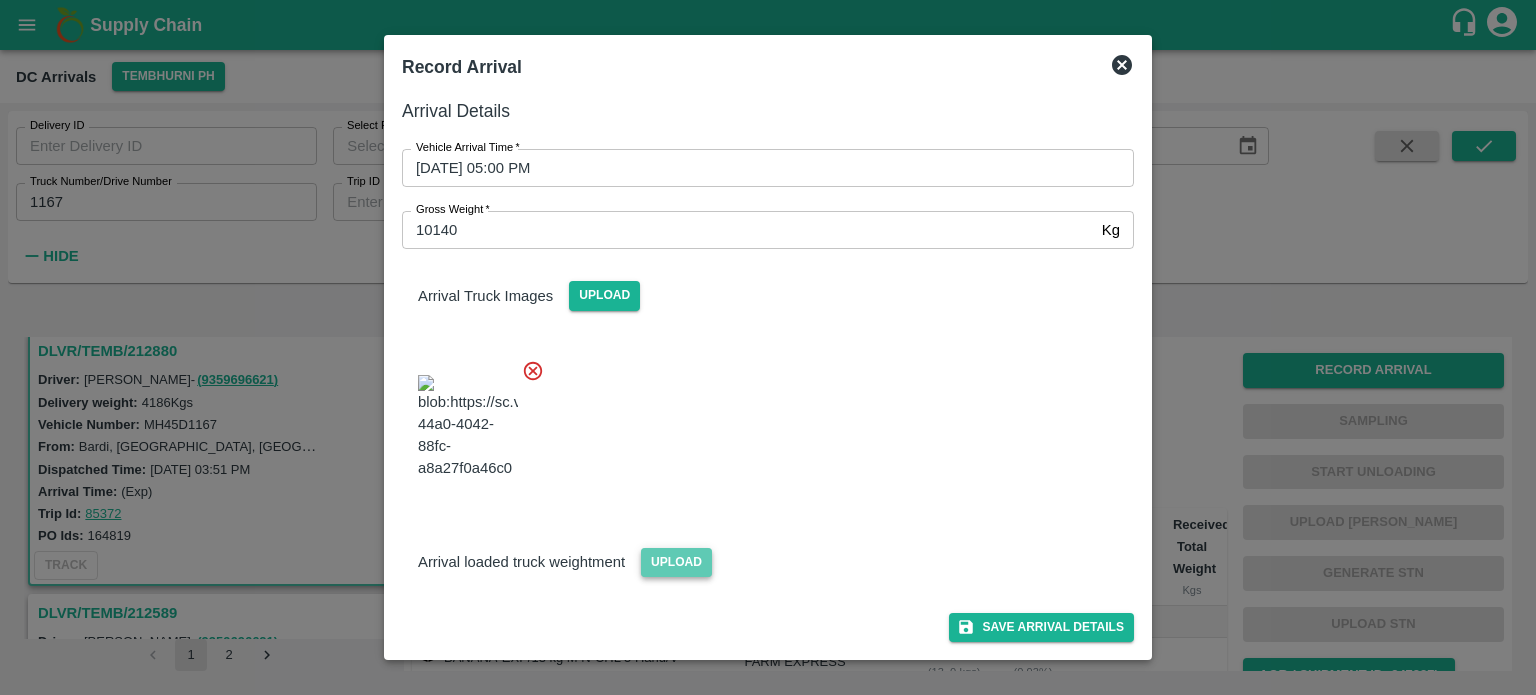 click on "Upload" at bounding box center [676, 562] 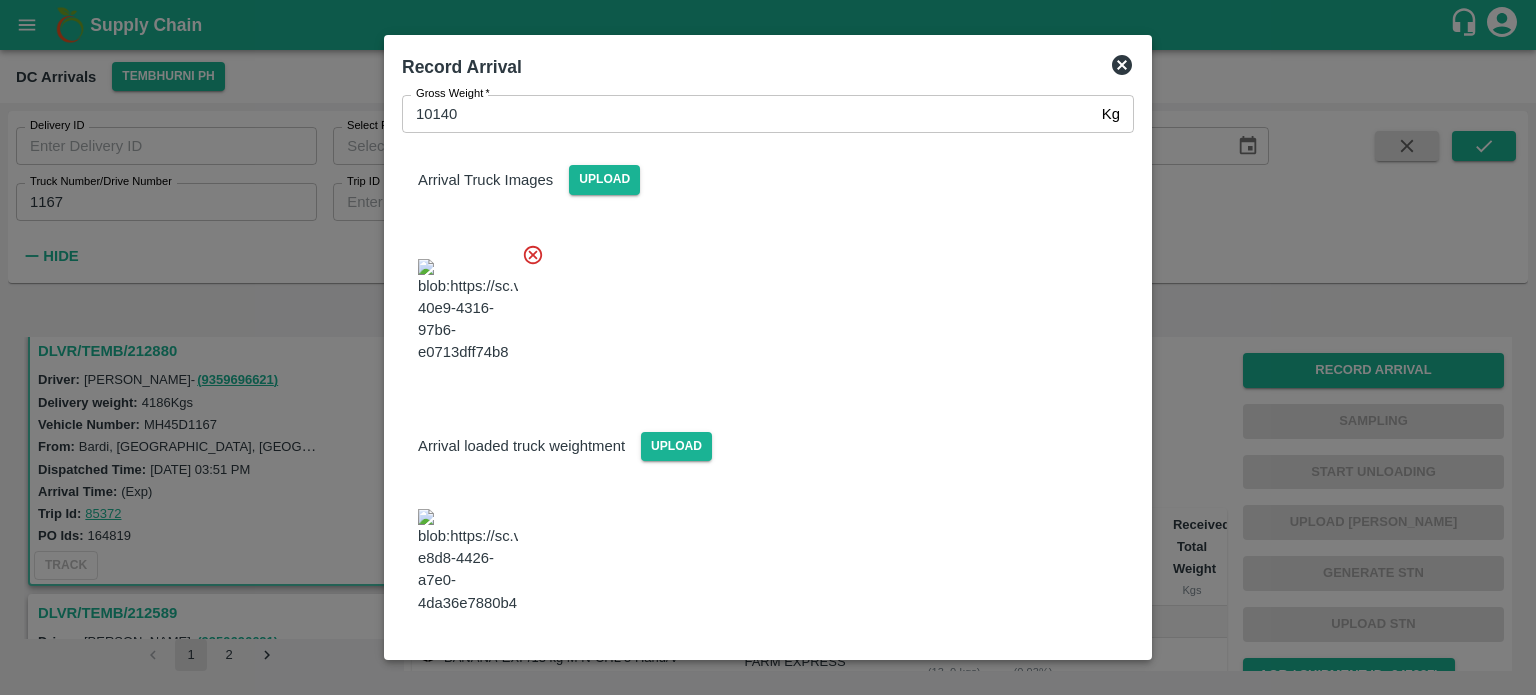 click at bounding box center (760, 305) 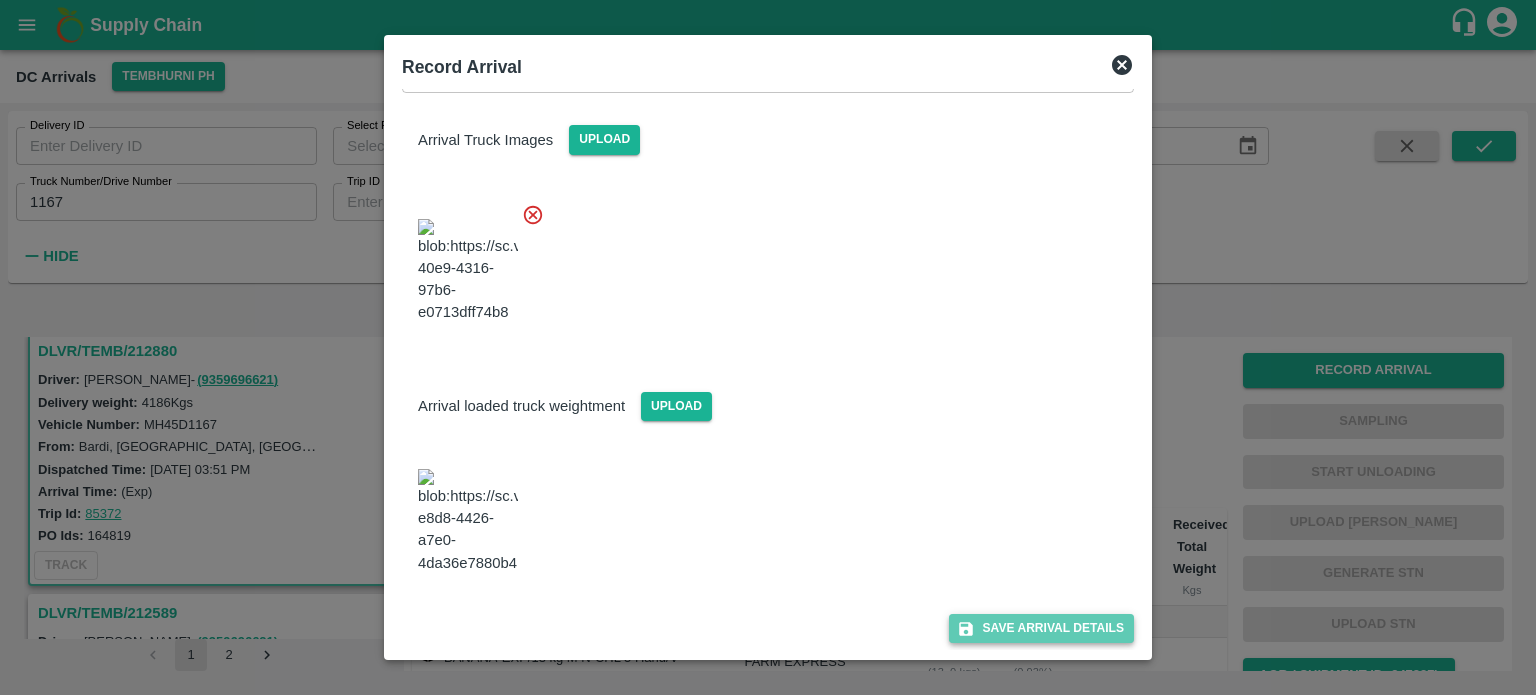 click on "Save Arrival Details" at bounding box center (1041, 628) 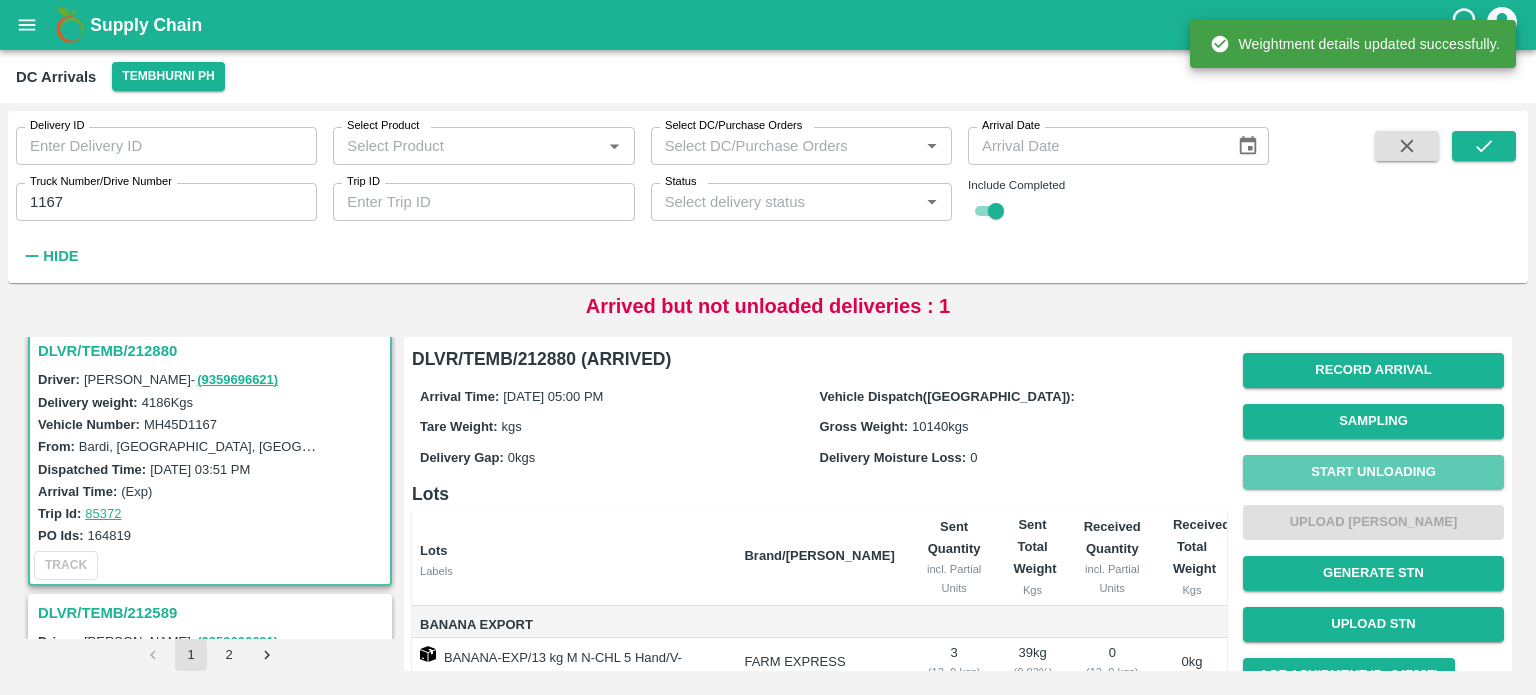 click on "Start Unloading" at bounding box center [1373, 472] 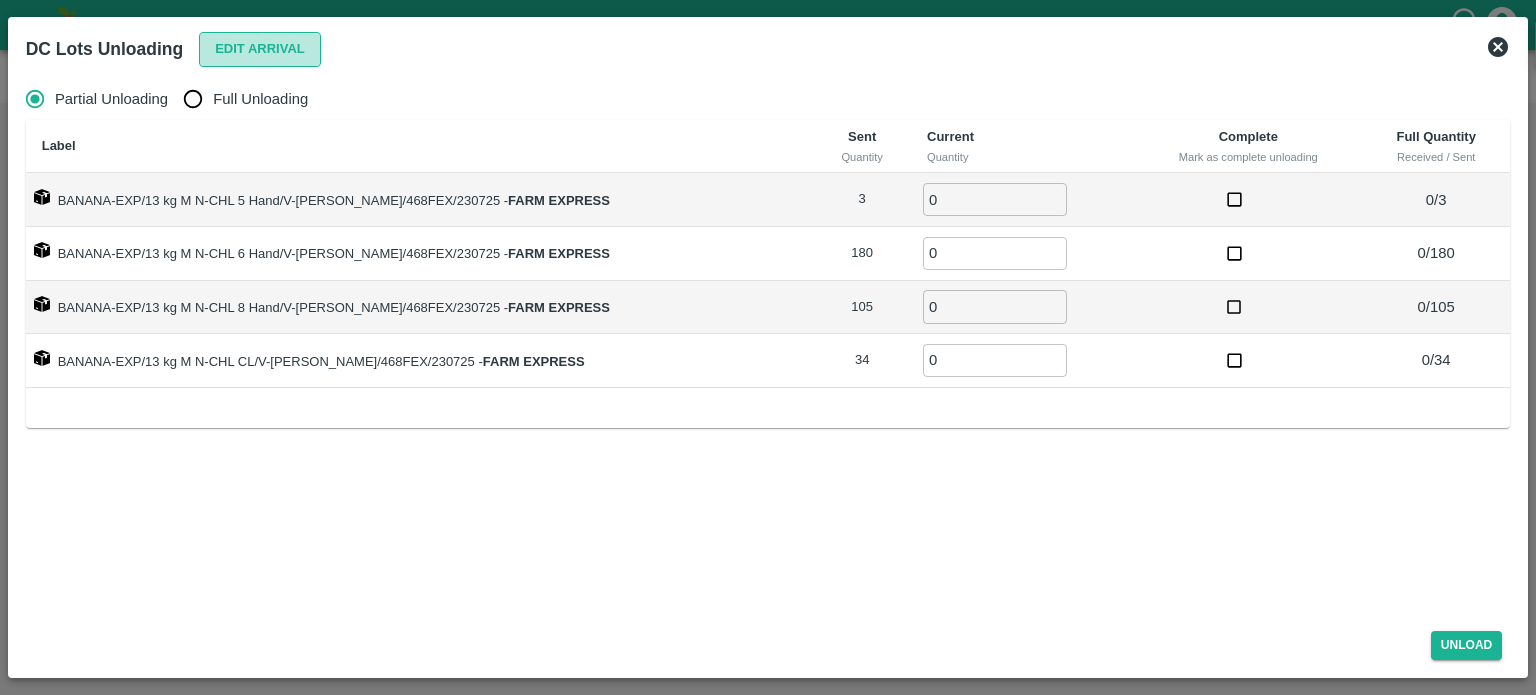 click on "Edit Arrival" at bounding box center (260, 49) 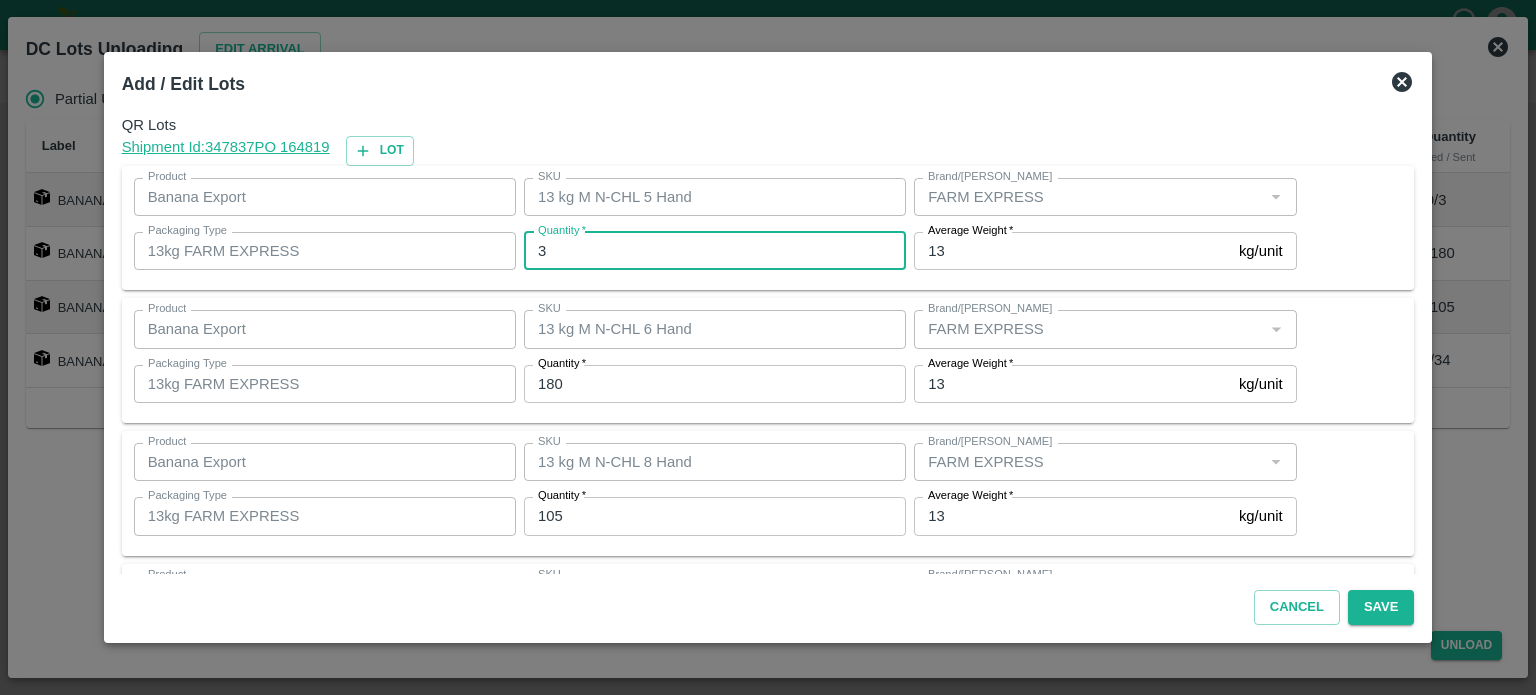 click on "3" at bounding box center [715, 251] 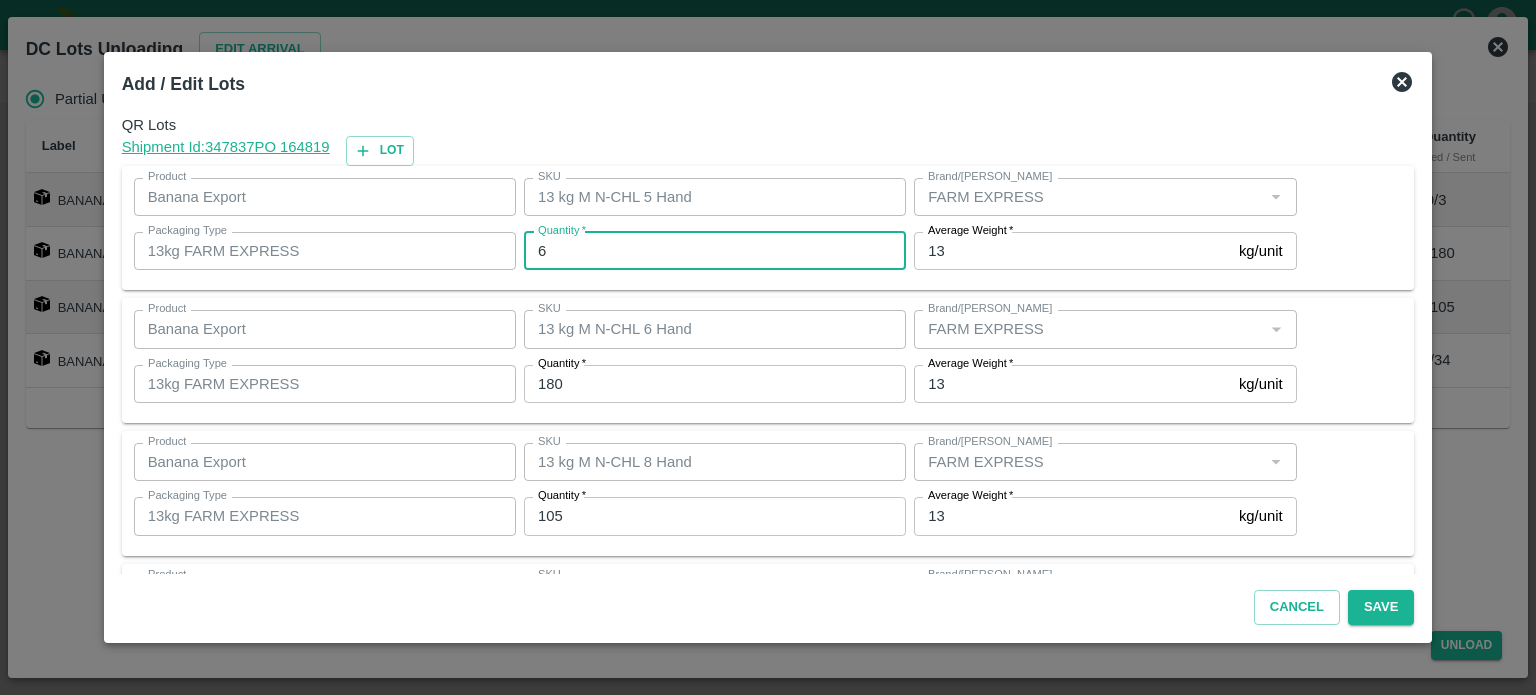 type on "6" 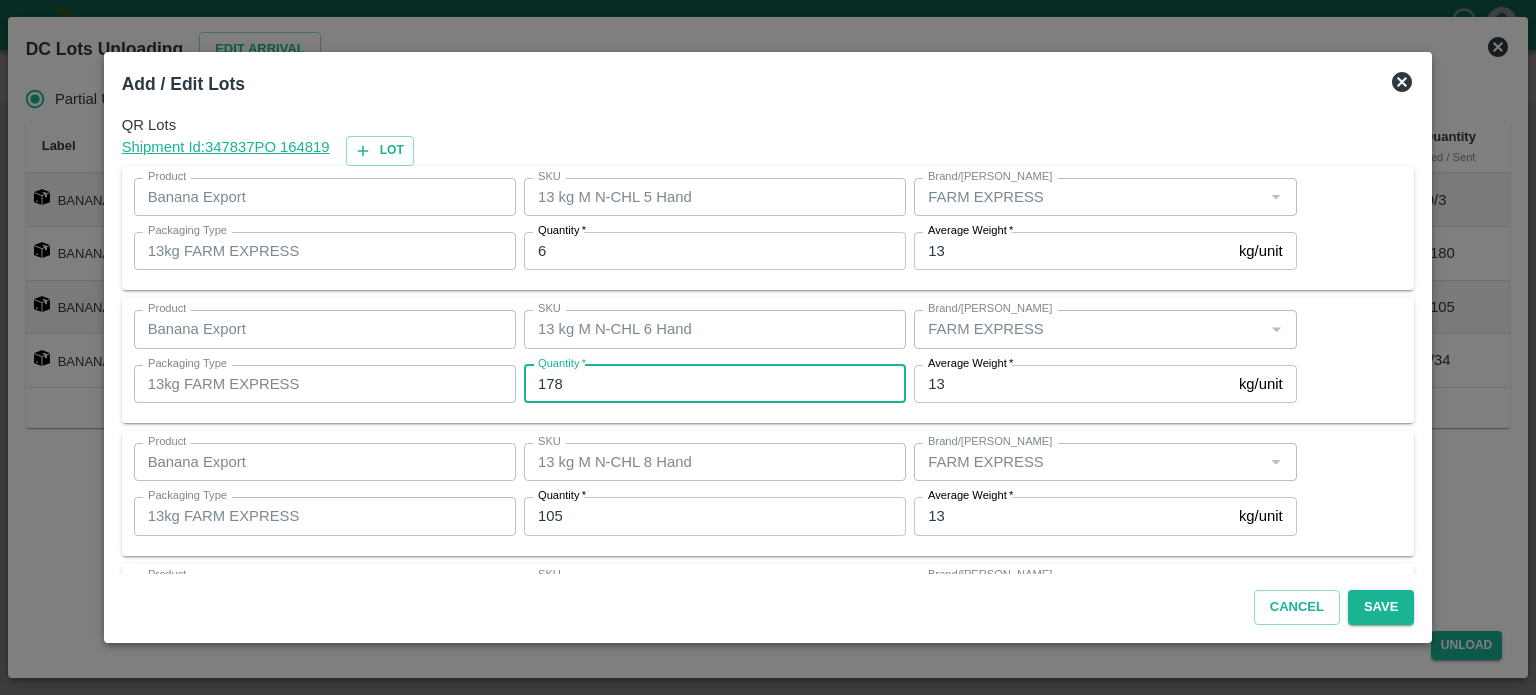 type on "178" 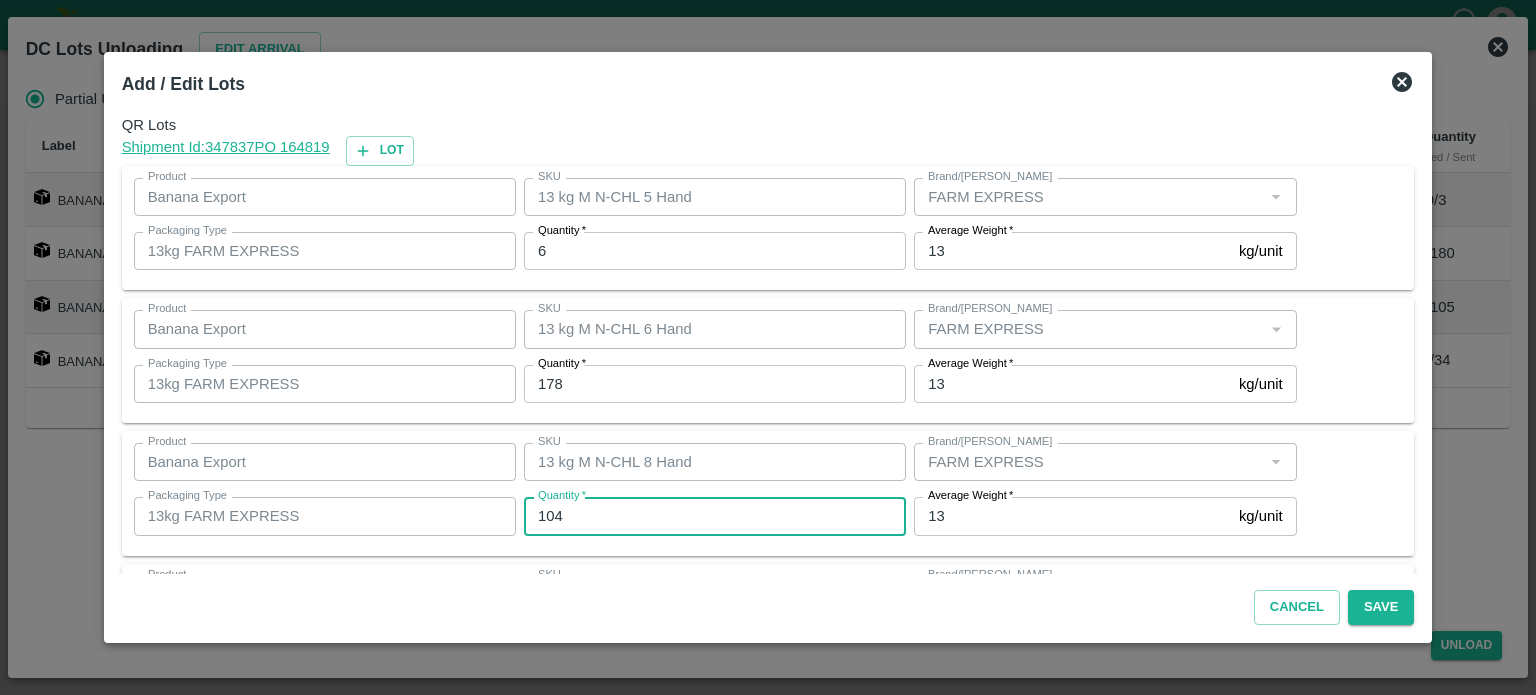type on "104" 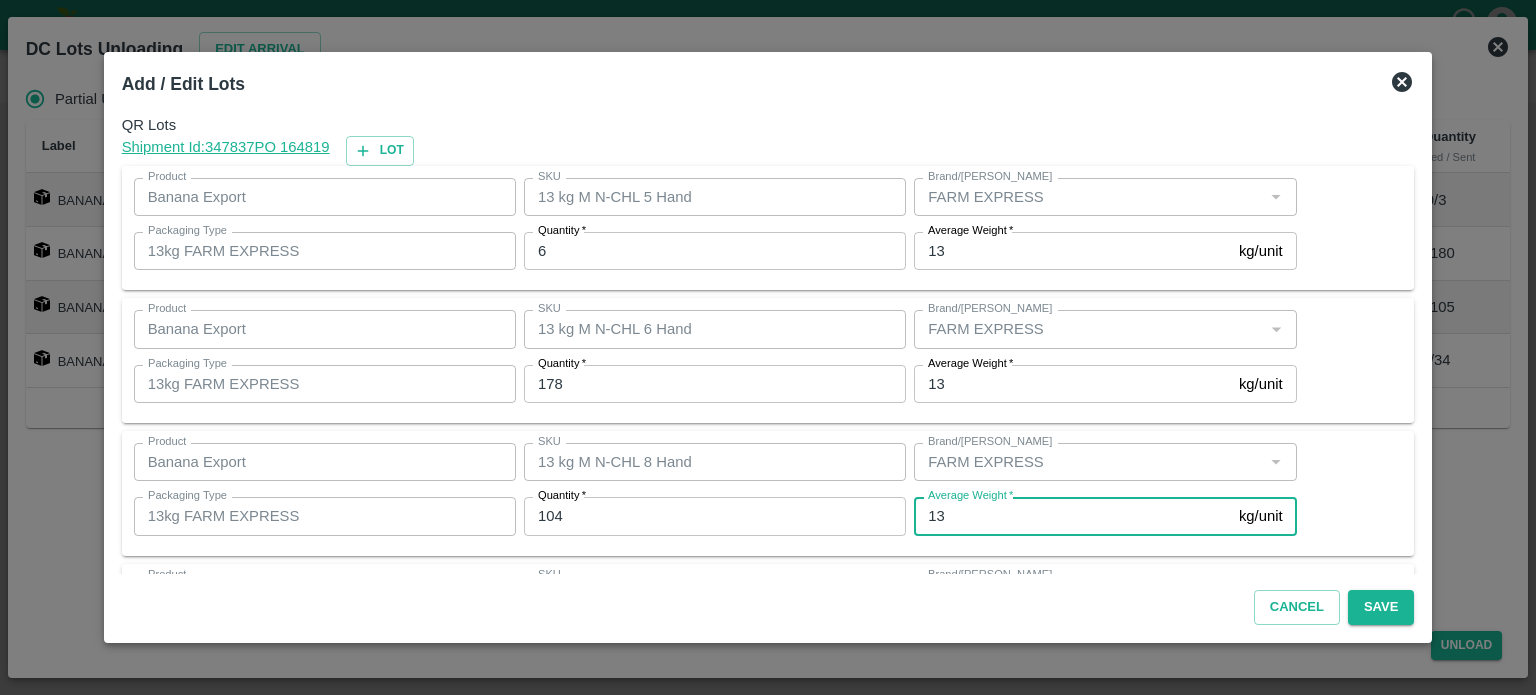 scroll, scrollTop: 129, scrollLeft: 0, axis: vertical 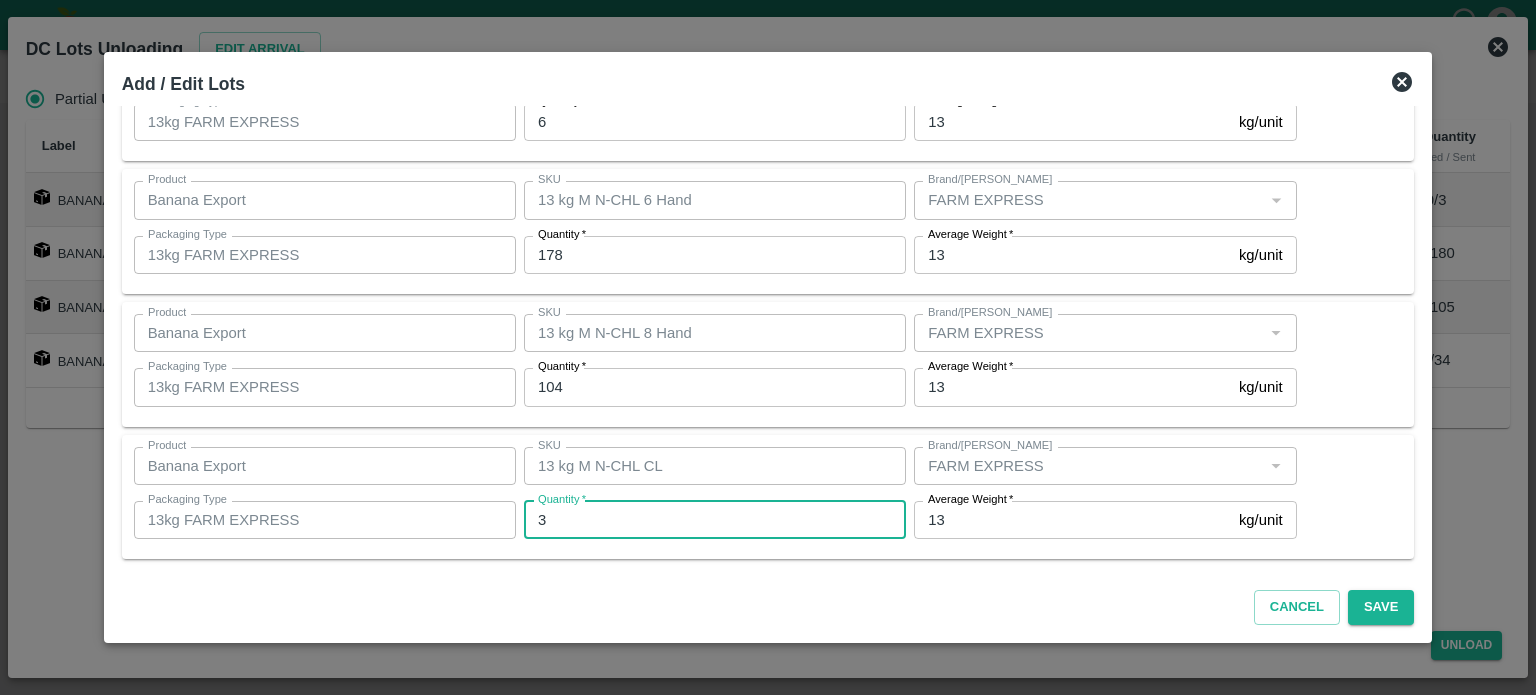 type on "34" 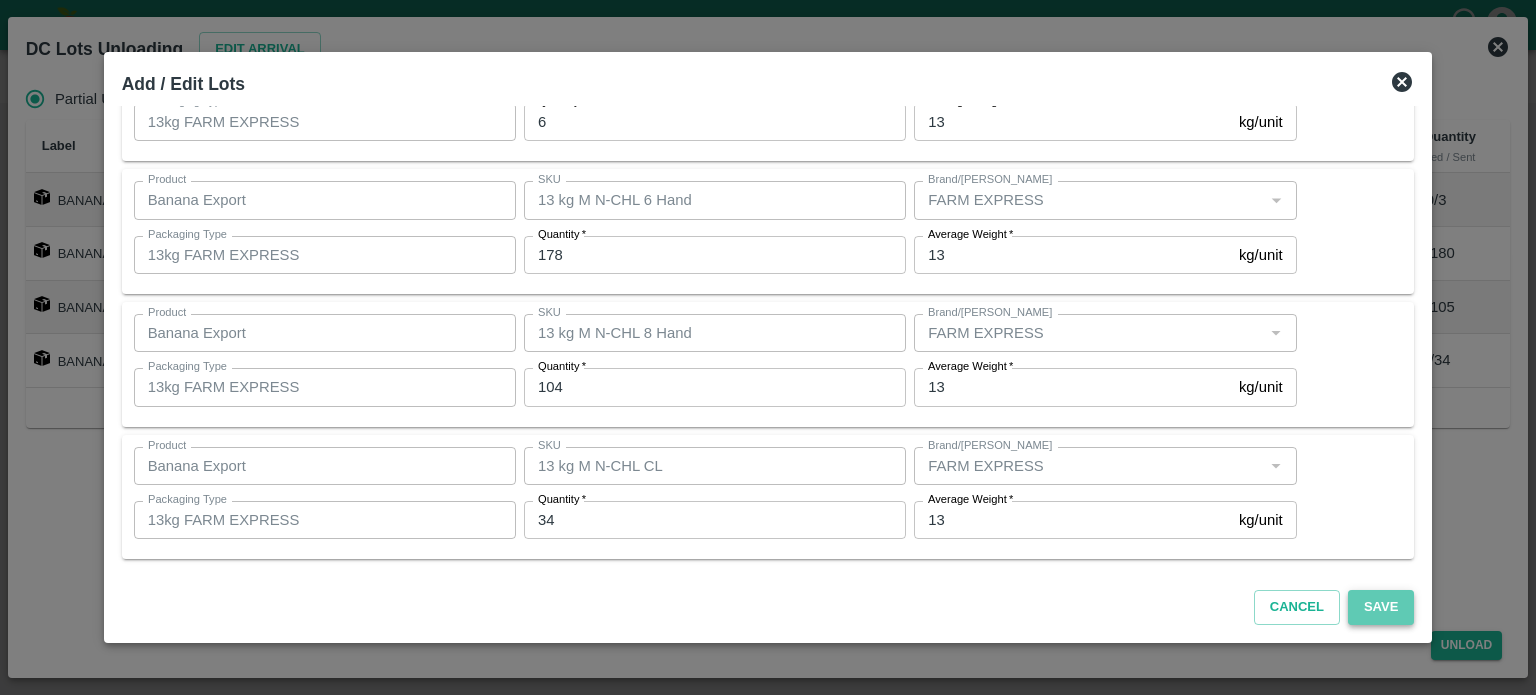 click on "Save" at bounding box center (1381, 607) 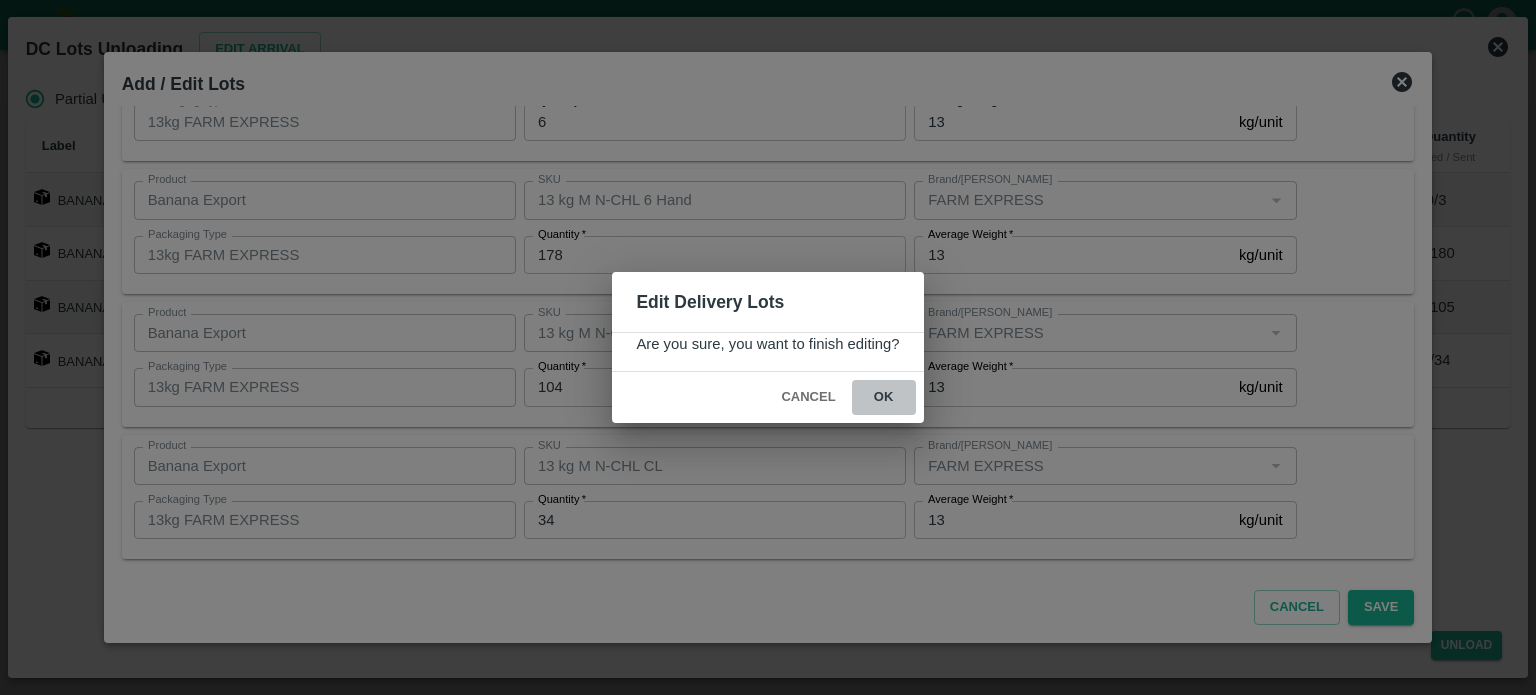 click on "ok" at bounding box center (884, 397) 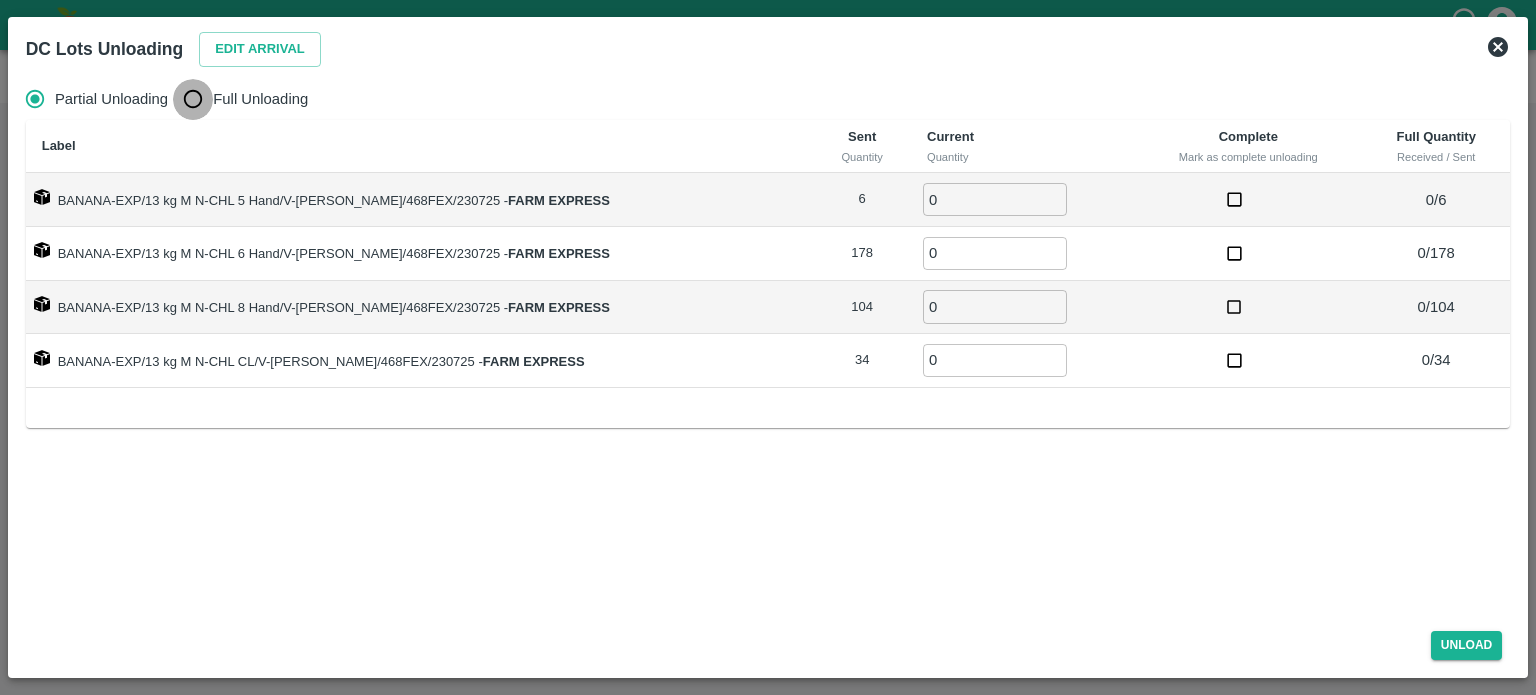click on "Full Unloading" at bounding box center [193, 99] 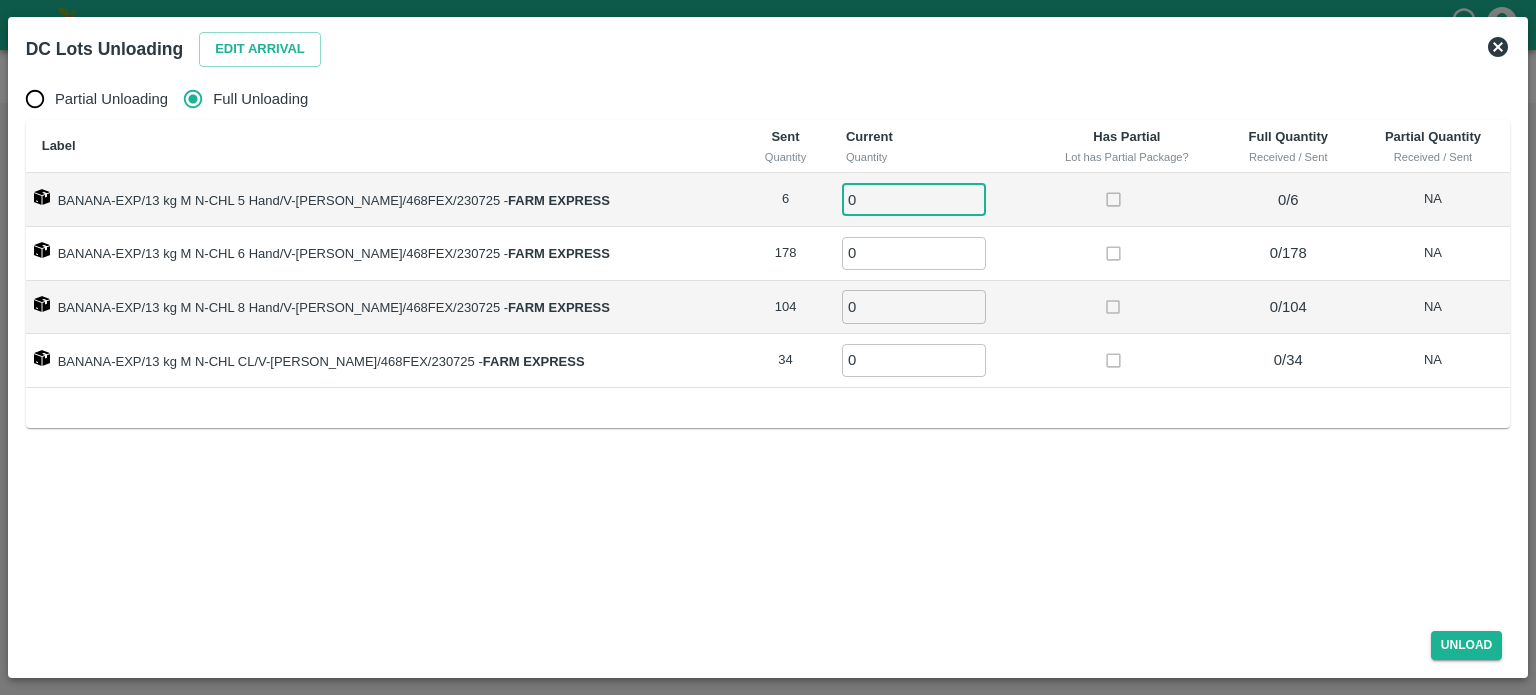 click on "0" at bounding box center (914, 199) 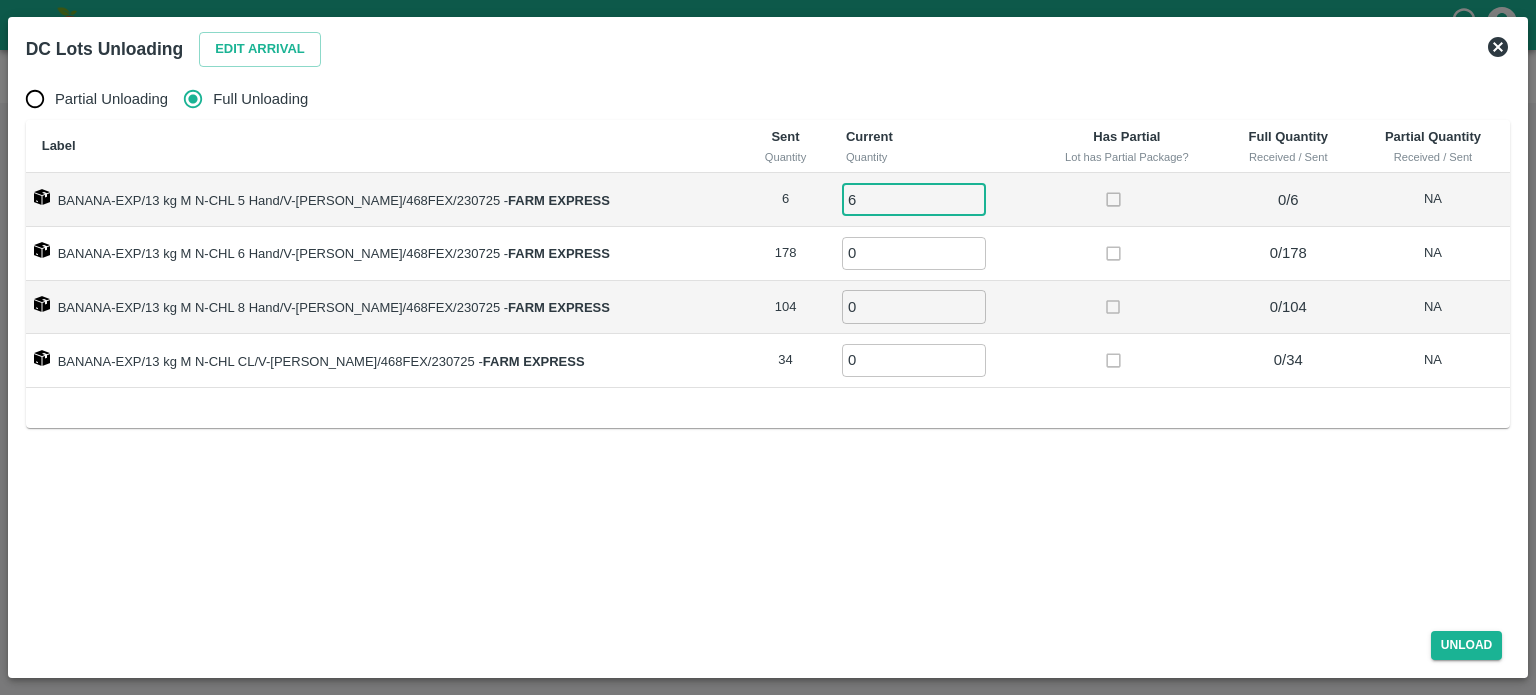 type on "6" 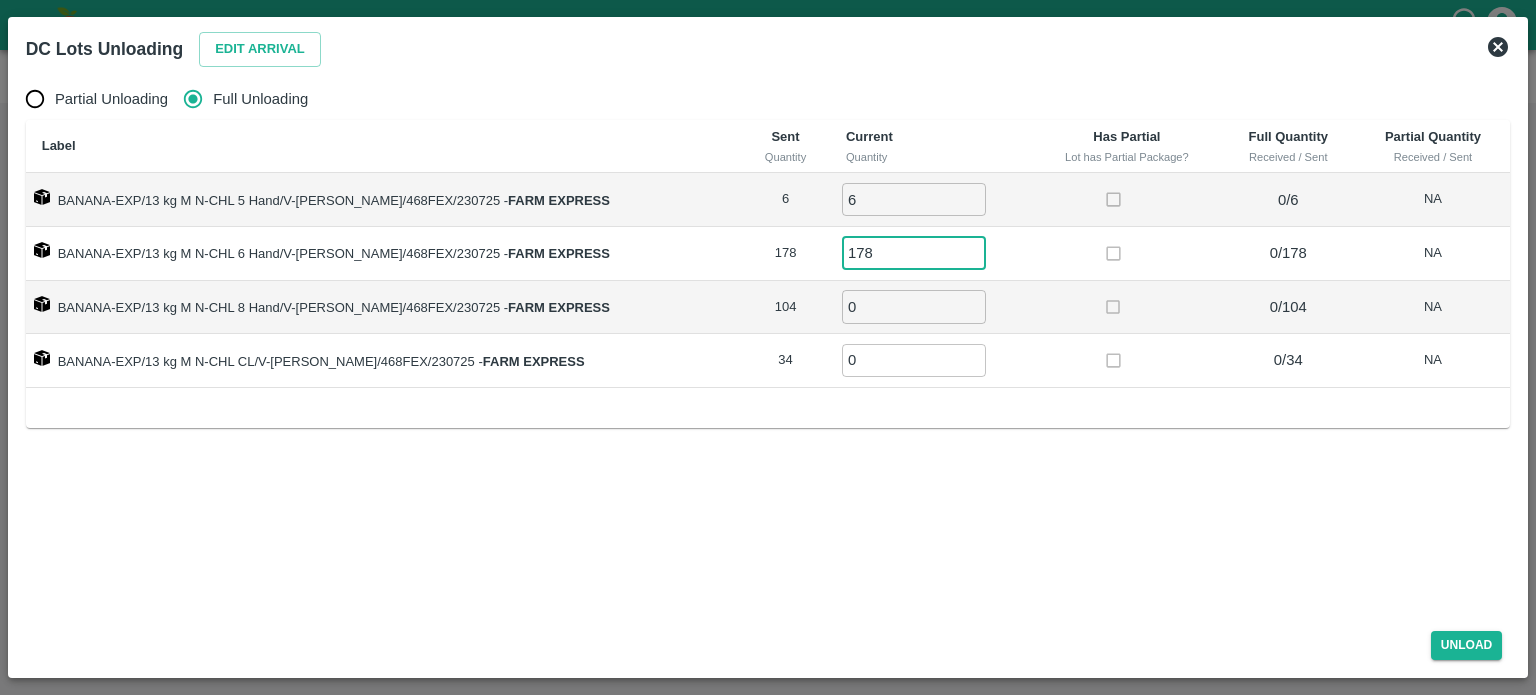type on "178" 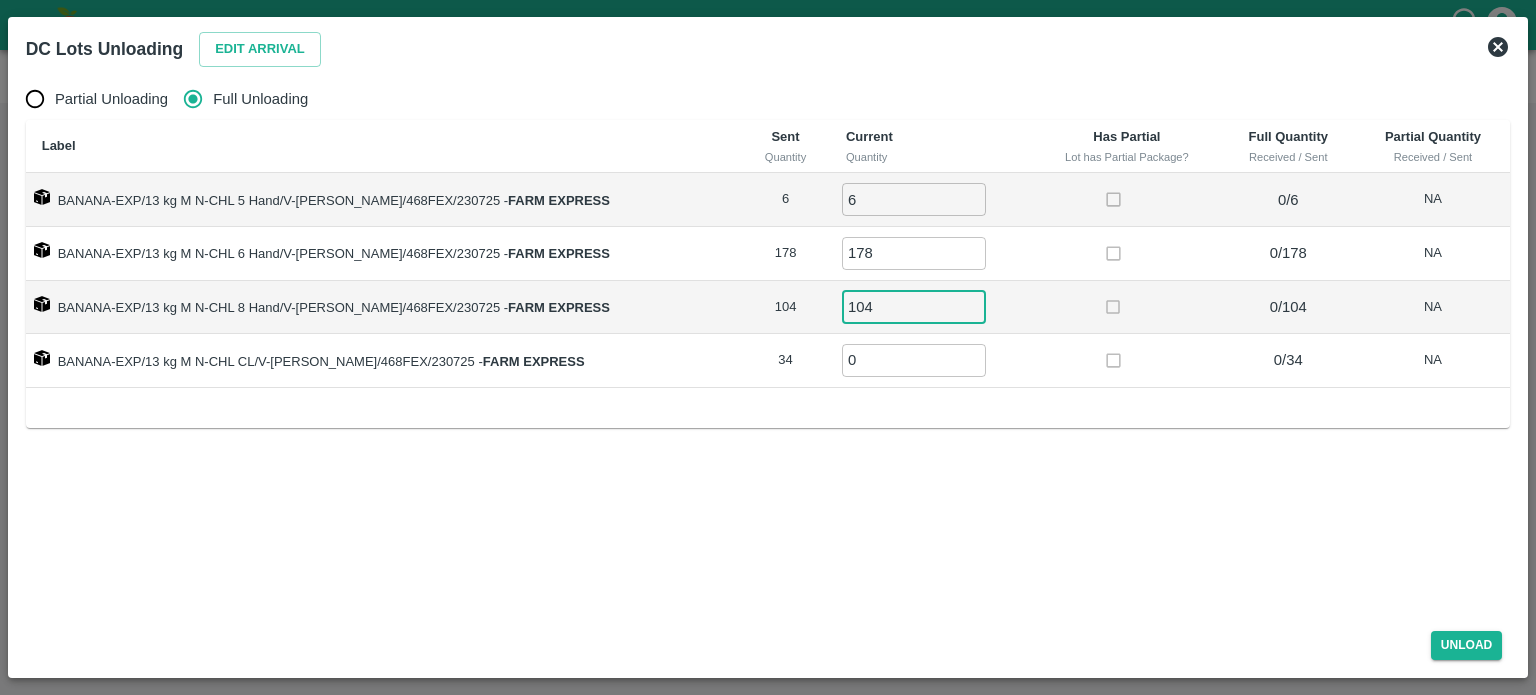 type on "104" 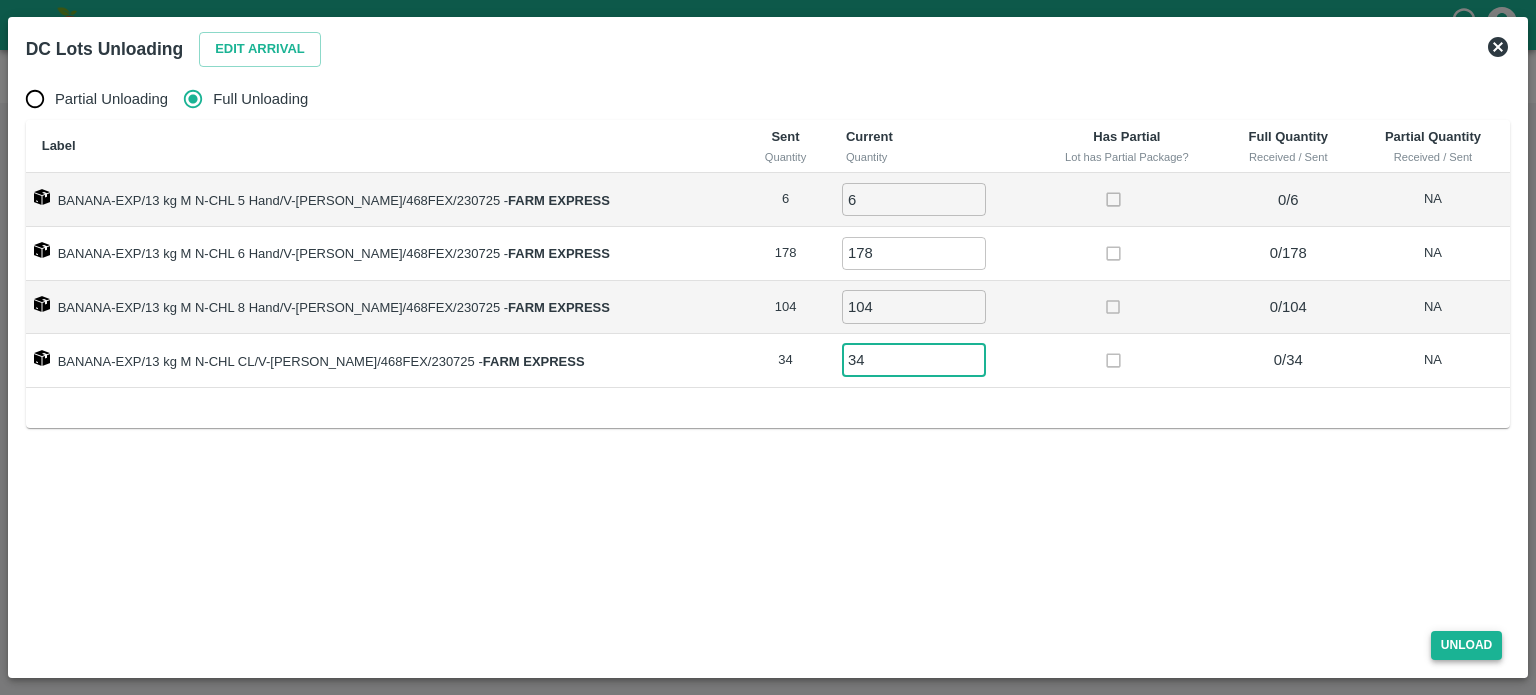 type on "34" 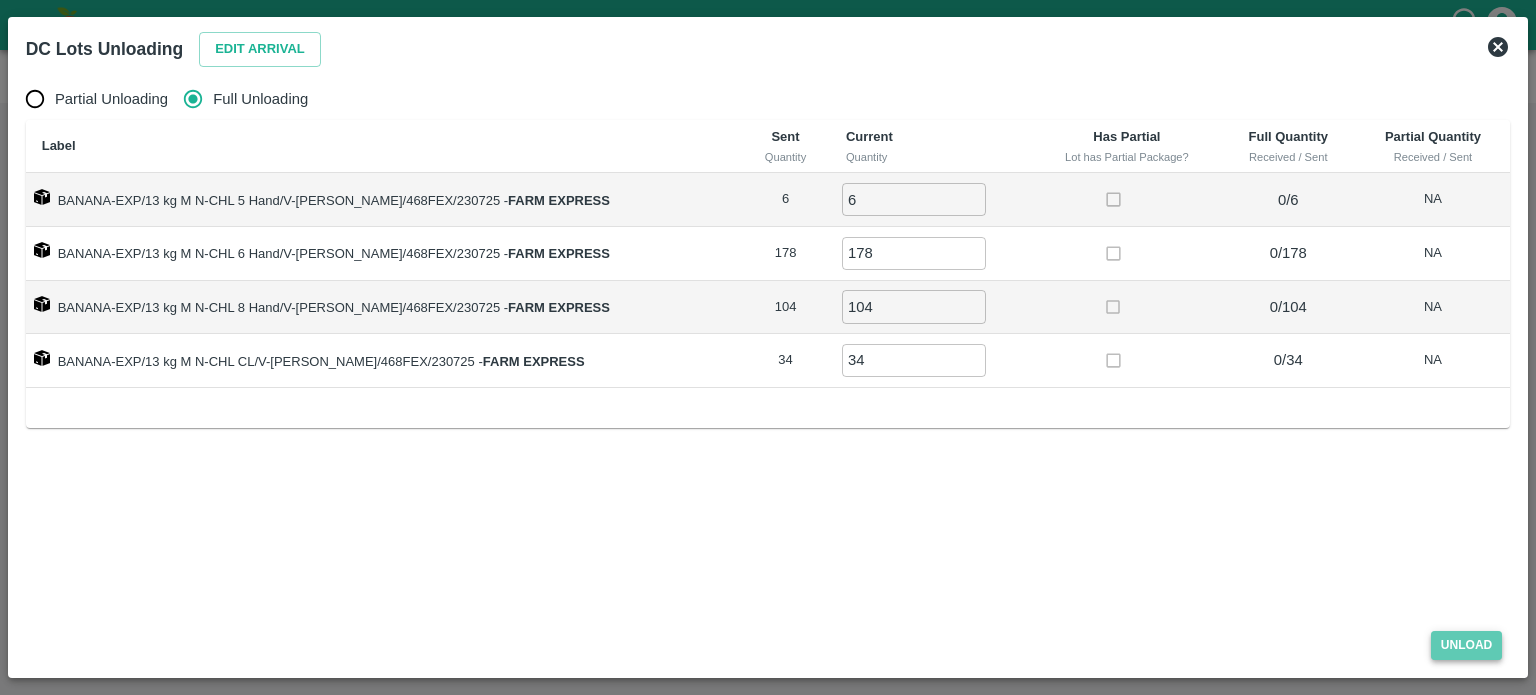click on "Unload" at bounding box center [1467, 645] 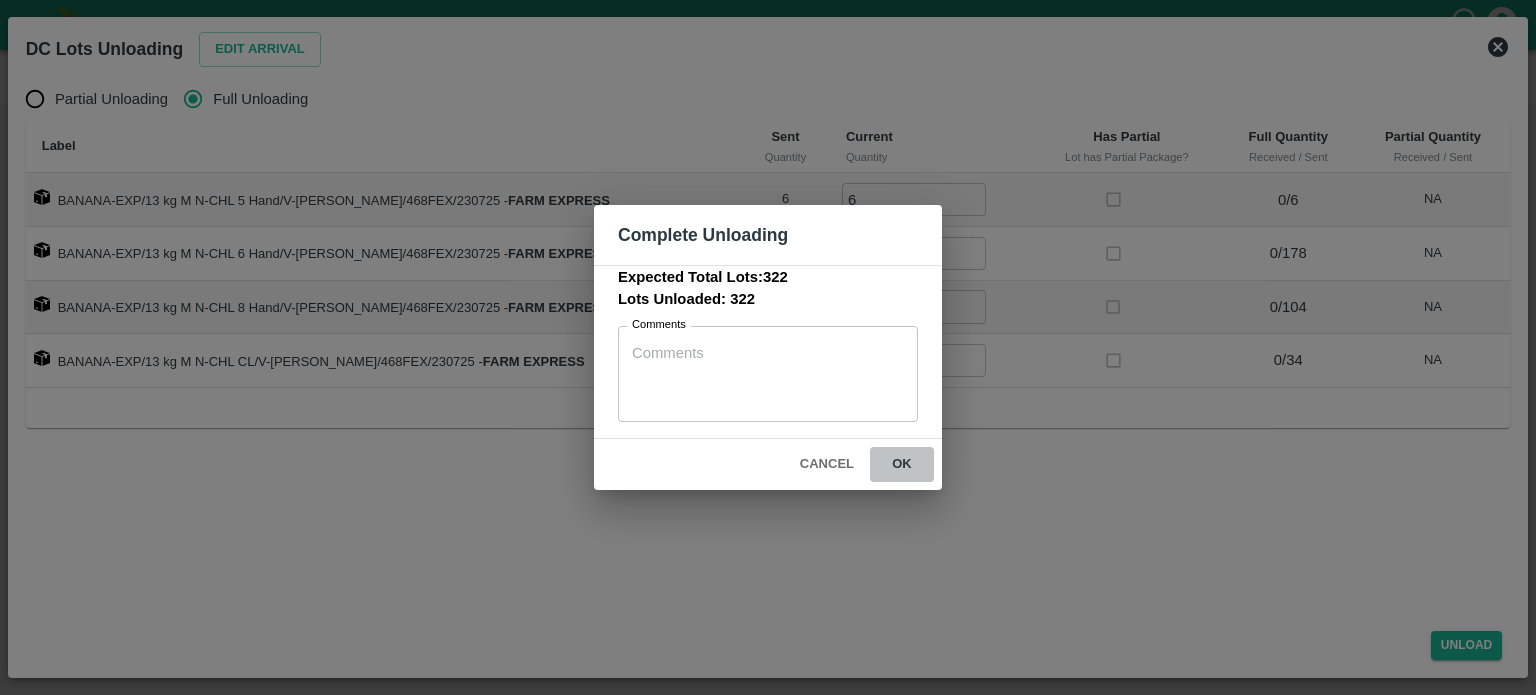 click on "ok" at bounding box center (902, 464) 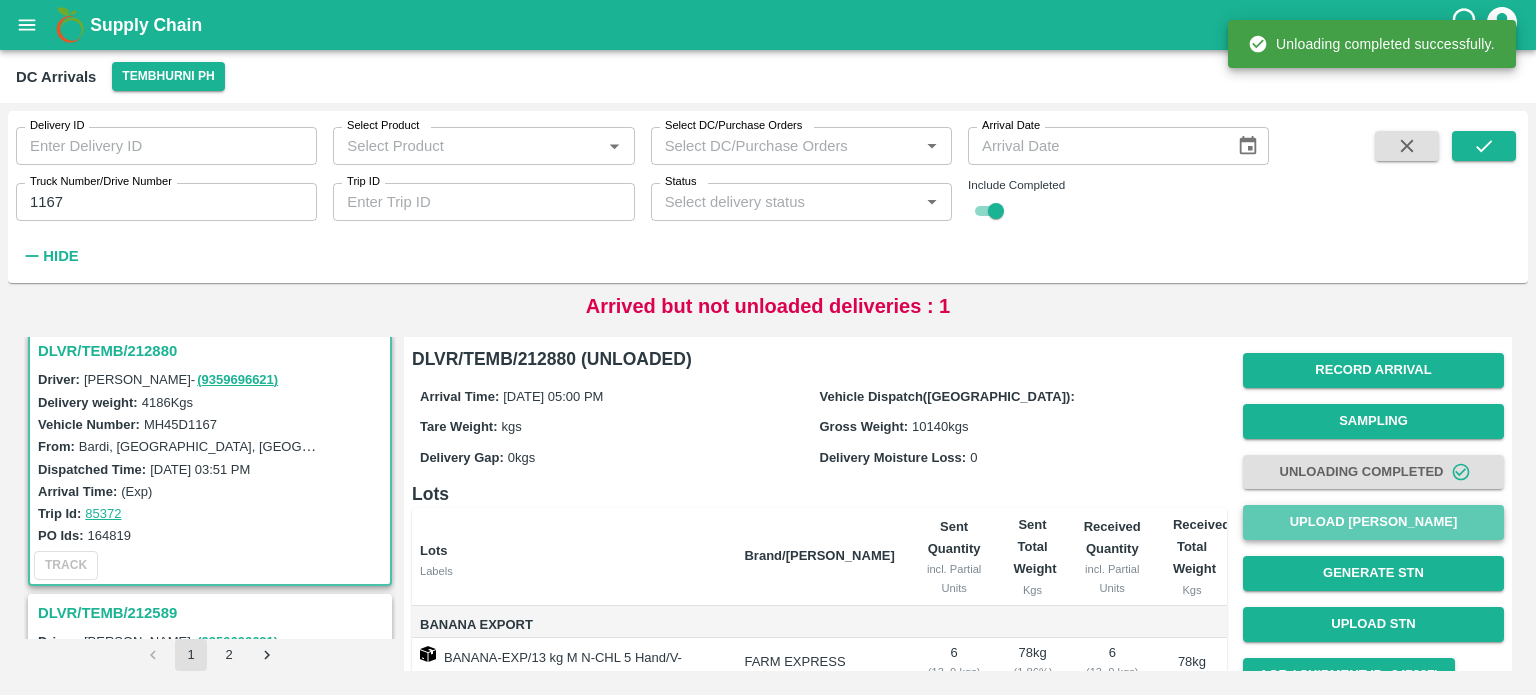 click on "Upload [PERSON_NAME]" at bounding box center [1373, 522] 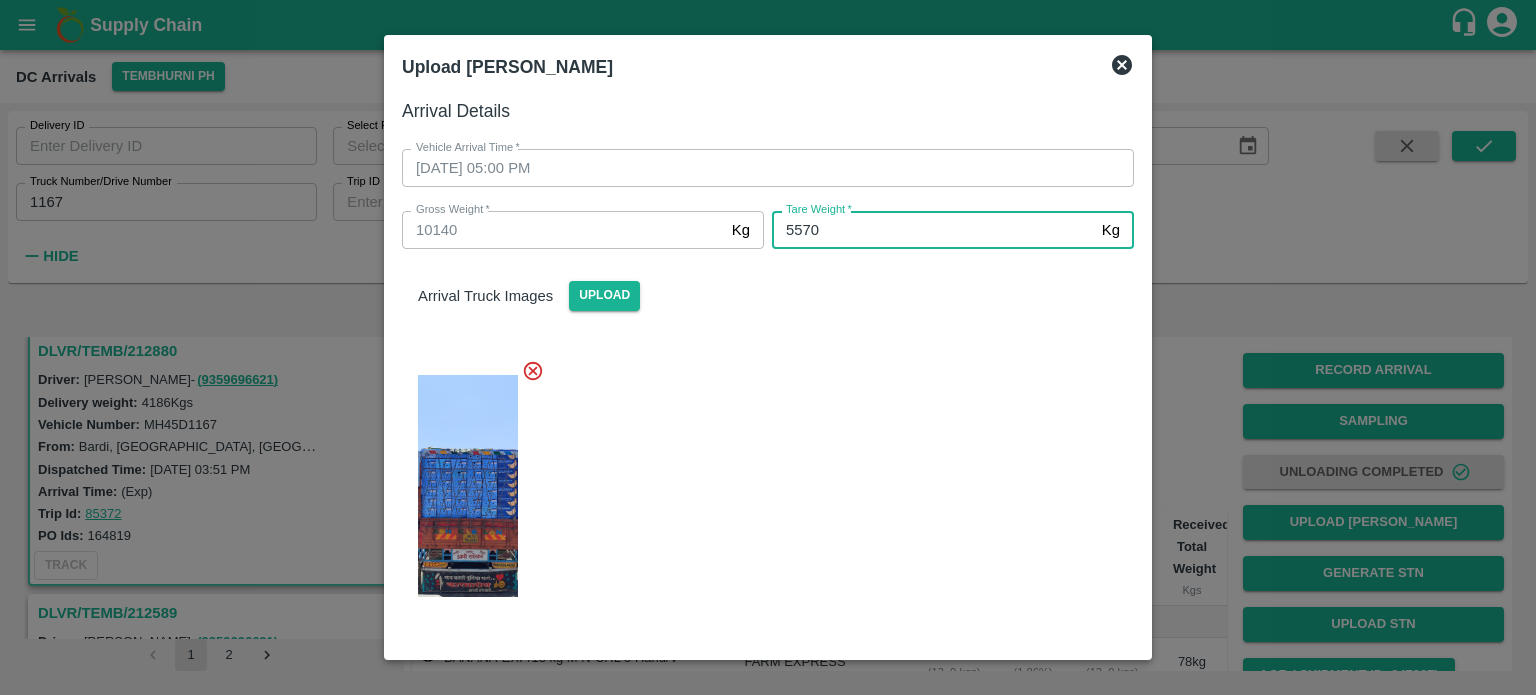 type on "5570" 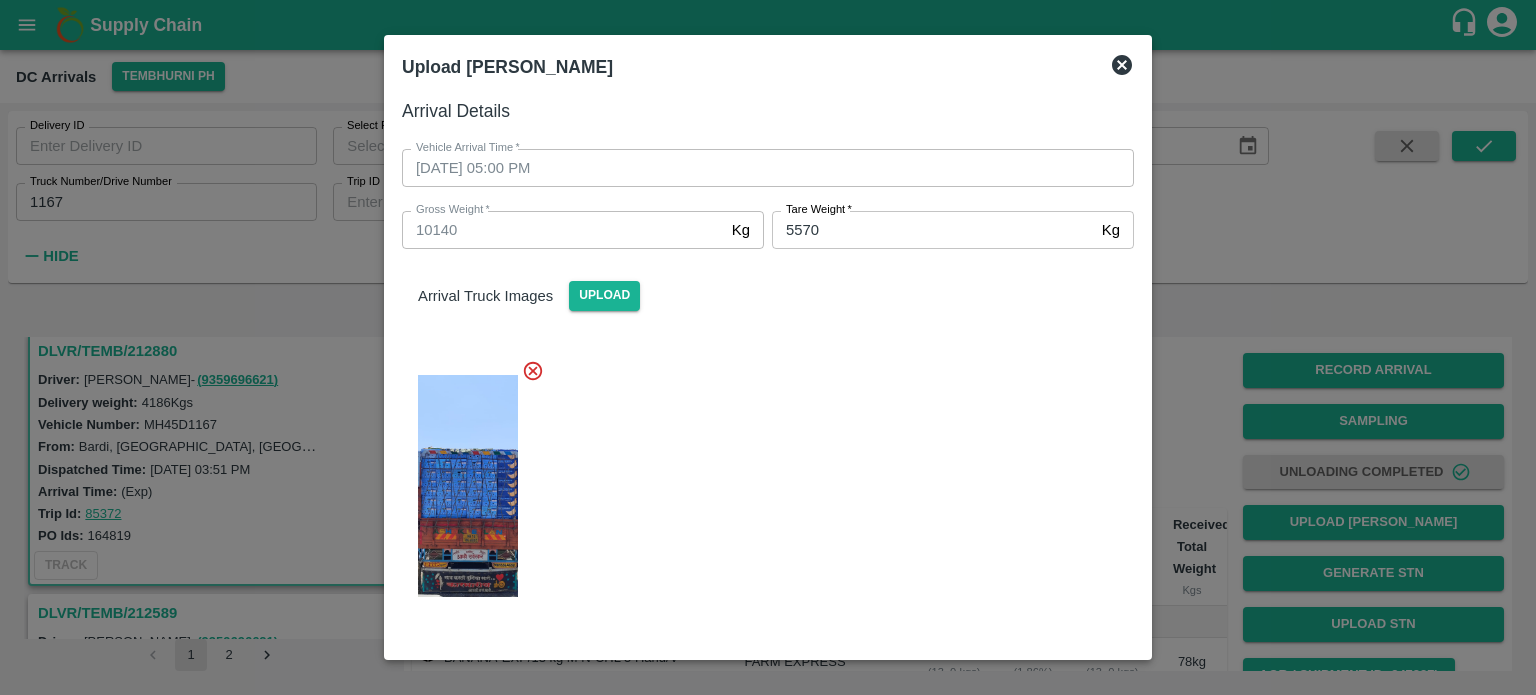 scroll, scrollTop: 208, scrollLeft: 0, axis: vertical 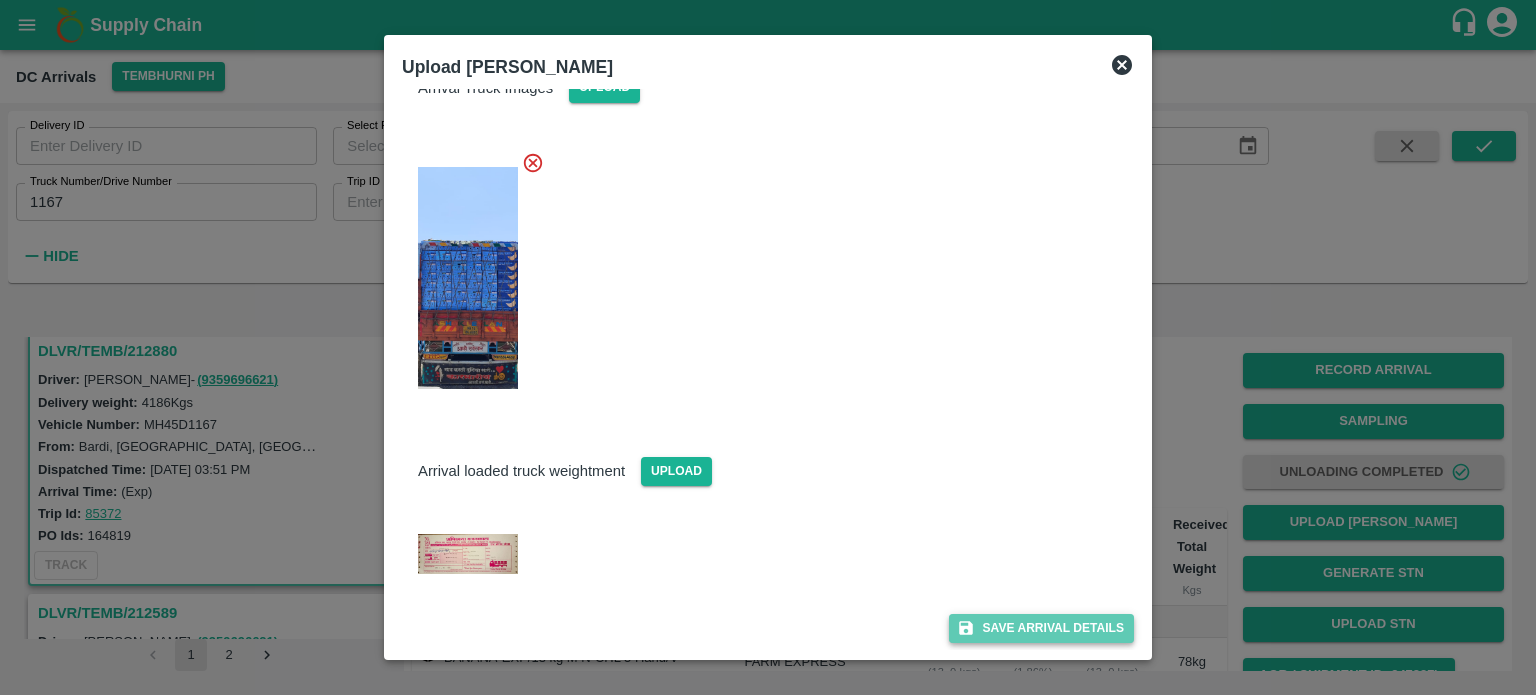 click on "Save Arrival Details" at bounding box center (1041, 628) 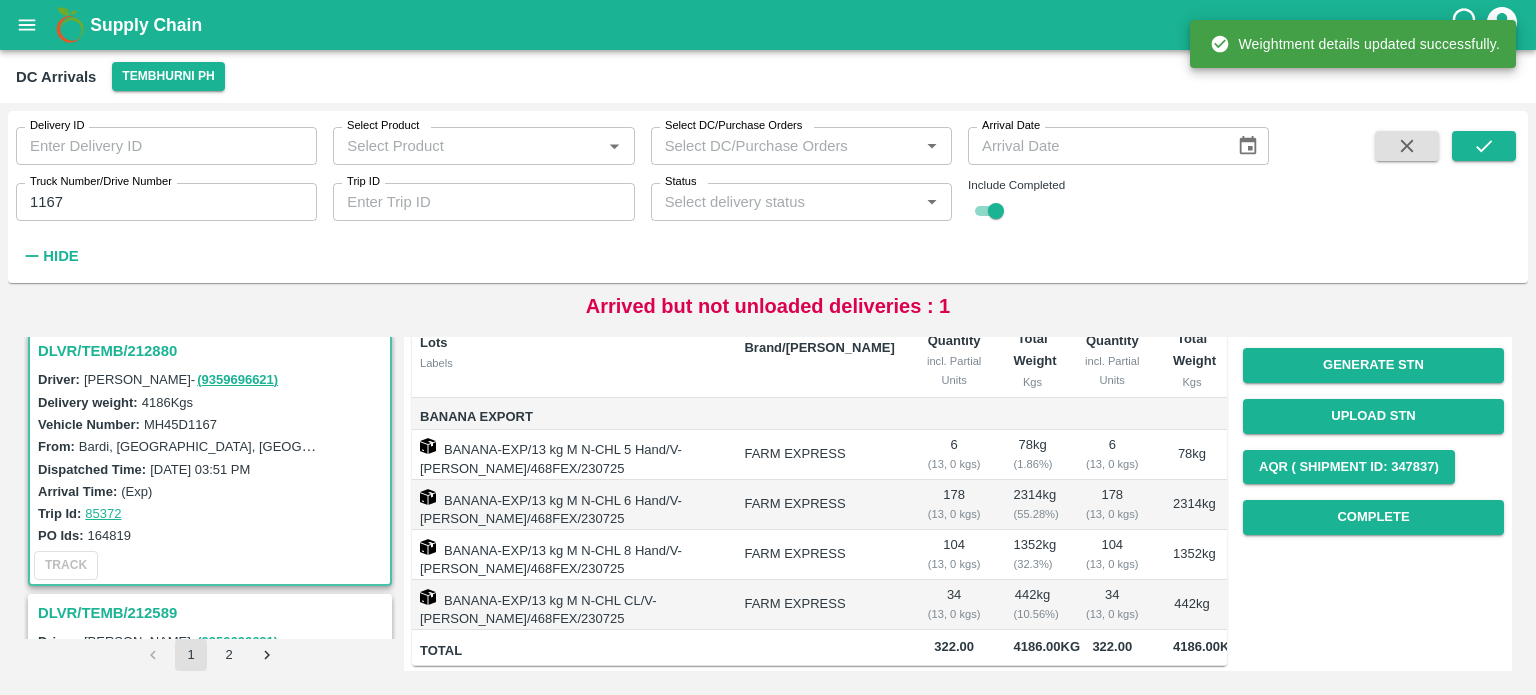 scroll, scrollTop: 216, scrollLeft: 0, axis: vertical 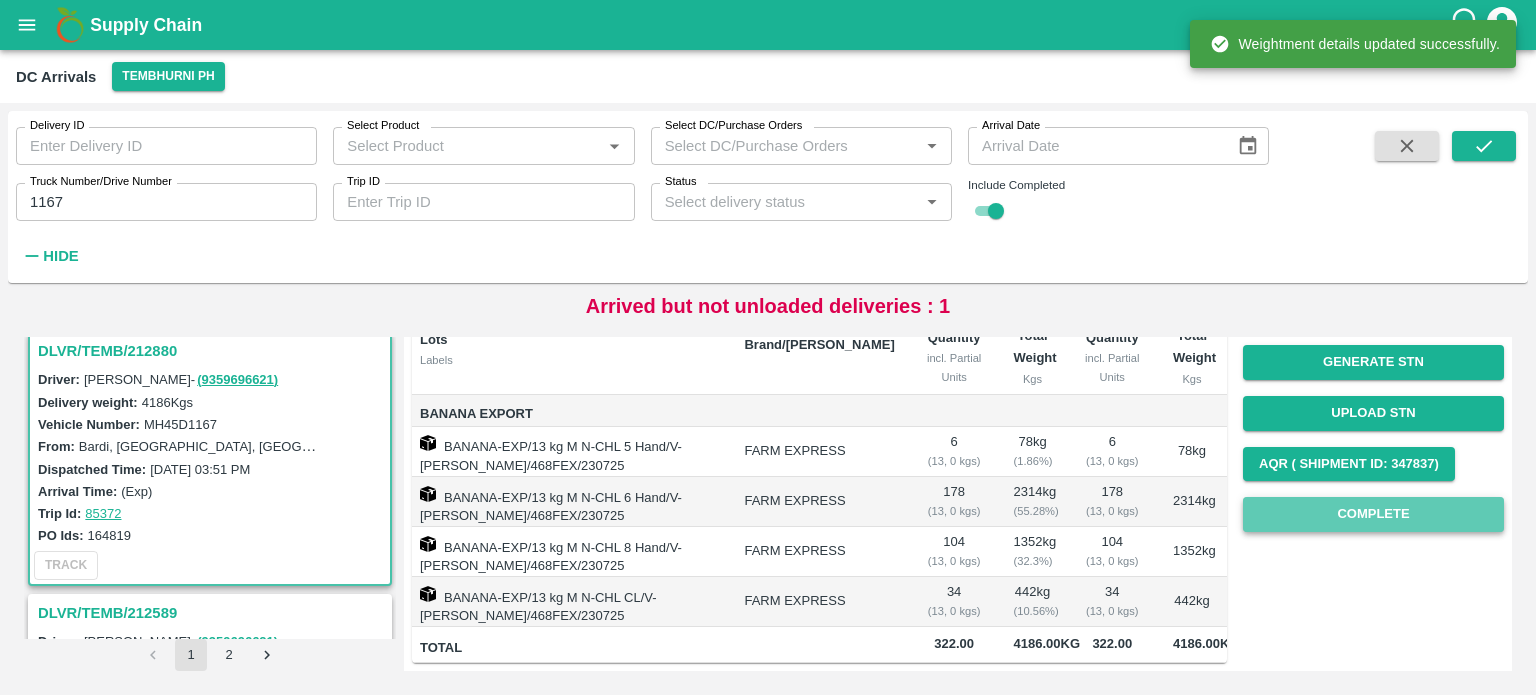 click on "Complete" at bounding box center (1373, 514) 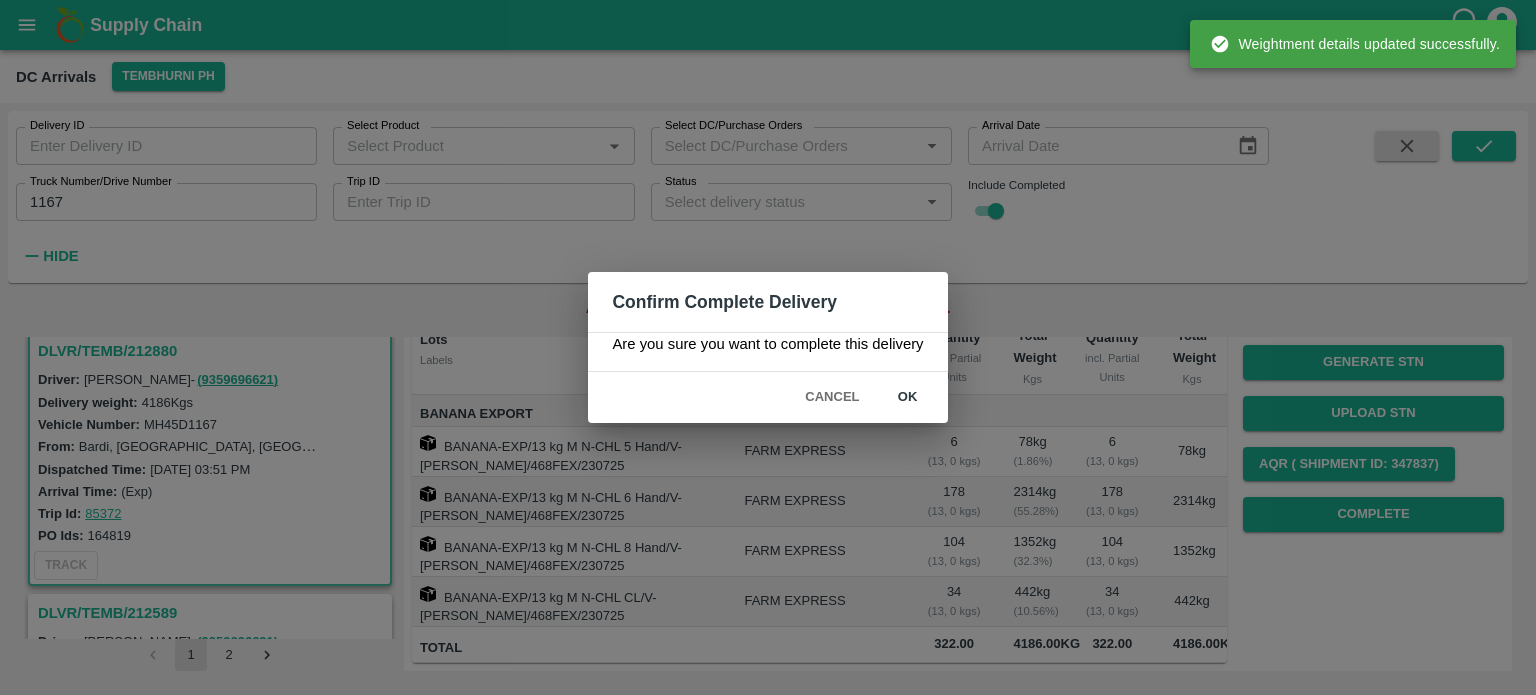 click on "ok" at bounding box center (908, 397) 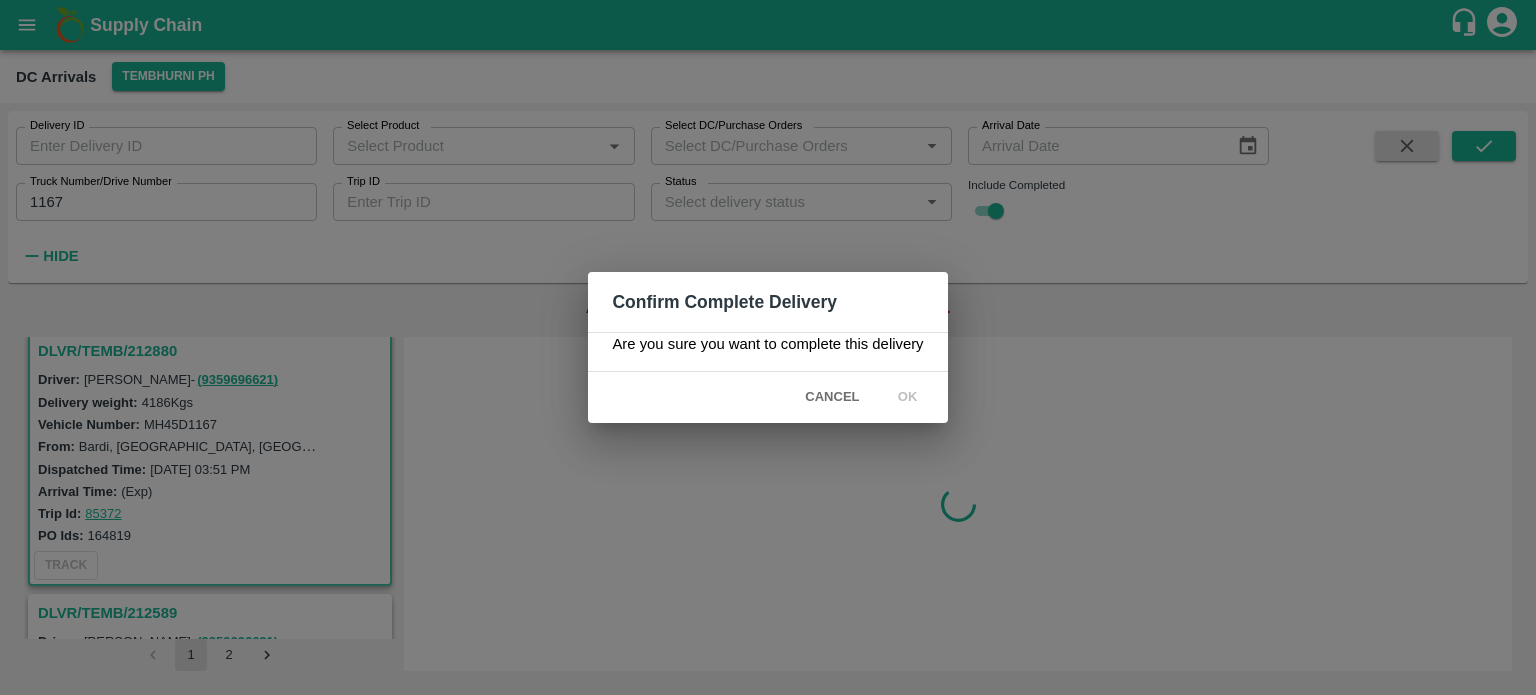 scroll, scrollTop: 0, scrollLeft: 0, axis: both 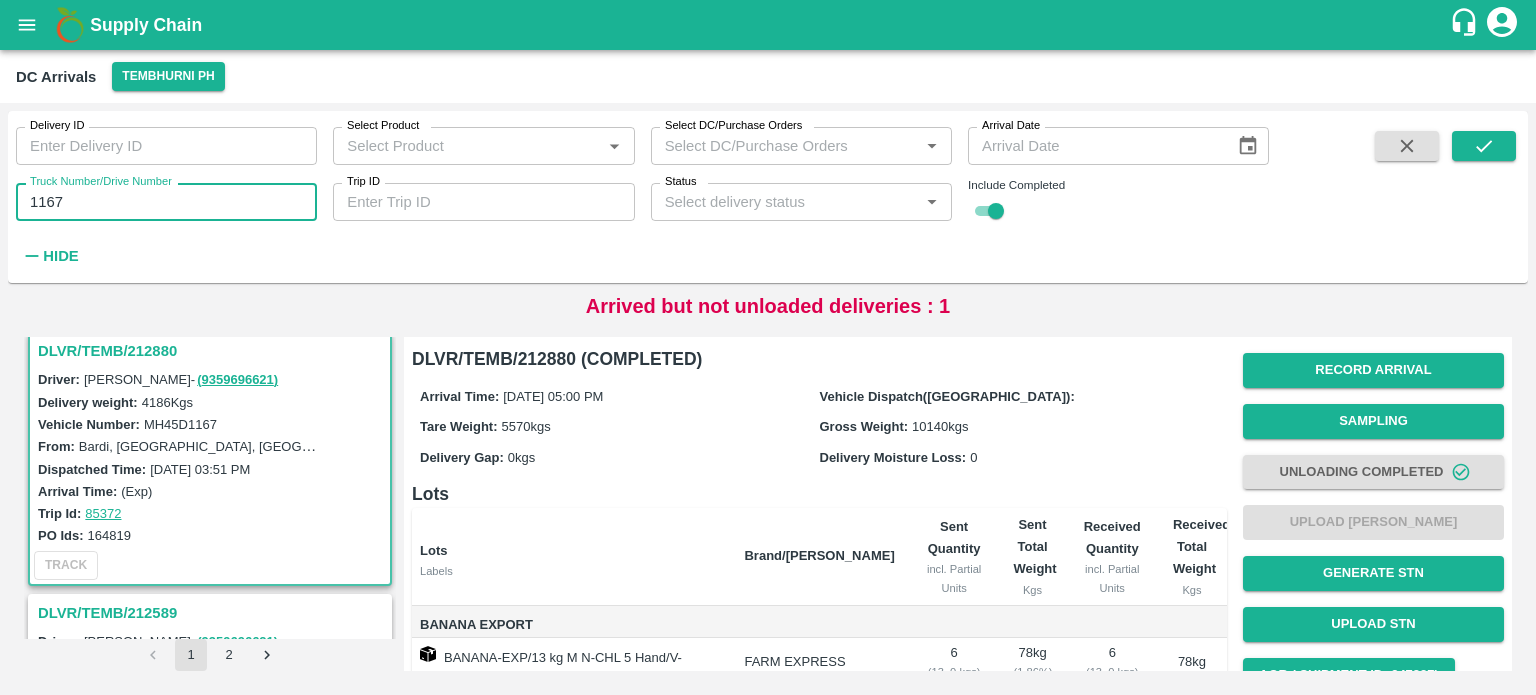 click on "1167" at bounding box center (166, 202) 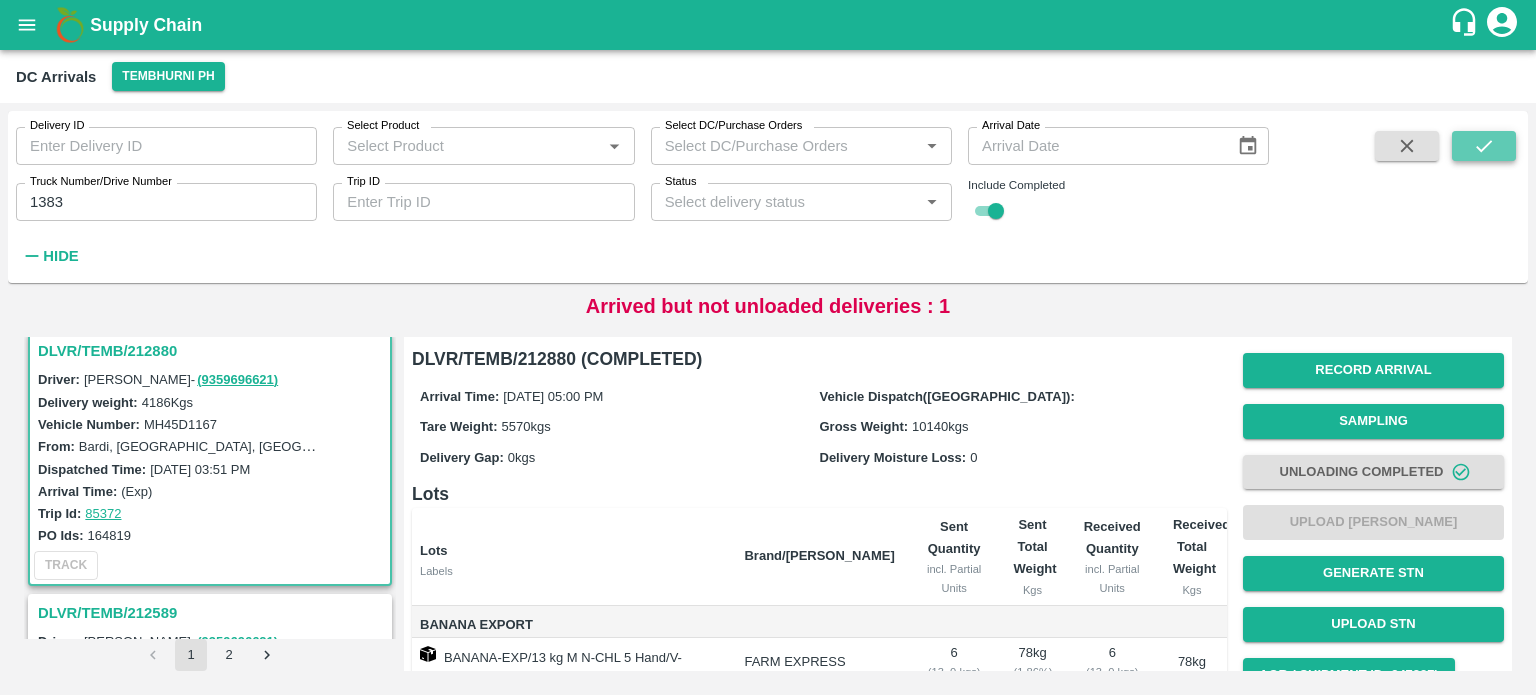 click 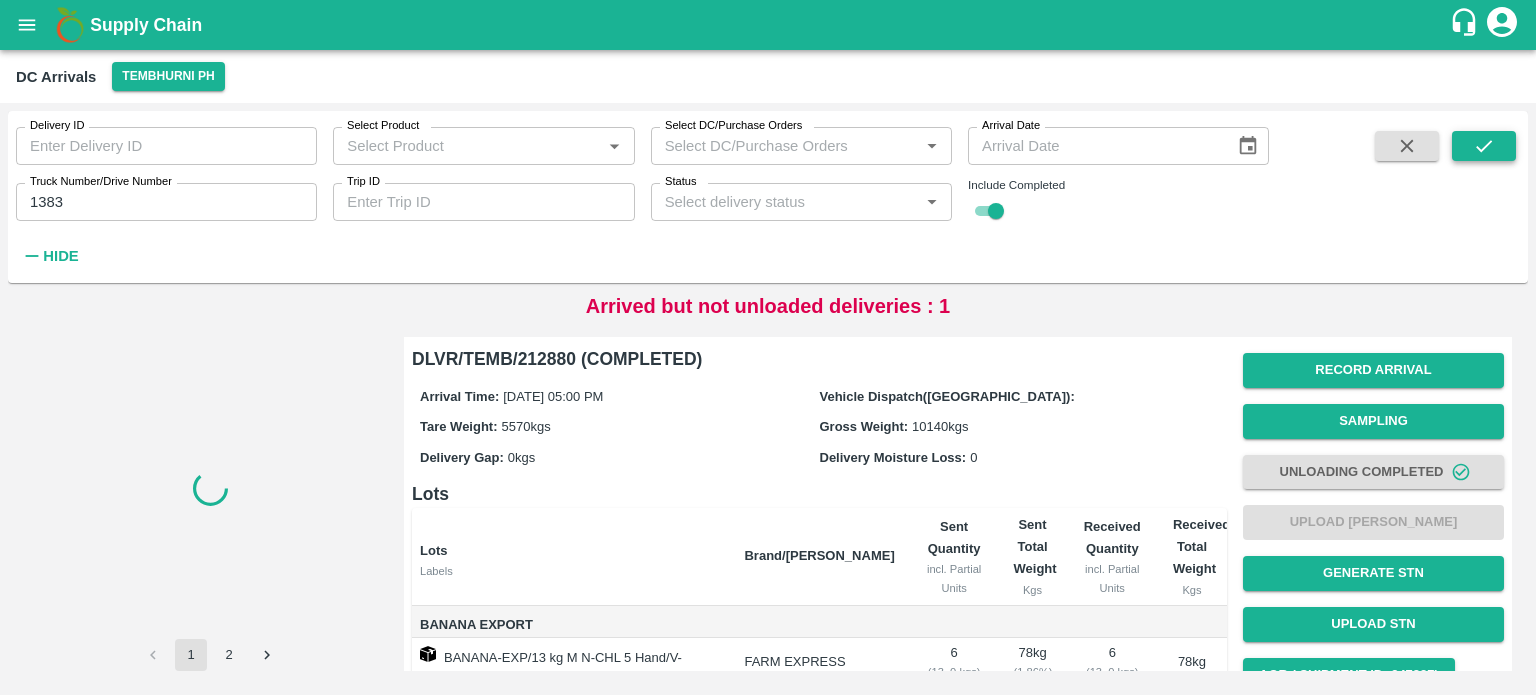 scroll, scrollTop: 0, scrollLeft: 0, axis: both 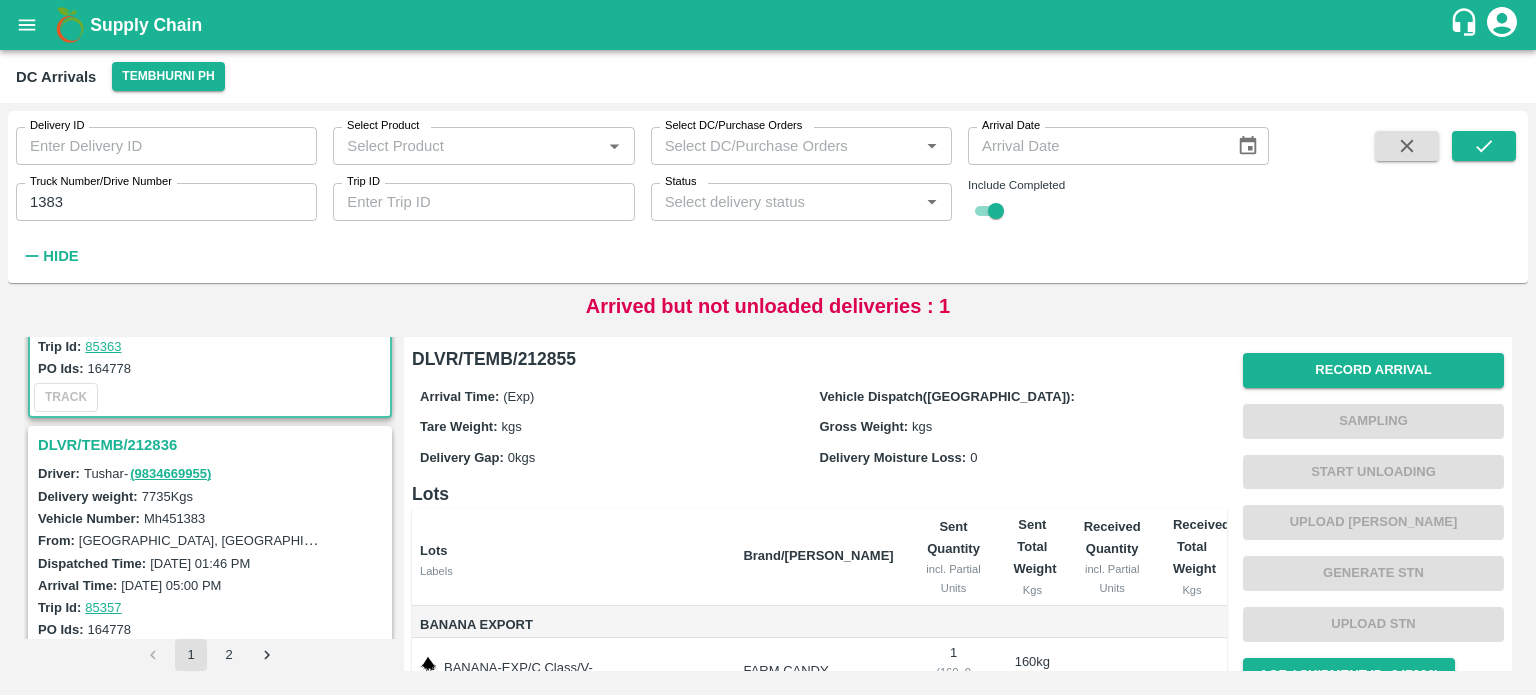 click on "DLVR/TEMB/212836" at bounding box center [213, 445] 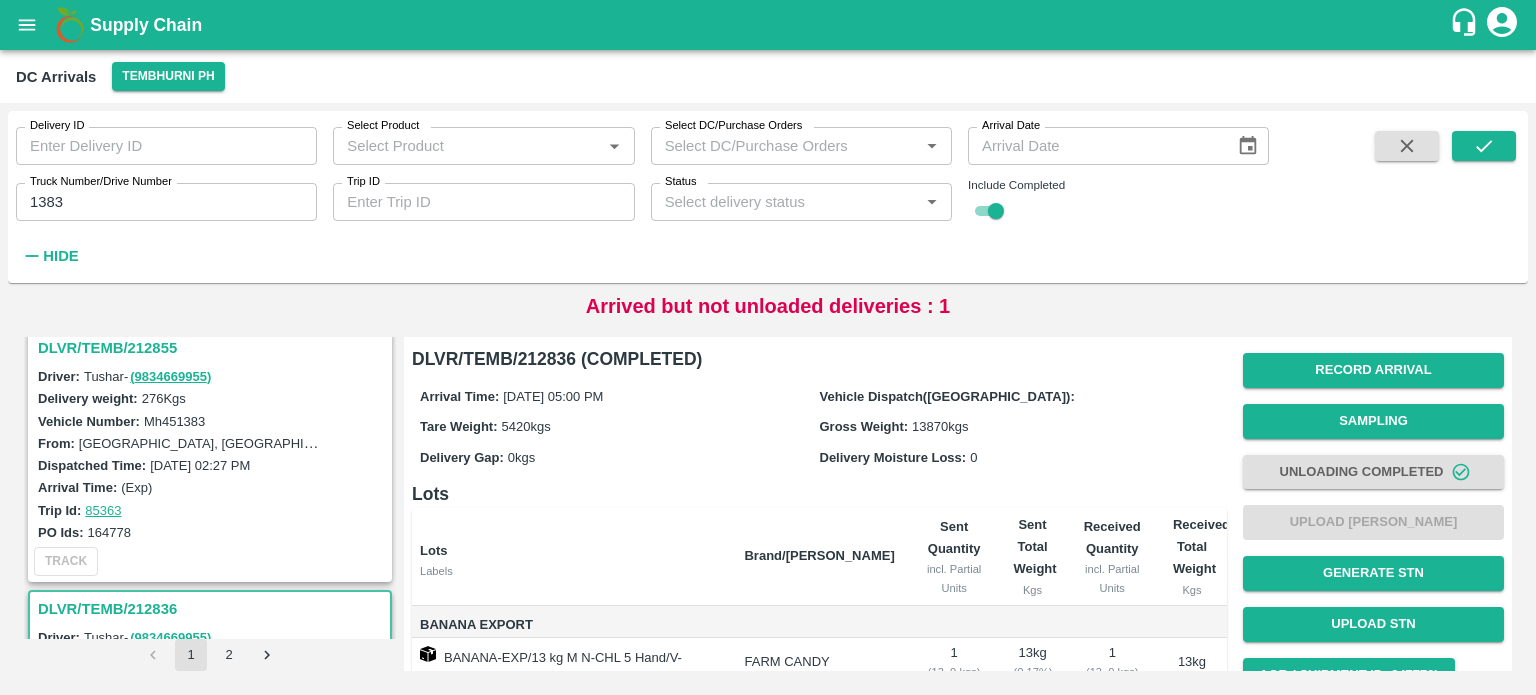 scroll, scrollTop: 0, scrollLeft: 0, axis: both 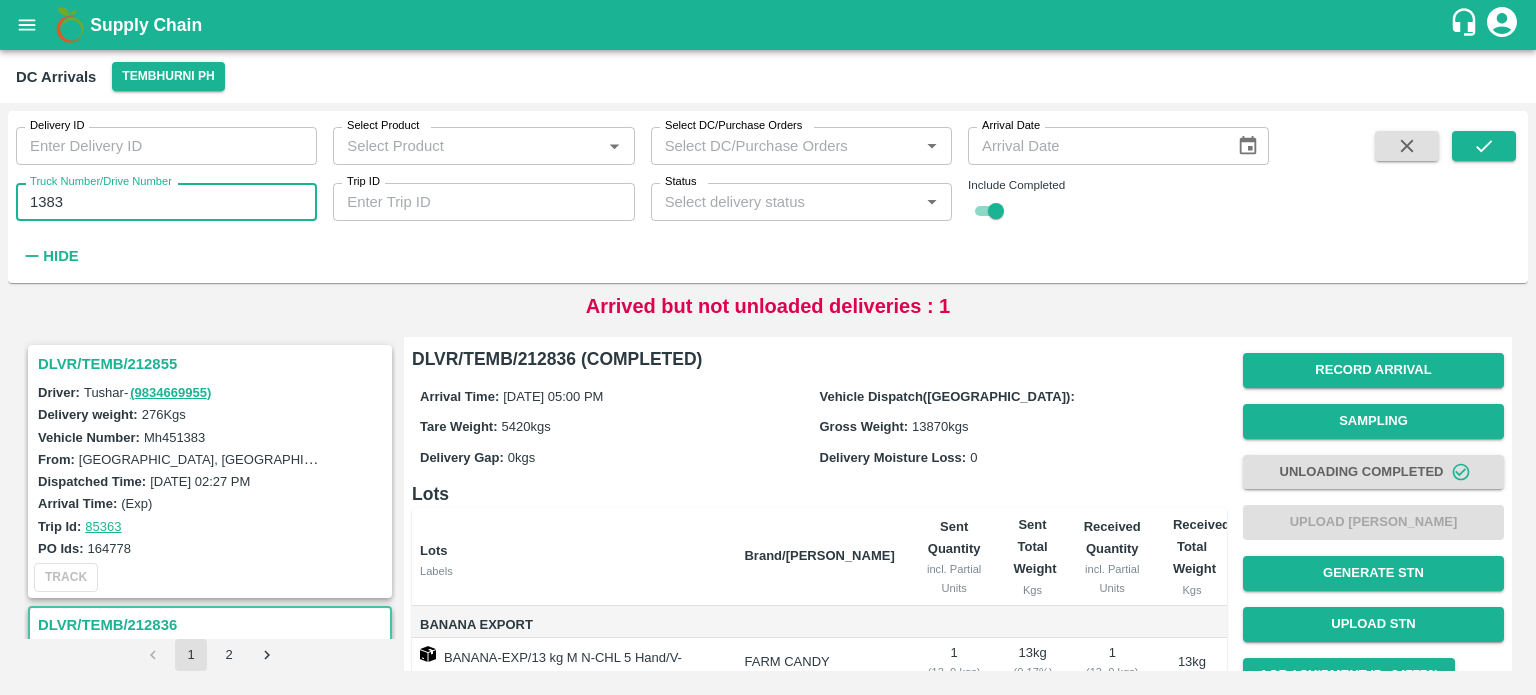 click on "1383" at bounding box center [166, 202] 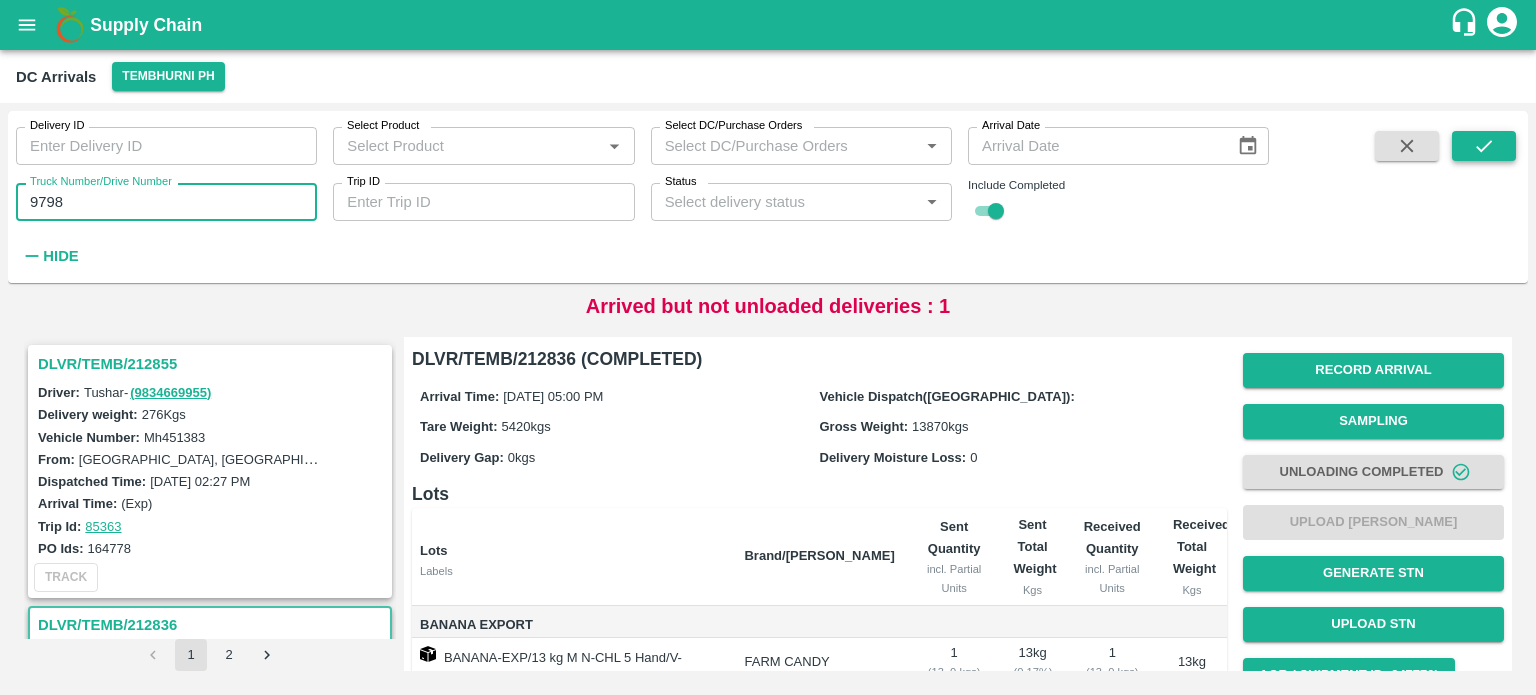 type on "9798" 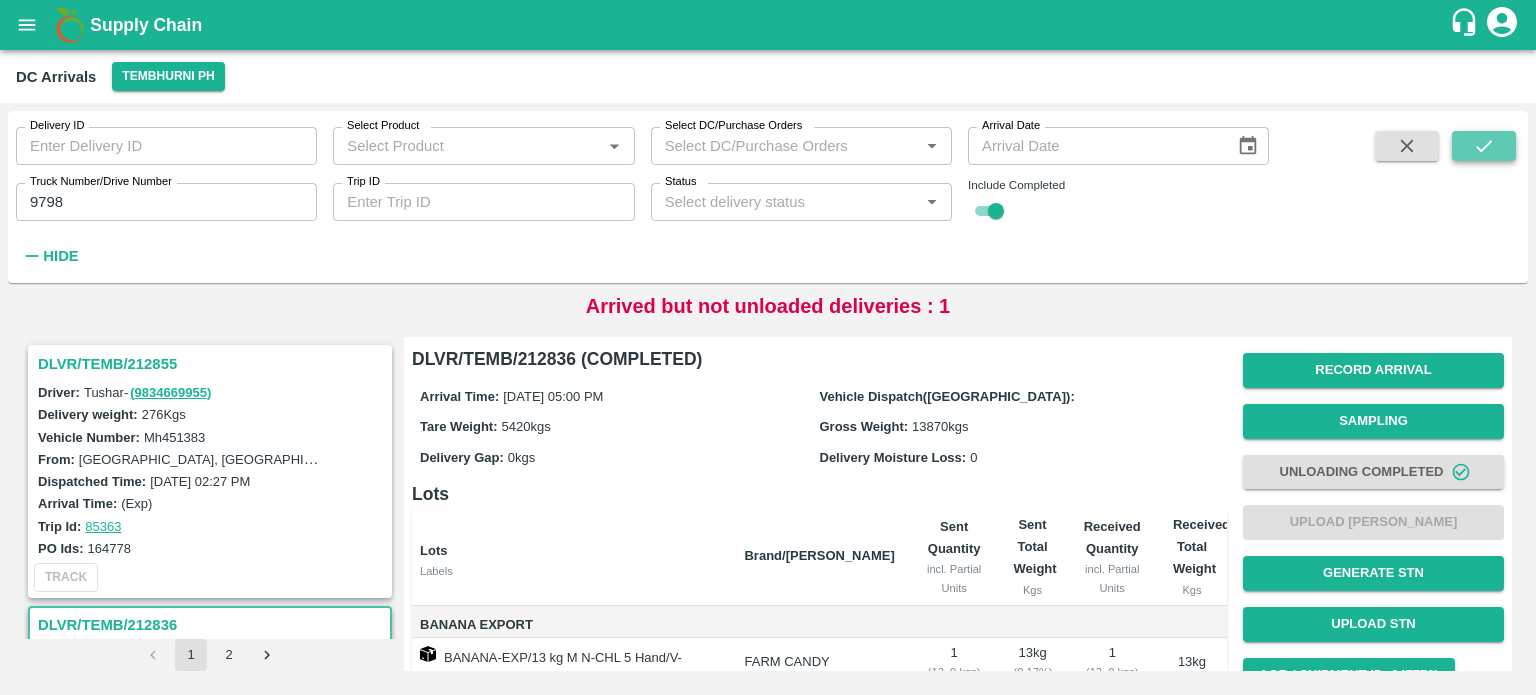 click 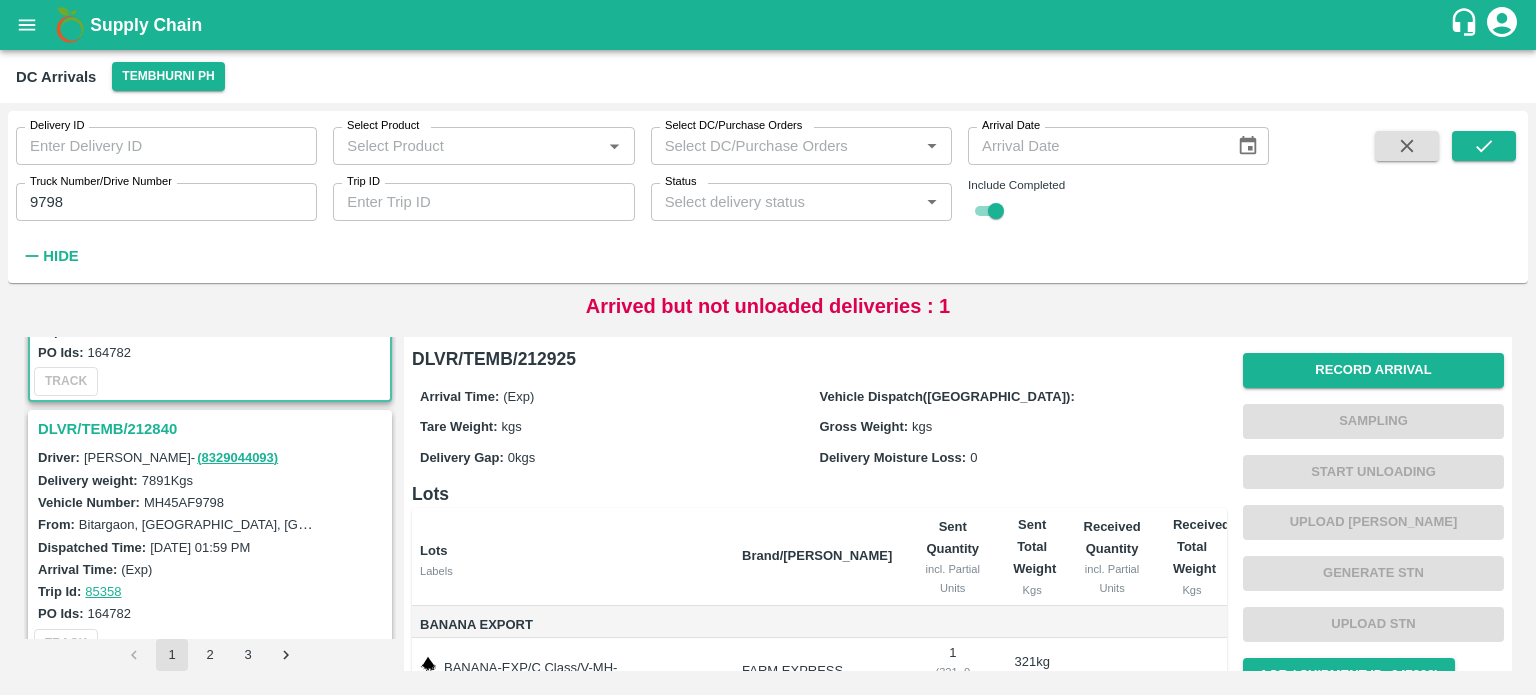 scroll, scrollTop: 196, scrollLeft: 0, axis: vertical 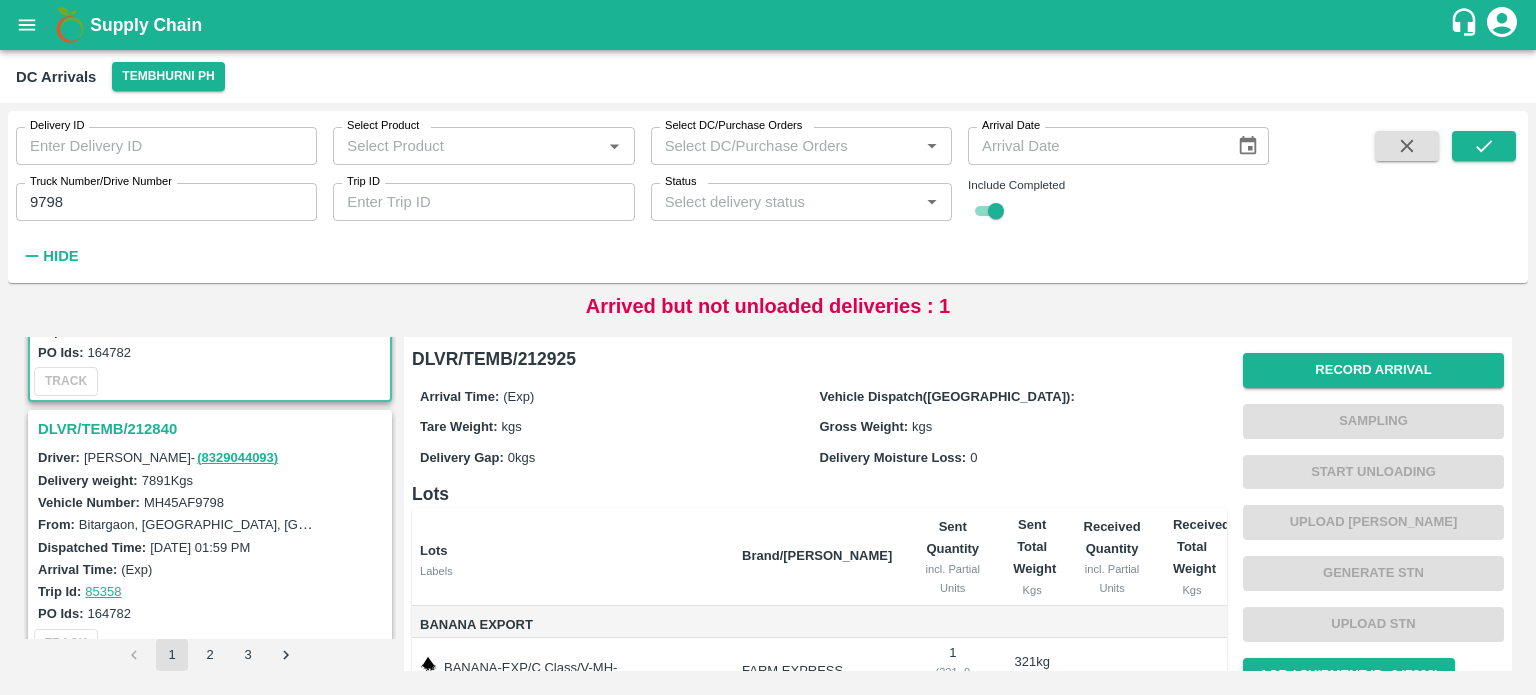 click on "DLVR/TEMB/212840" at bounding box center [213, 429] 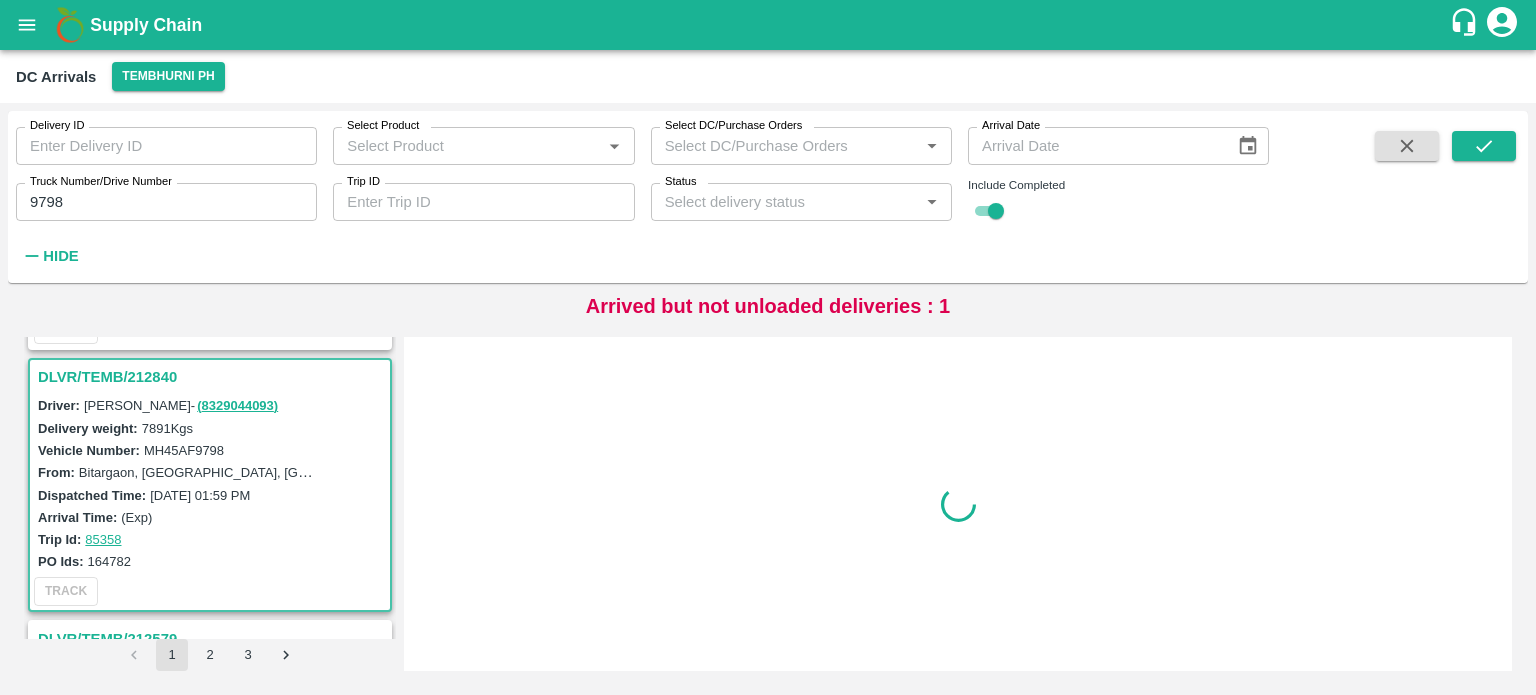 scroll, scrollTop: 268, scrollLeft: 0, axis: vertical 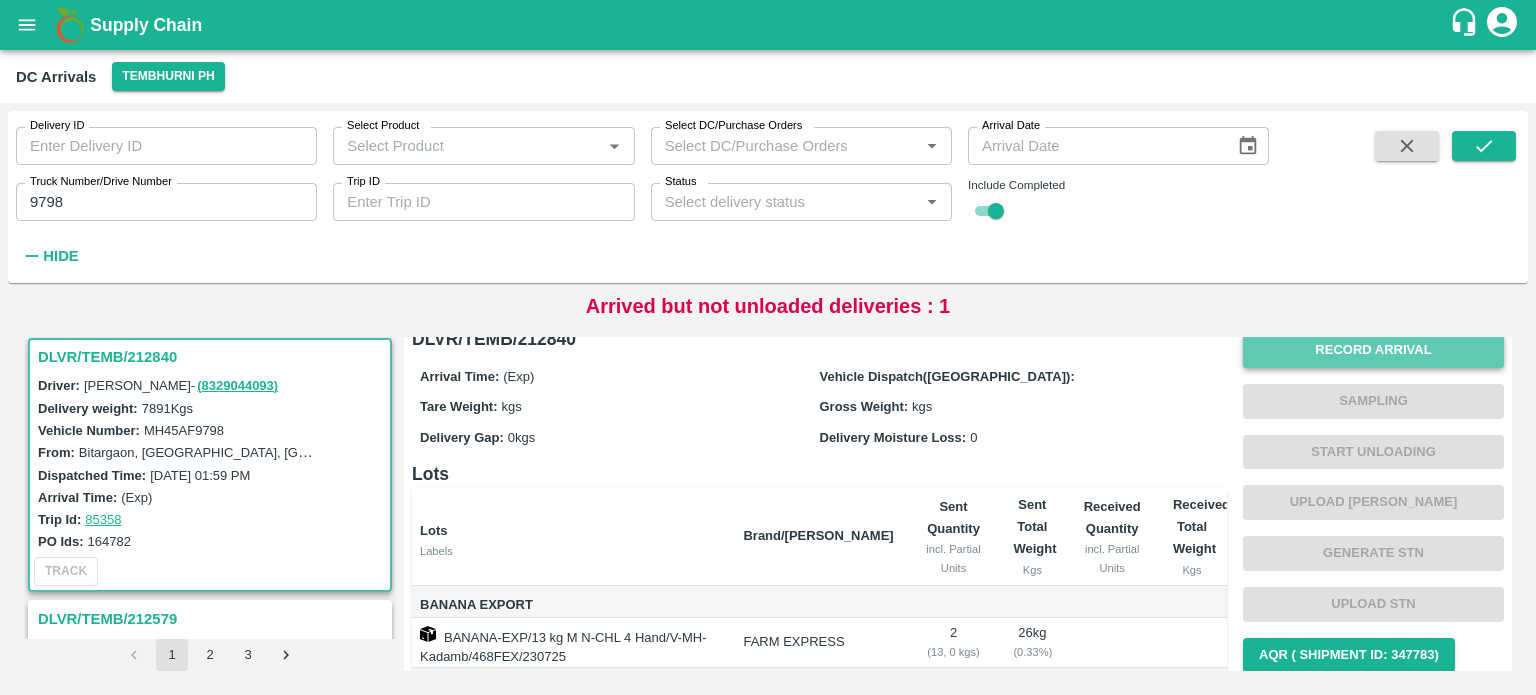 click on "Record Arrival" at bounding box center [1373, 350] 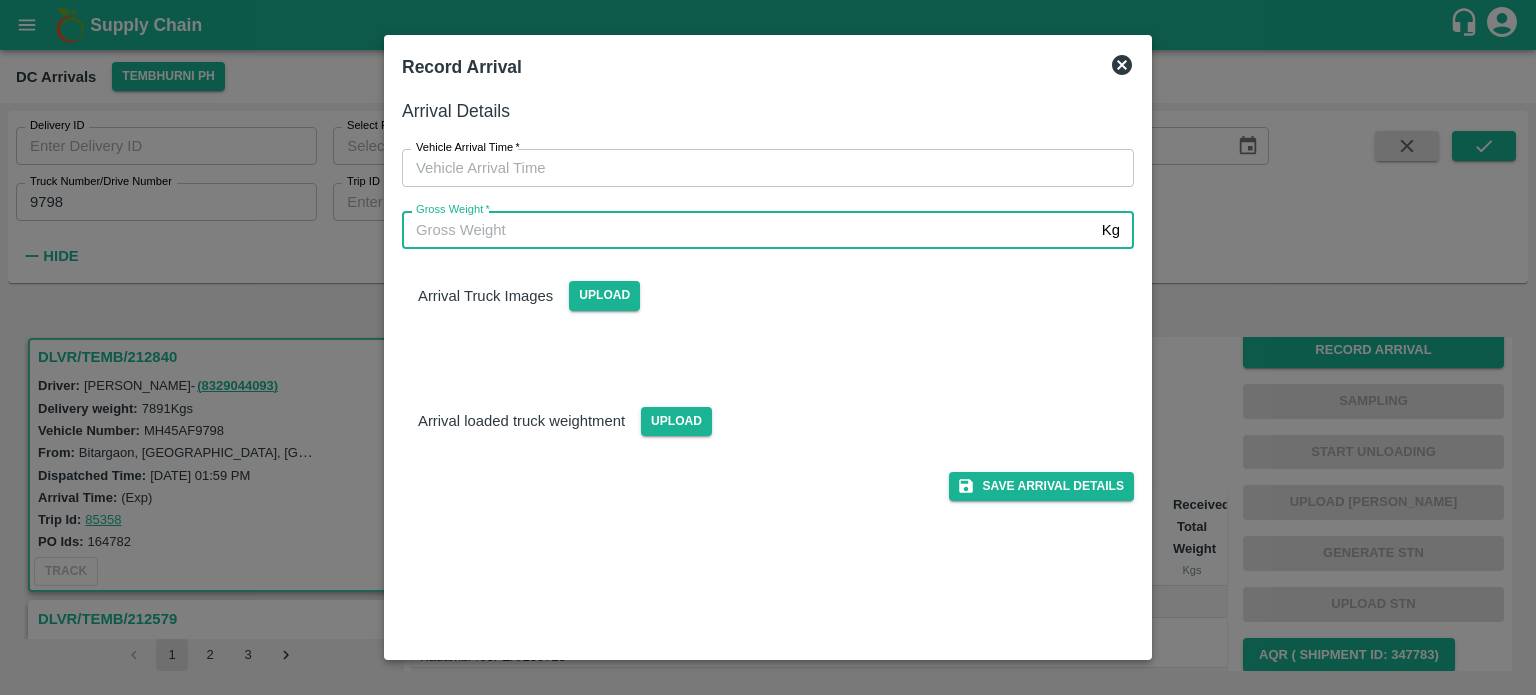 click on "Gross Weight   *" at bounding box center [748, 230] 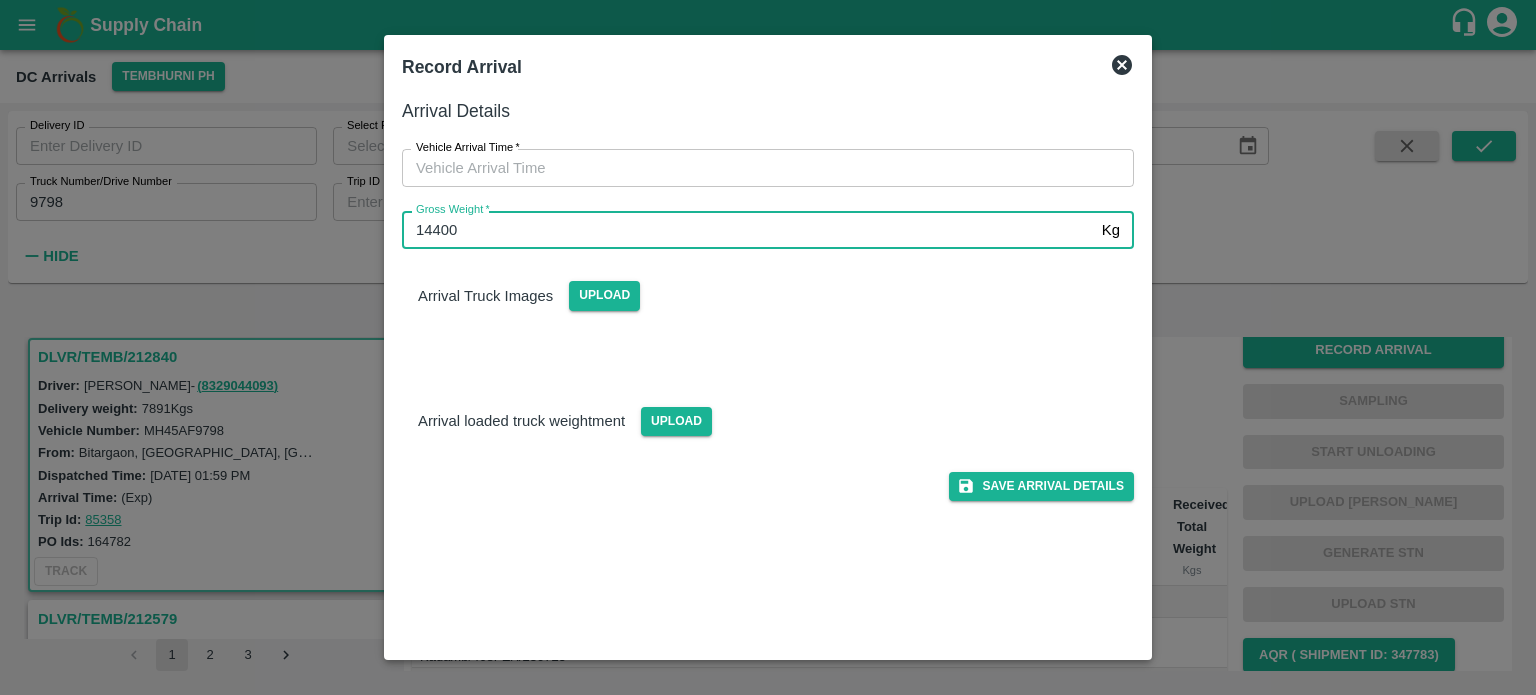type on "14400" 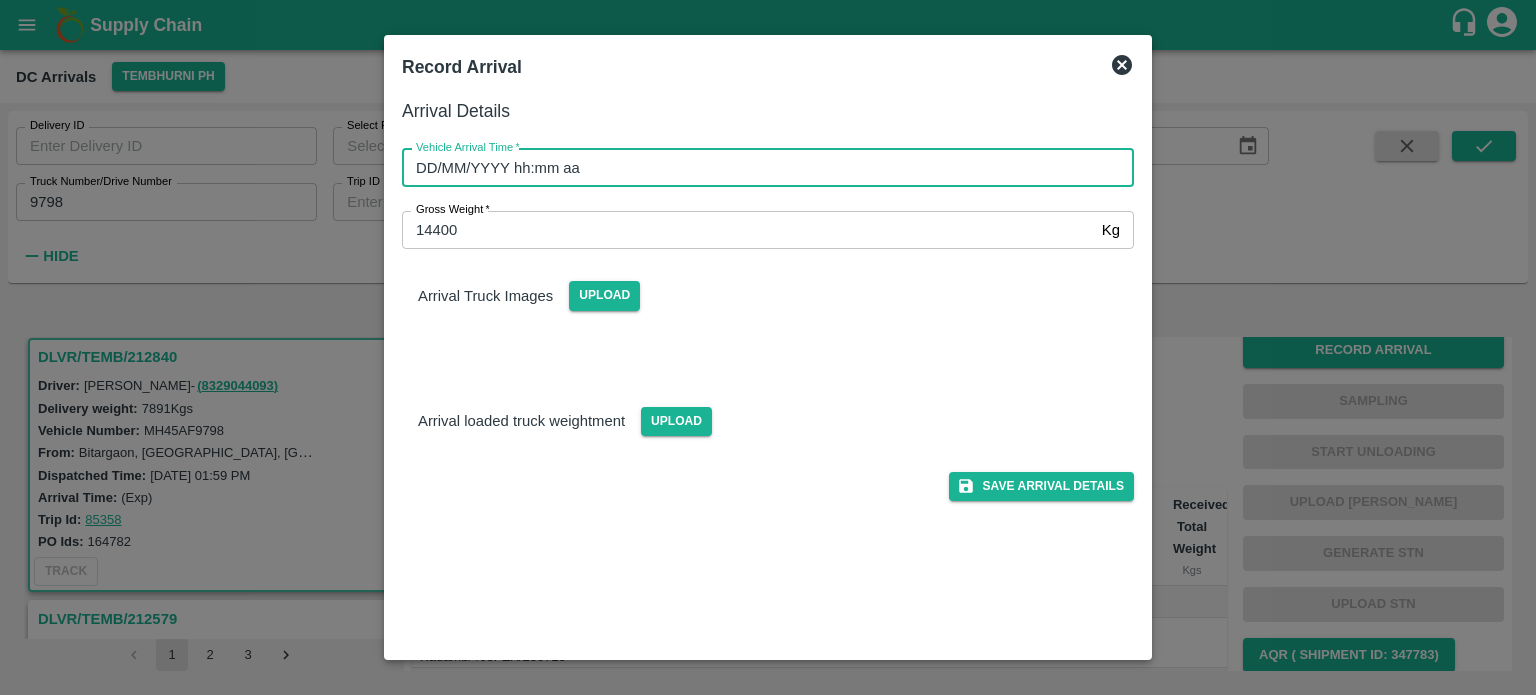 click on "DD/MM/YYYY hh:mm aa" at bounding box center (761, 168) 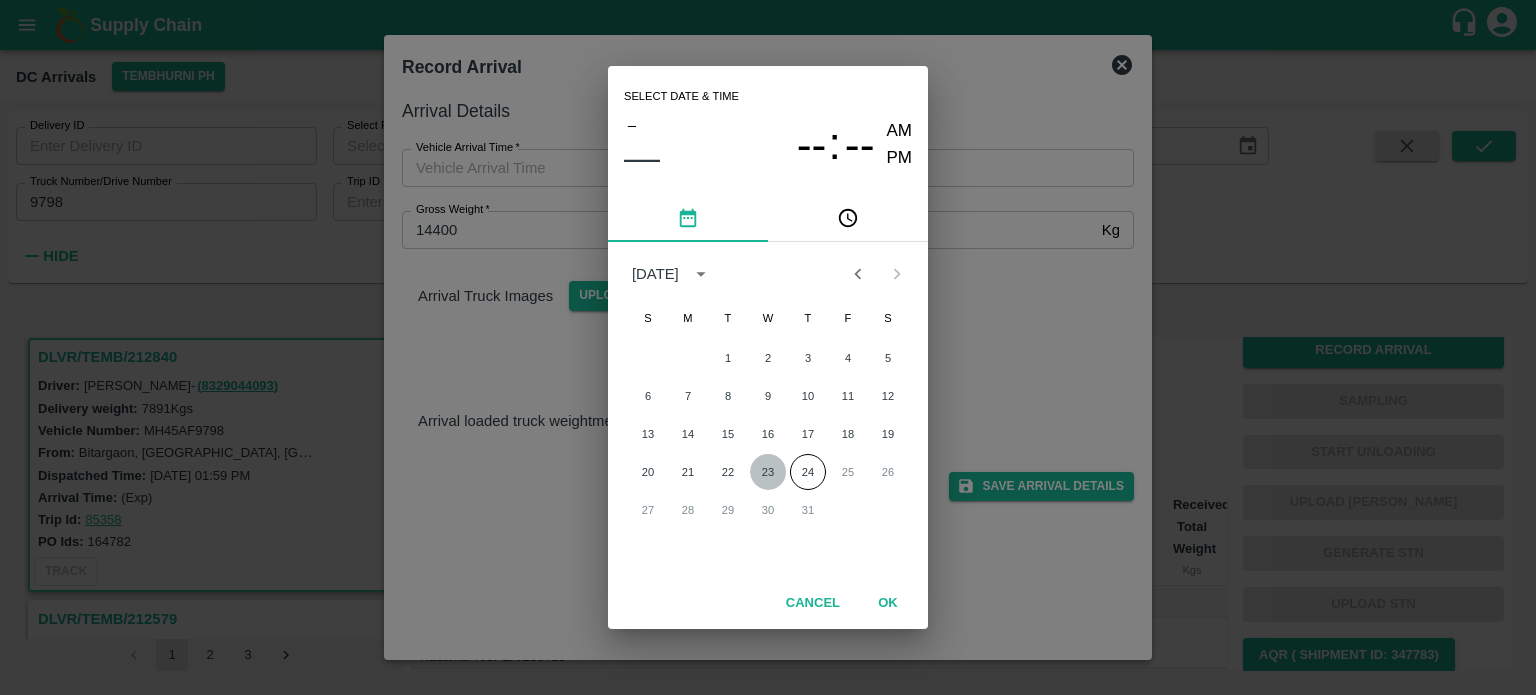 click on "23" at bounding box center [768, 472] 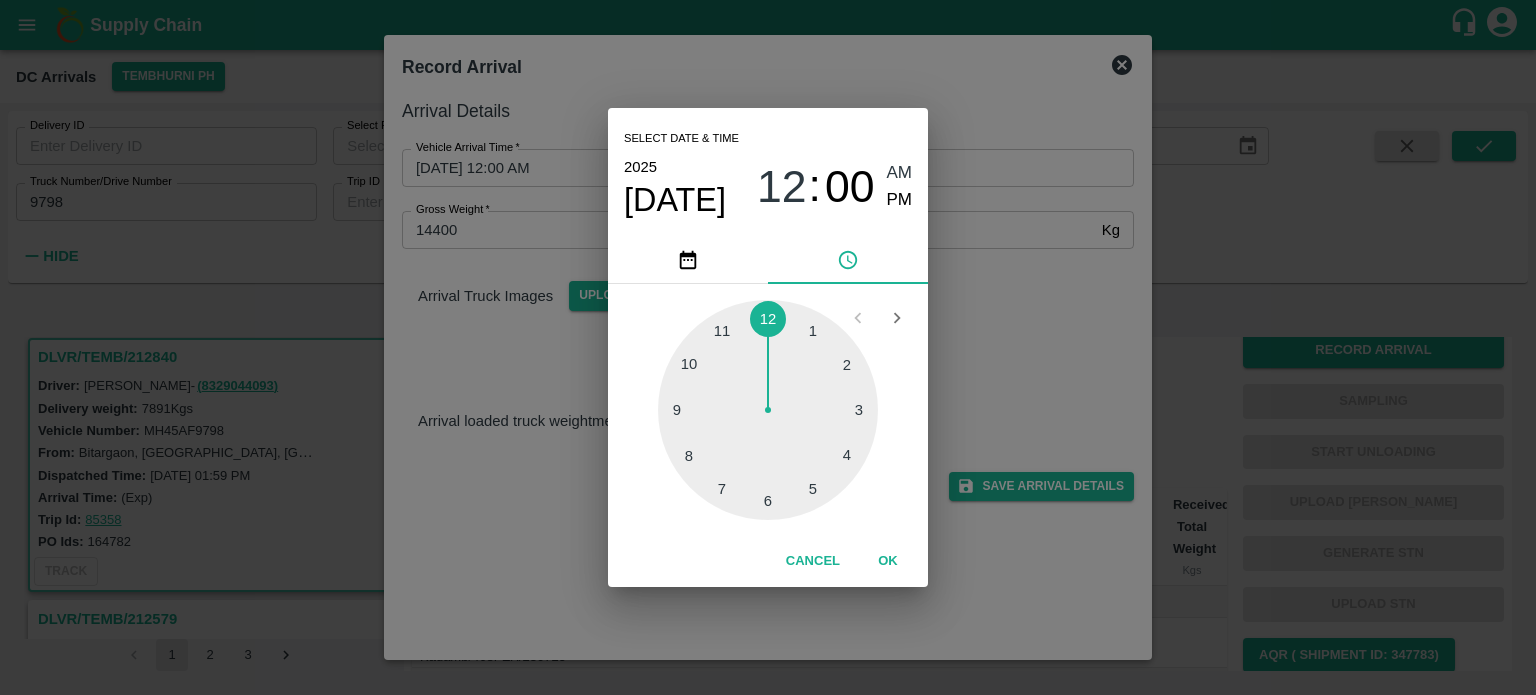 click at bounding box center (768, 410) 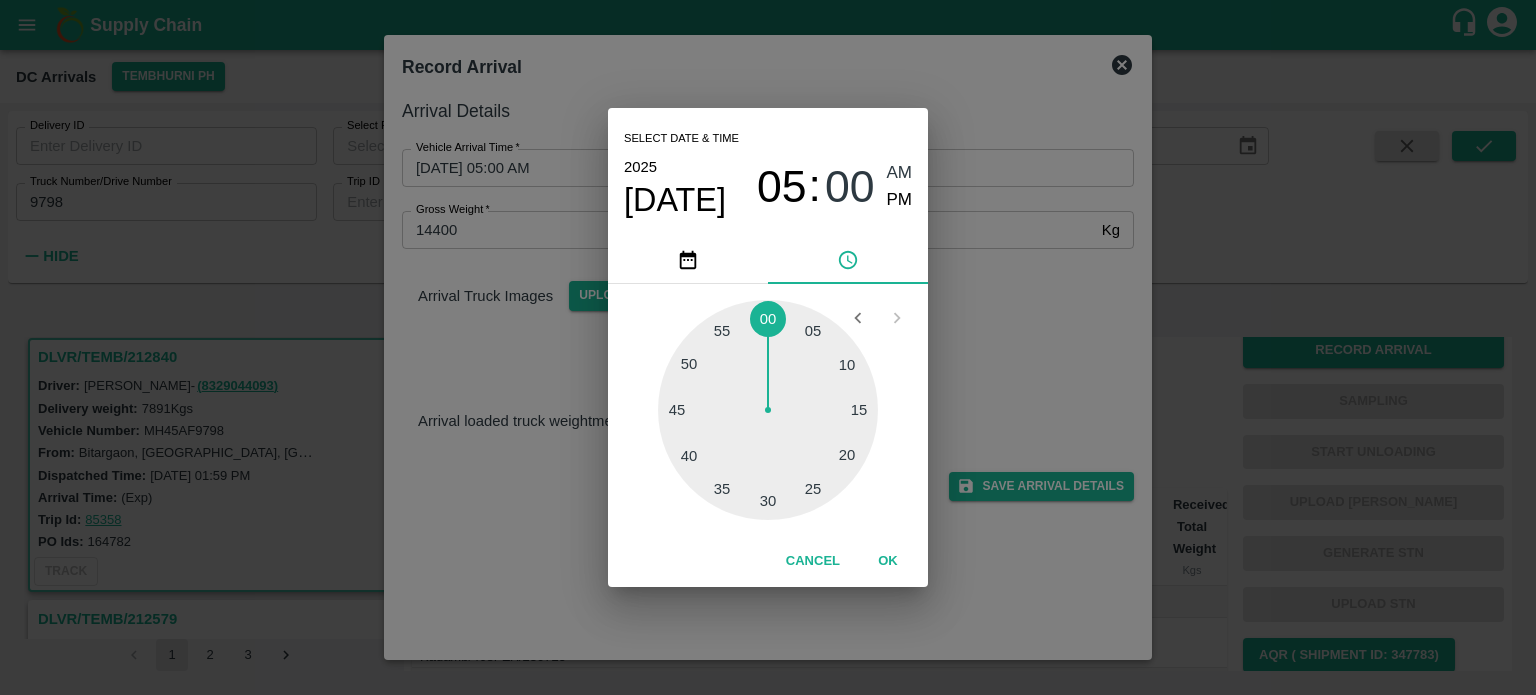 click at bounding box center (768, 410) 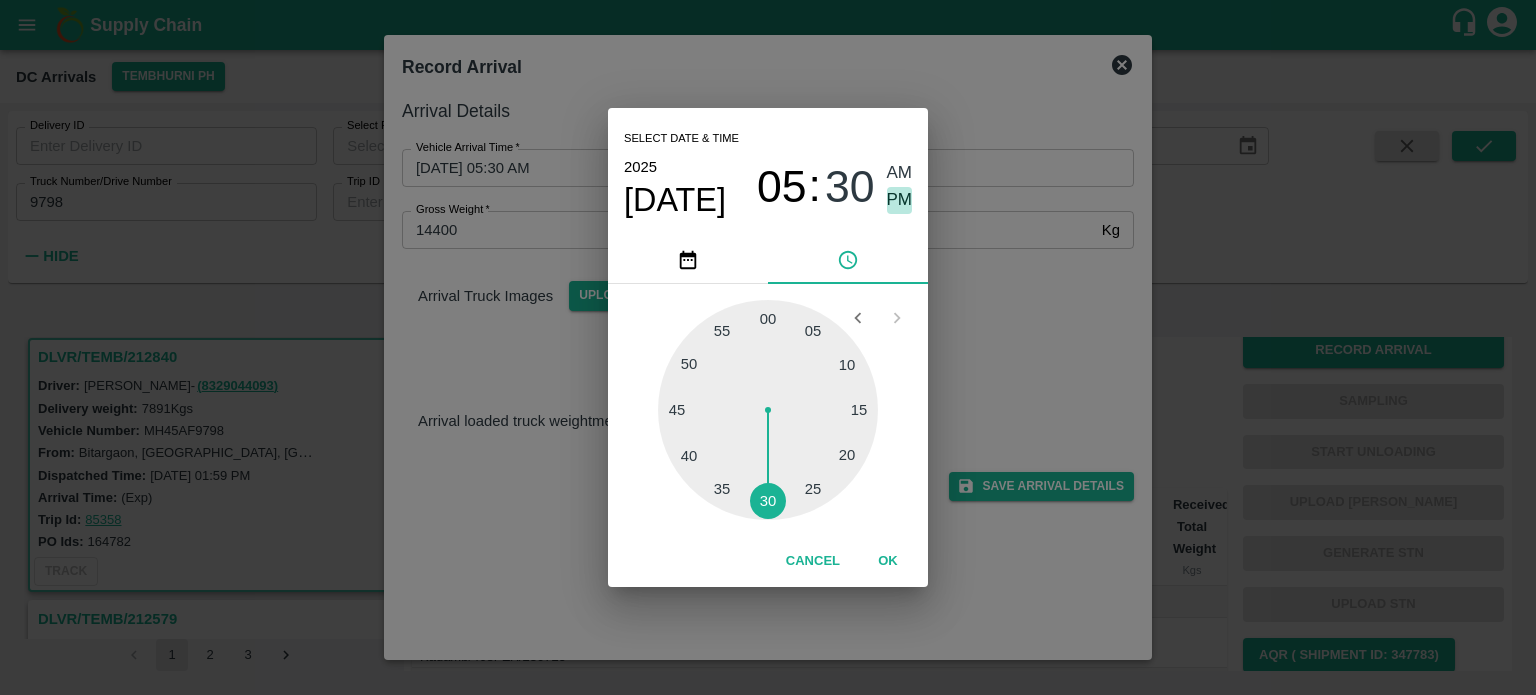 click on "PM" at bounding box center (900, 200) 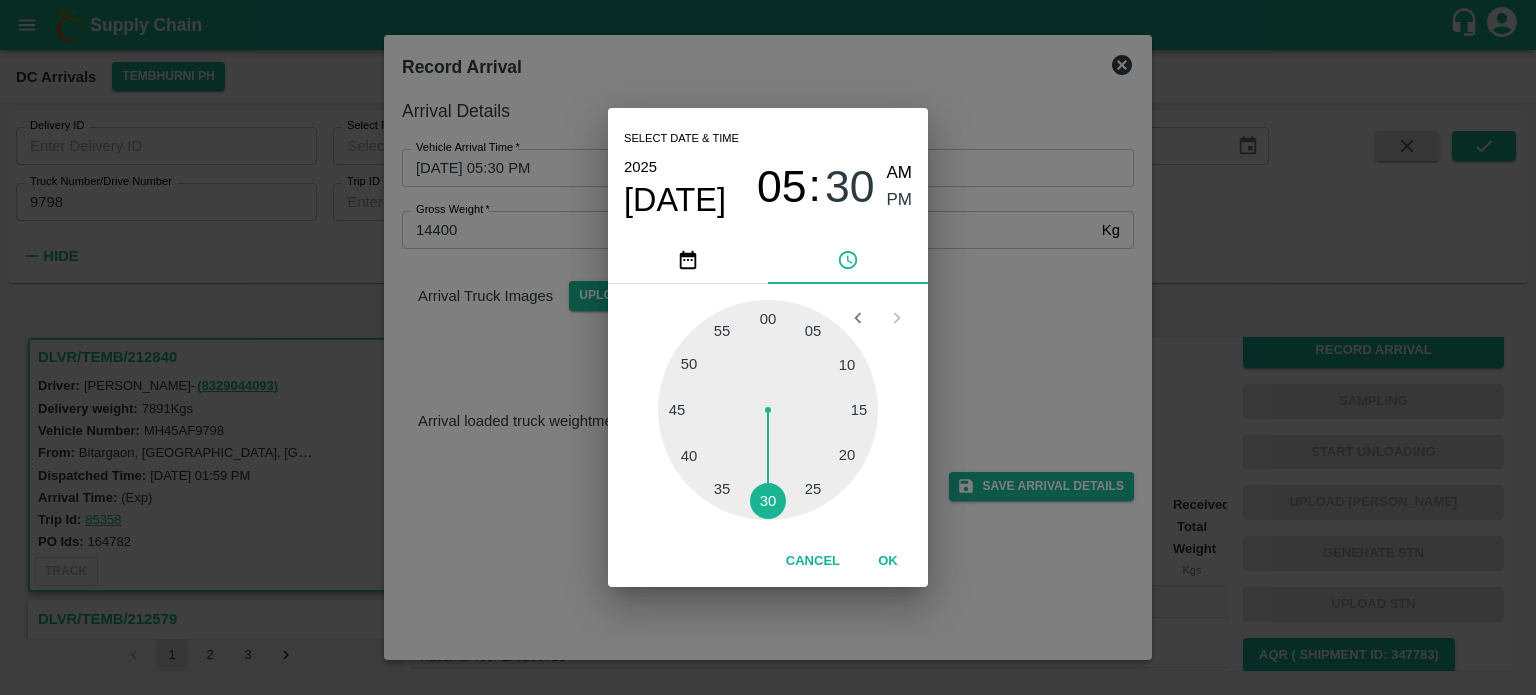 click on "Select date & time [DATE] 05 : 30 AM PM 05 10 15 20 25 30 35 40 45 50 55 00 Cancel OK" at bounding box center [768, 347] 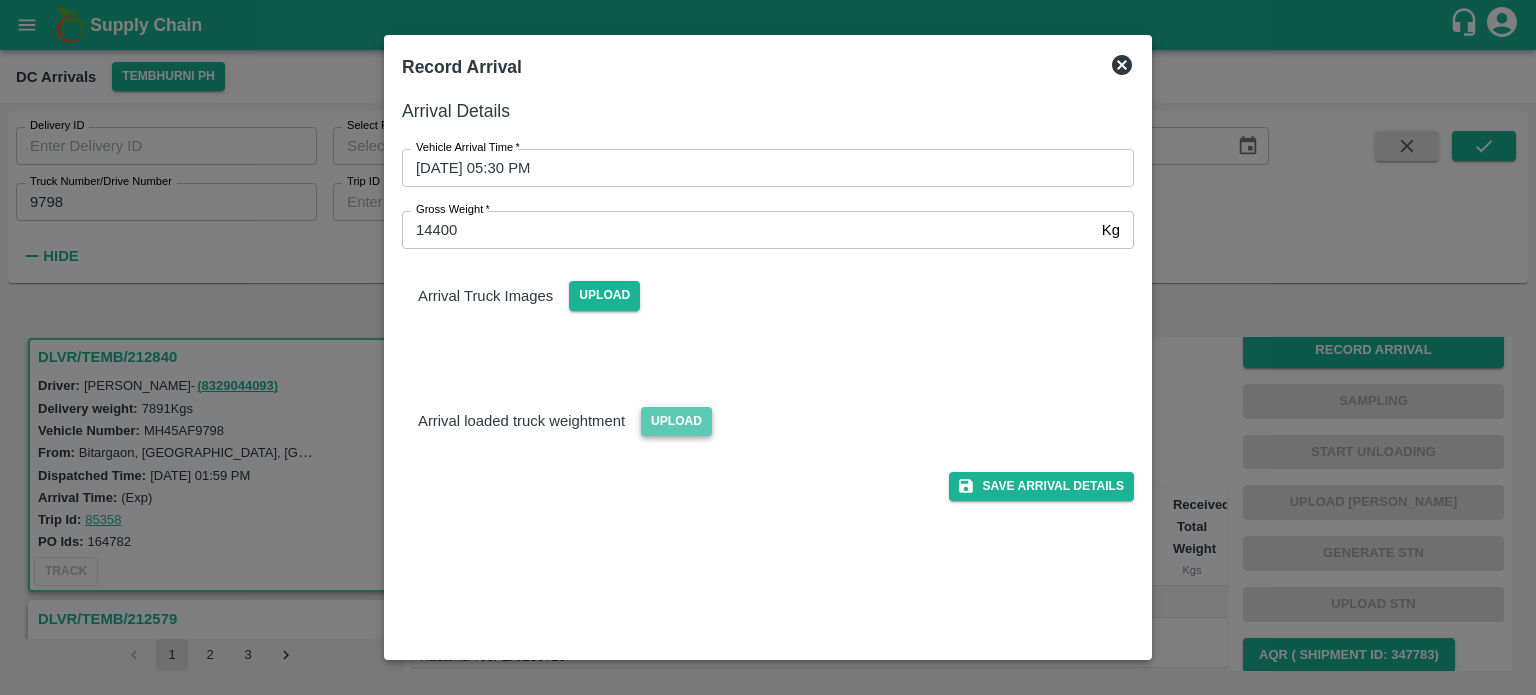 click on "Upload" at bounding box center [676, 421] 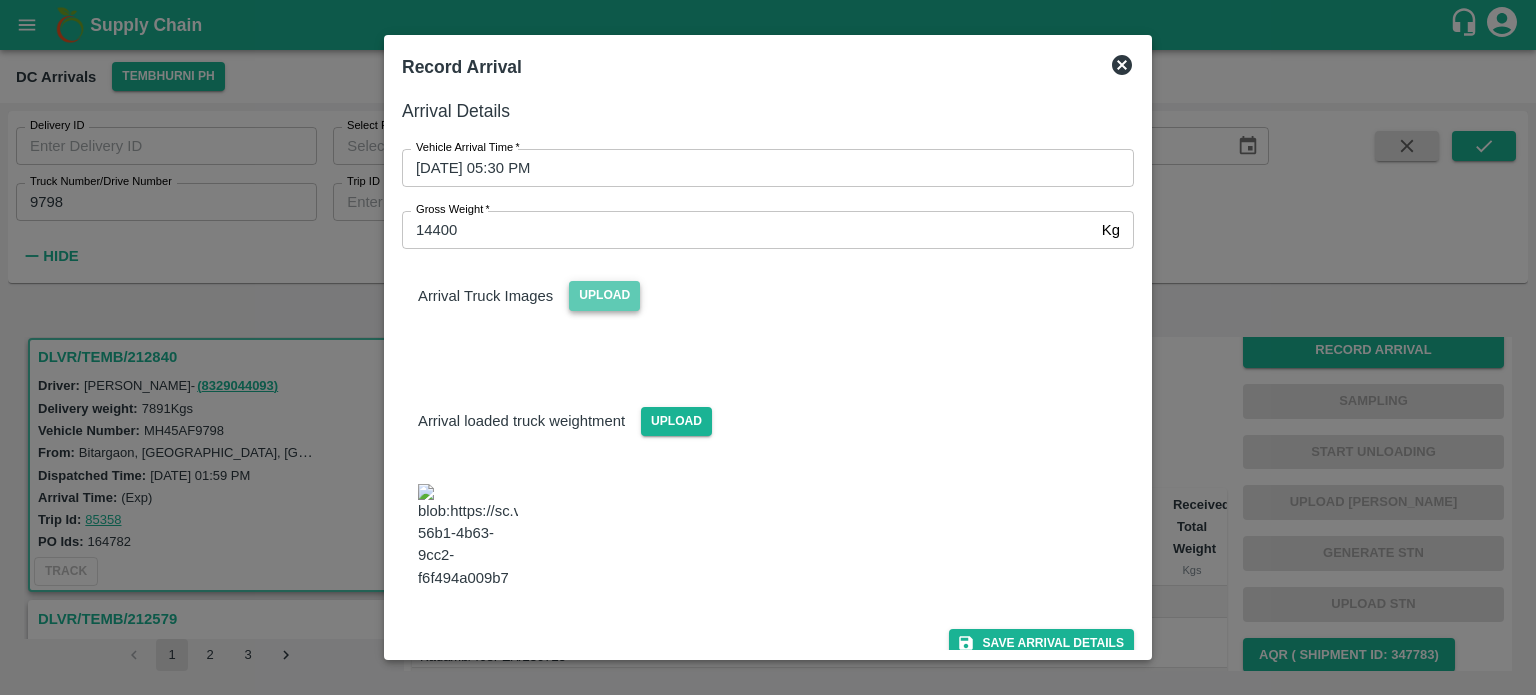 click on "Upload" at bounding box center [604, 295] 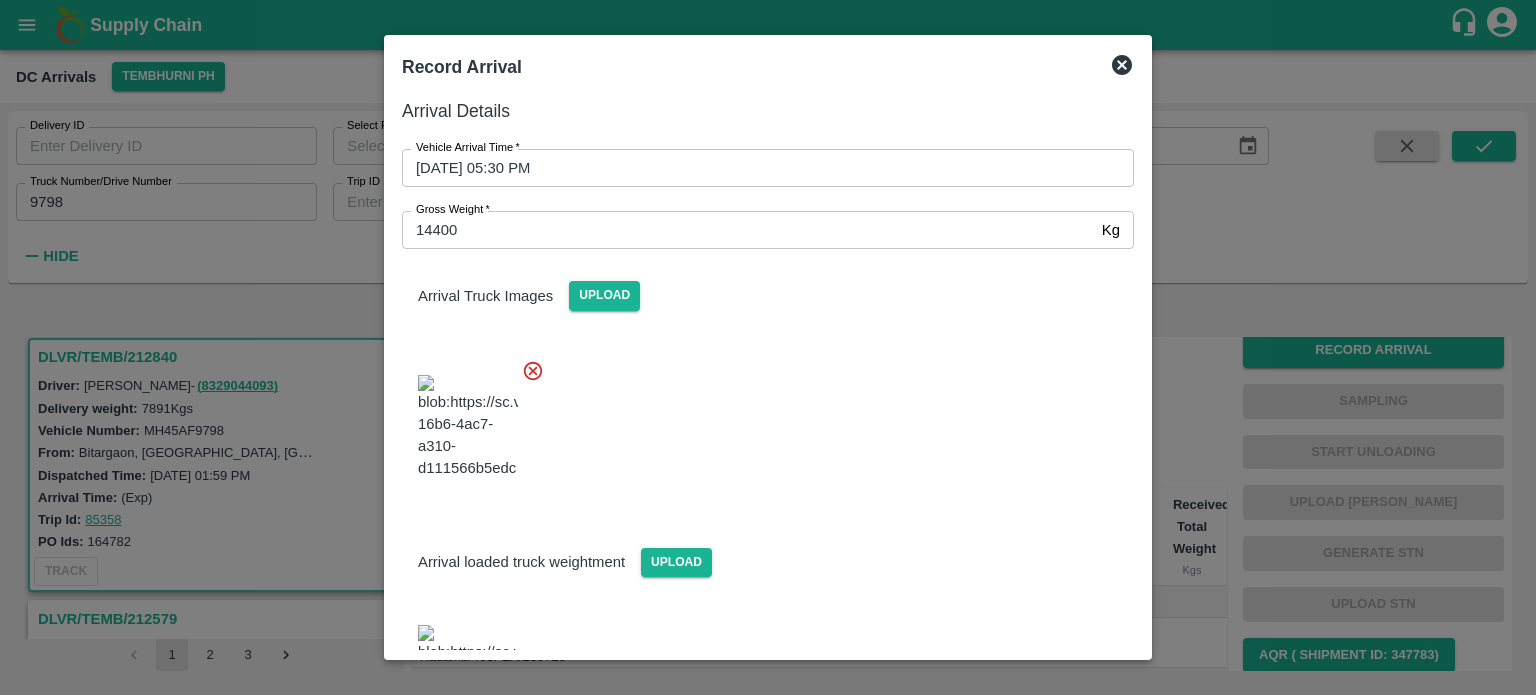 scroll, scrollTop: 219, scrollLeft: 0, axis: vertical 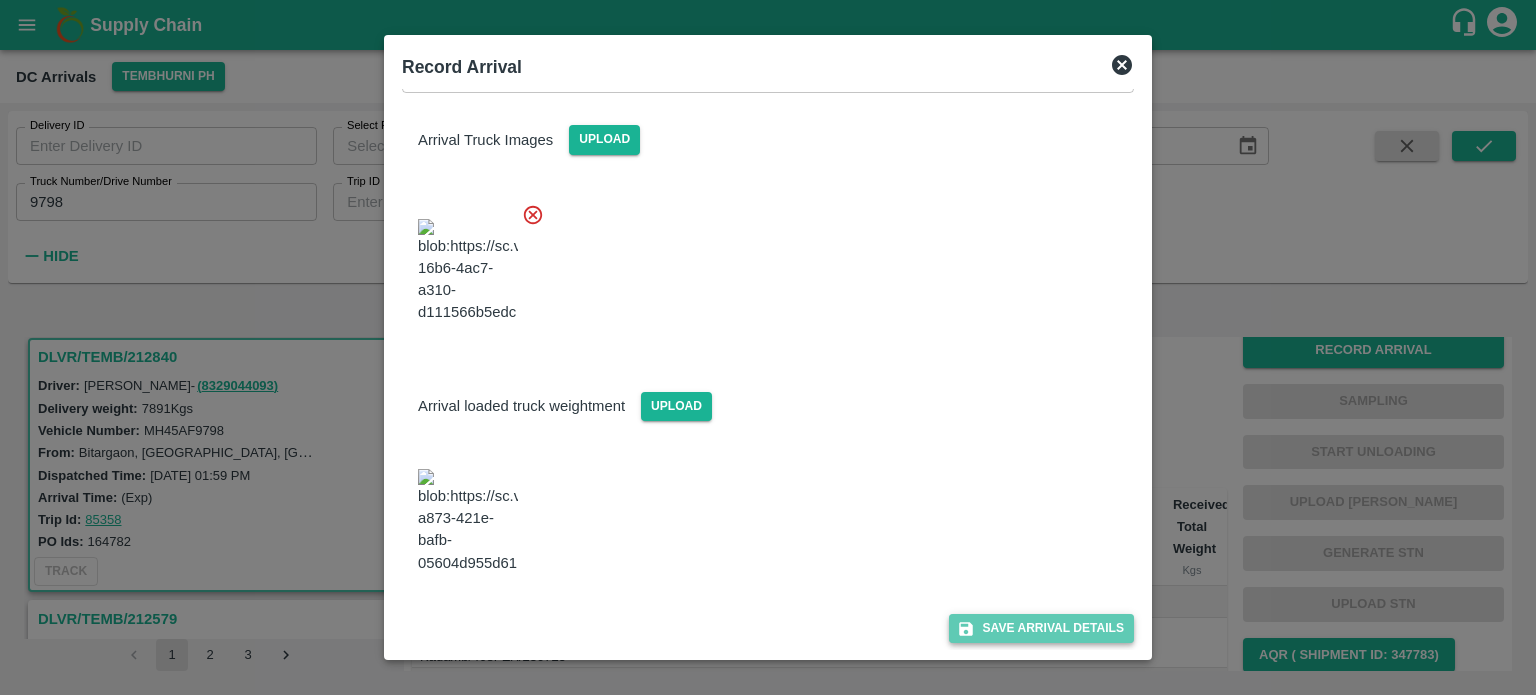 click on "Save Arrival Details" at bounding box center (1041, 628) 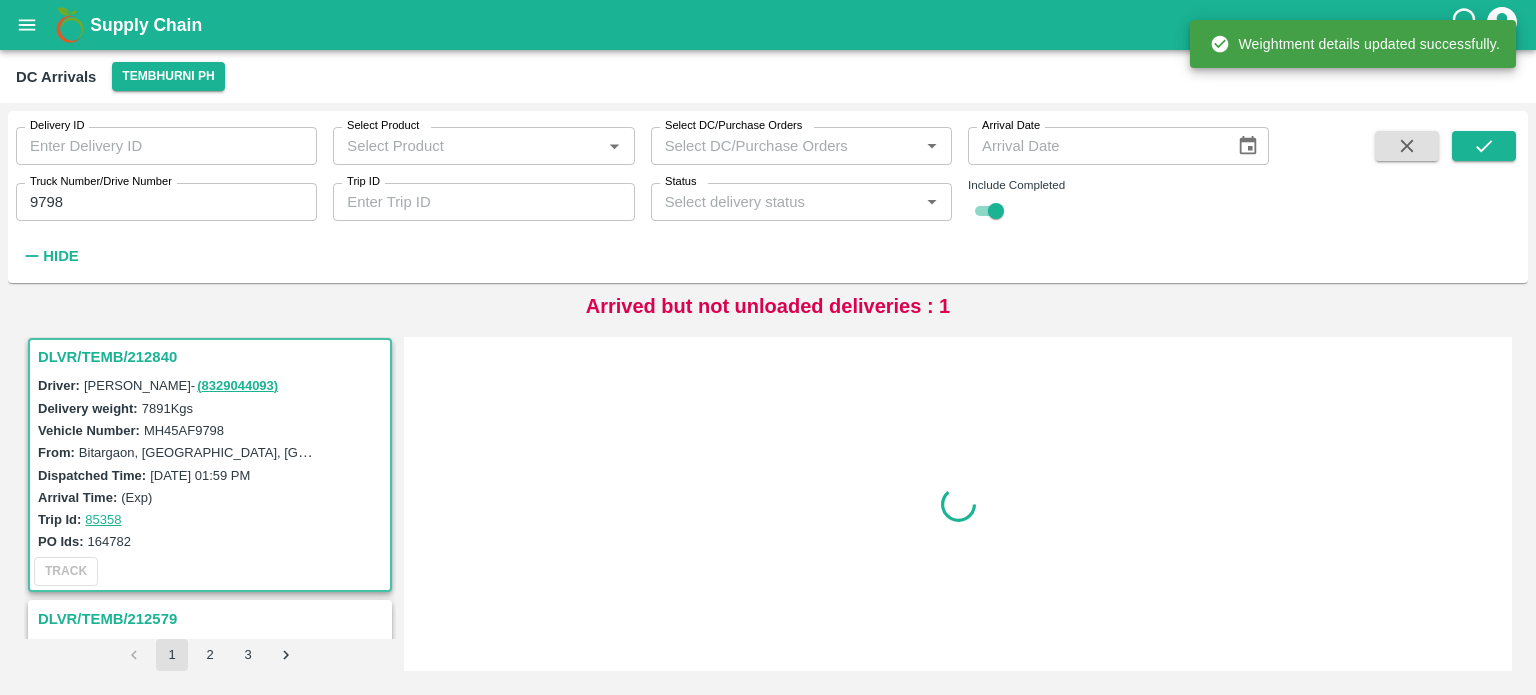 scroll, scrollTop: 0, scrollLeft: 0, axis: both 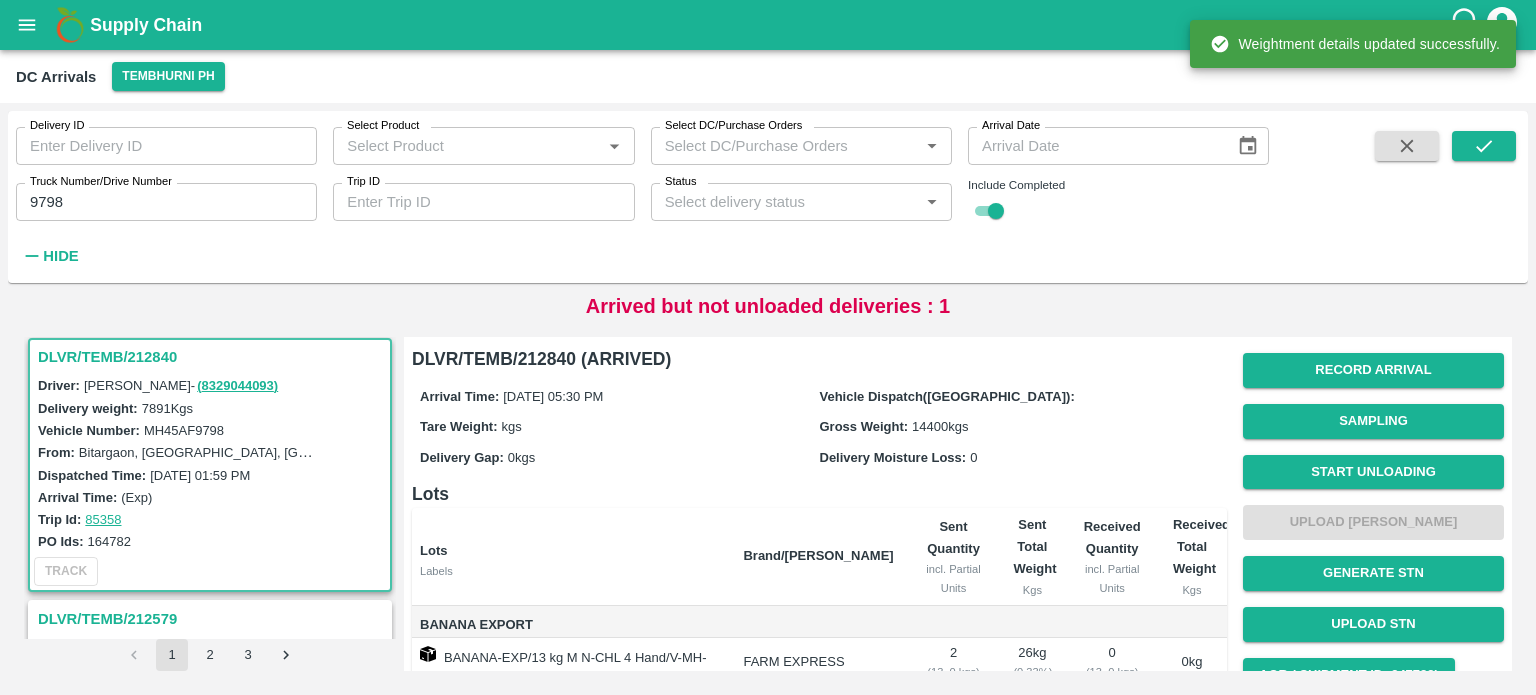 click on "Start Unloading" at bounding box center (1373, 472) 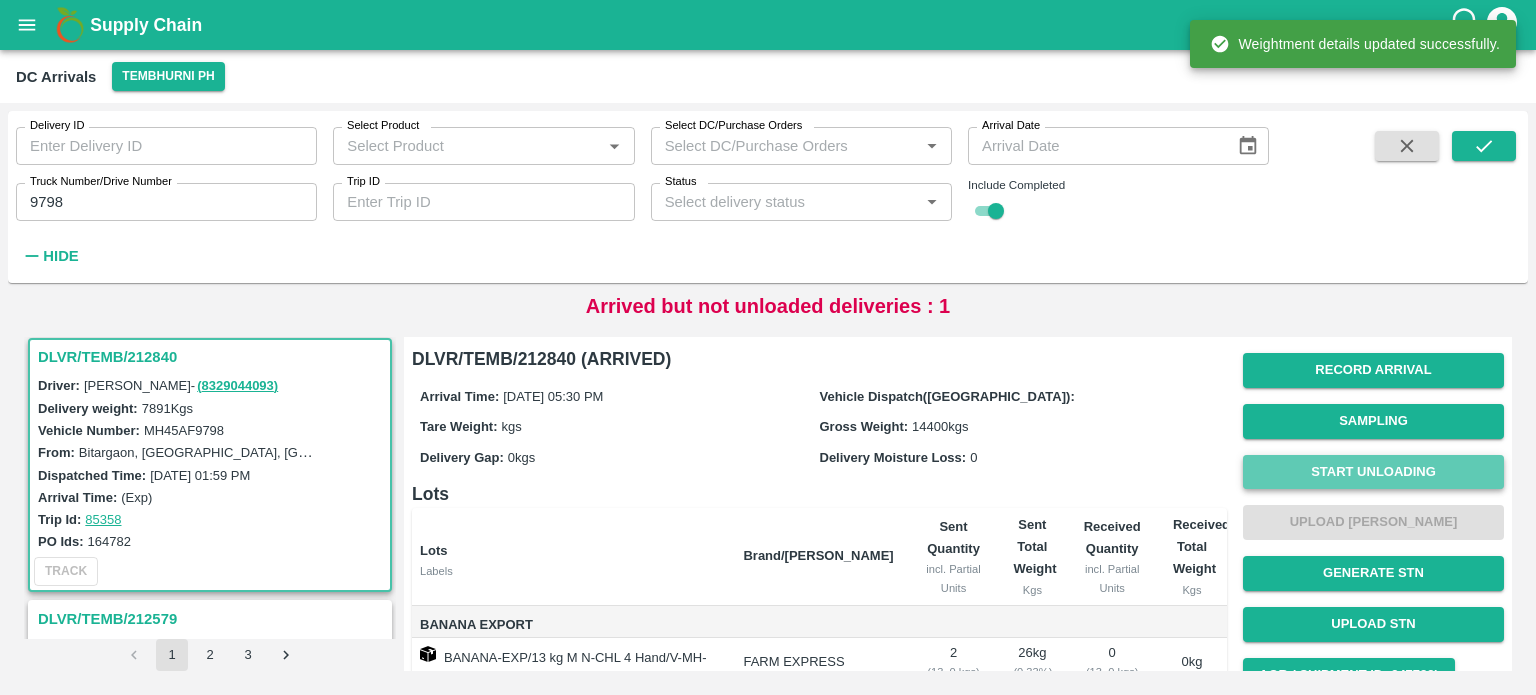 click on "Start Unloading" at bounding box center (1373, 472) 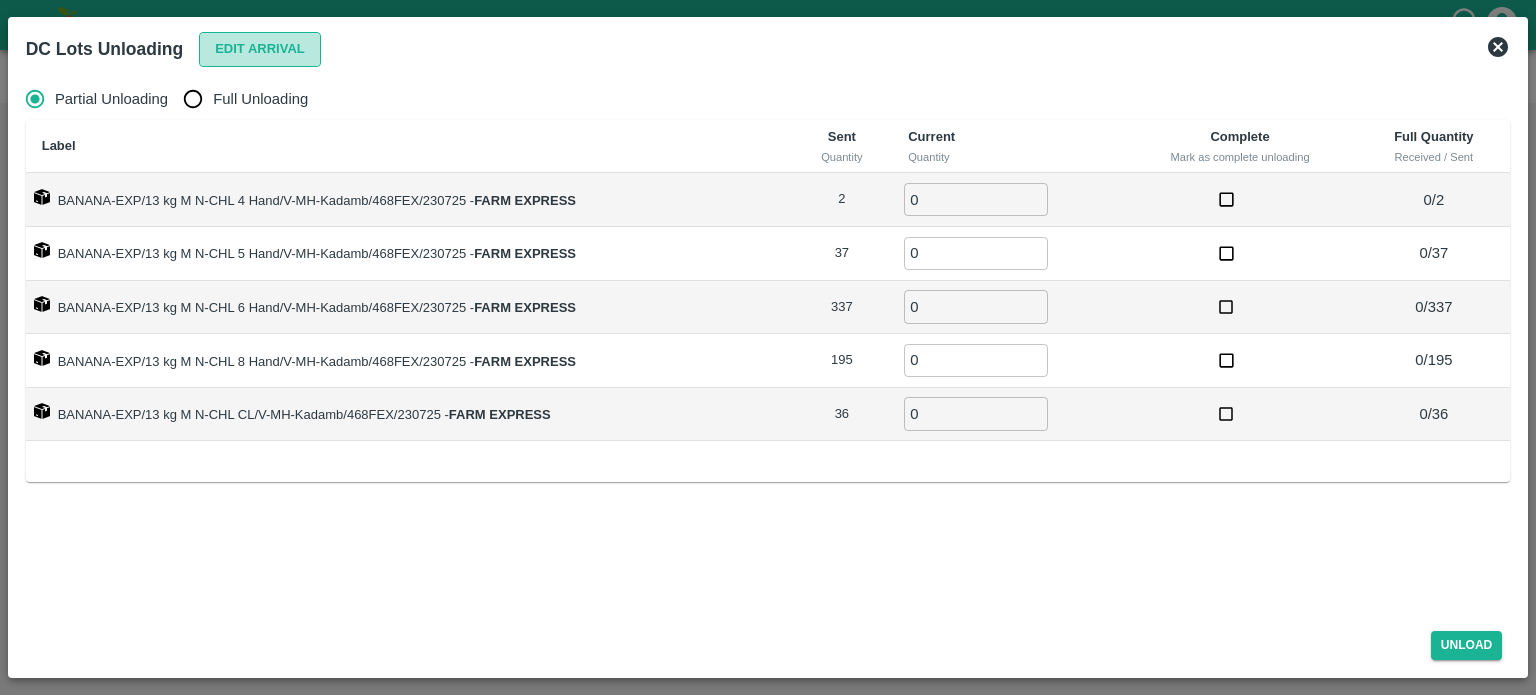 click on "Edit Arrival" at bounding box center (260, 49) 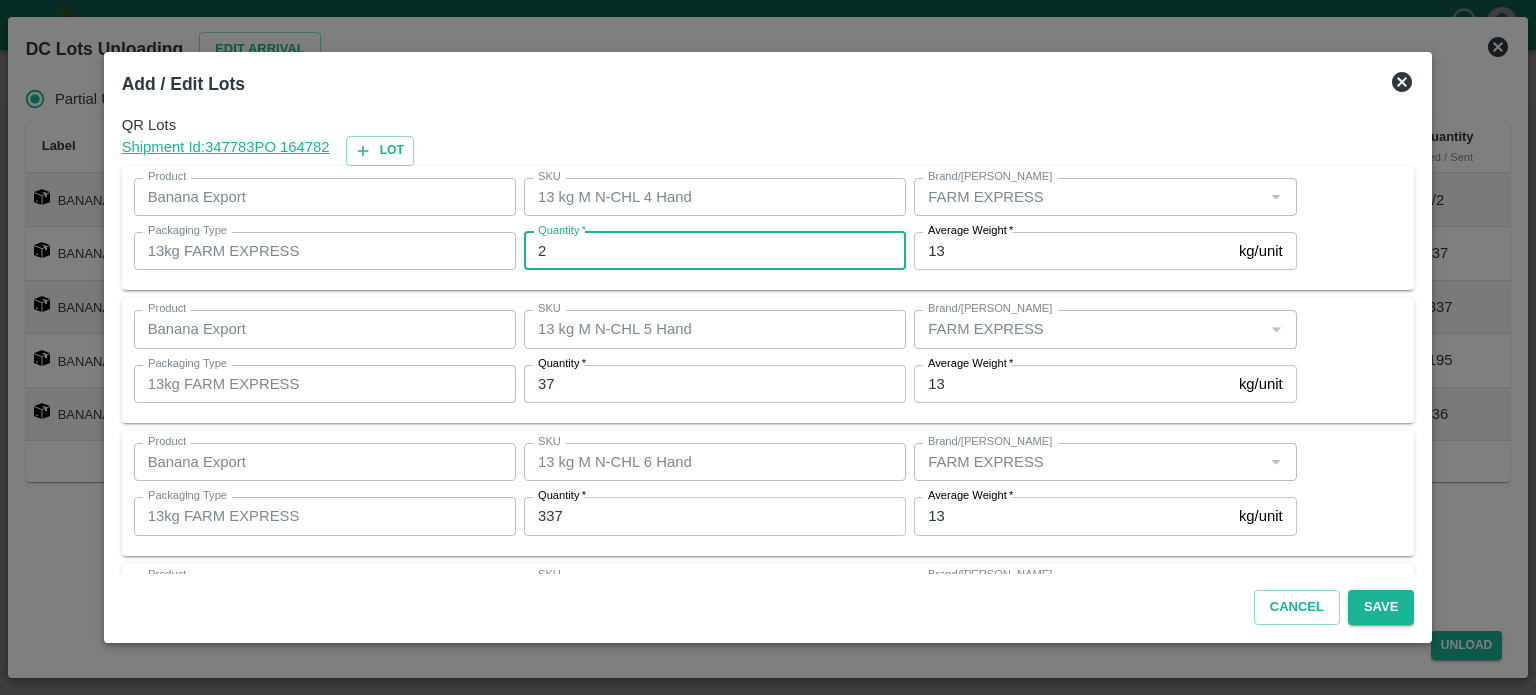 click on "2" at bounding box center [715, 251] 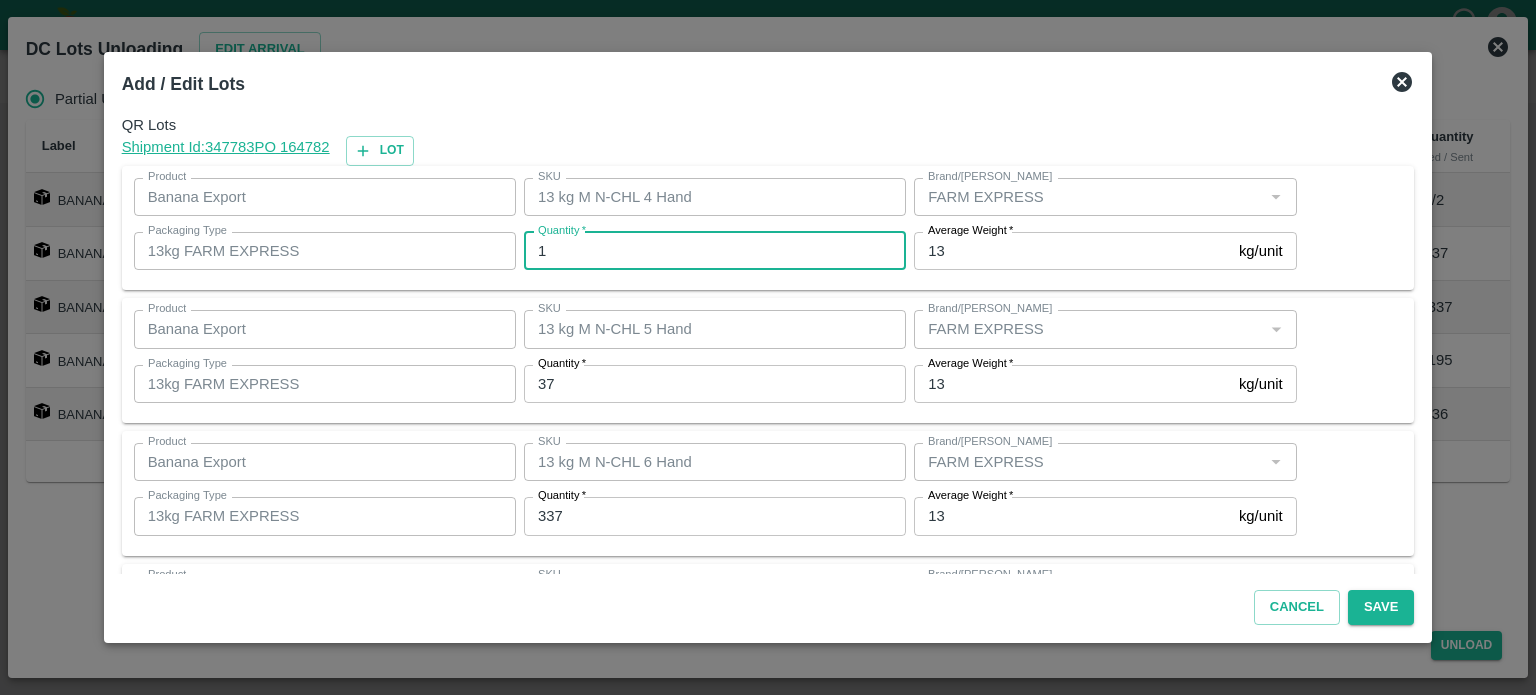 type on "1" 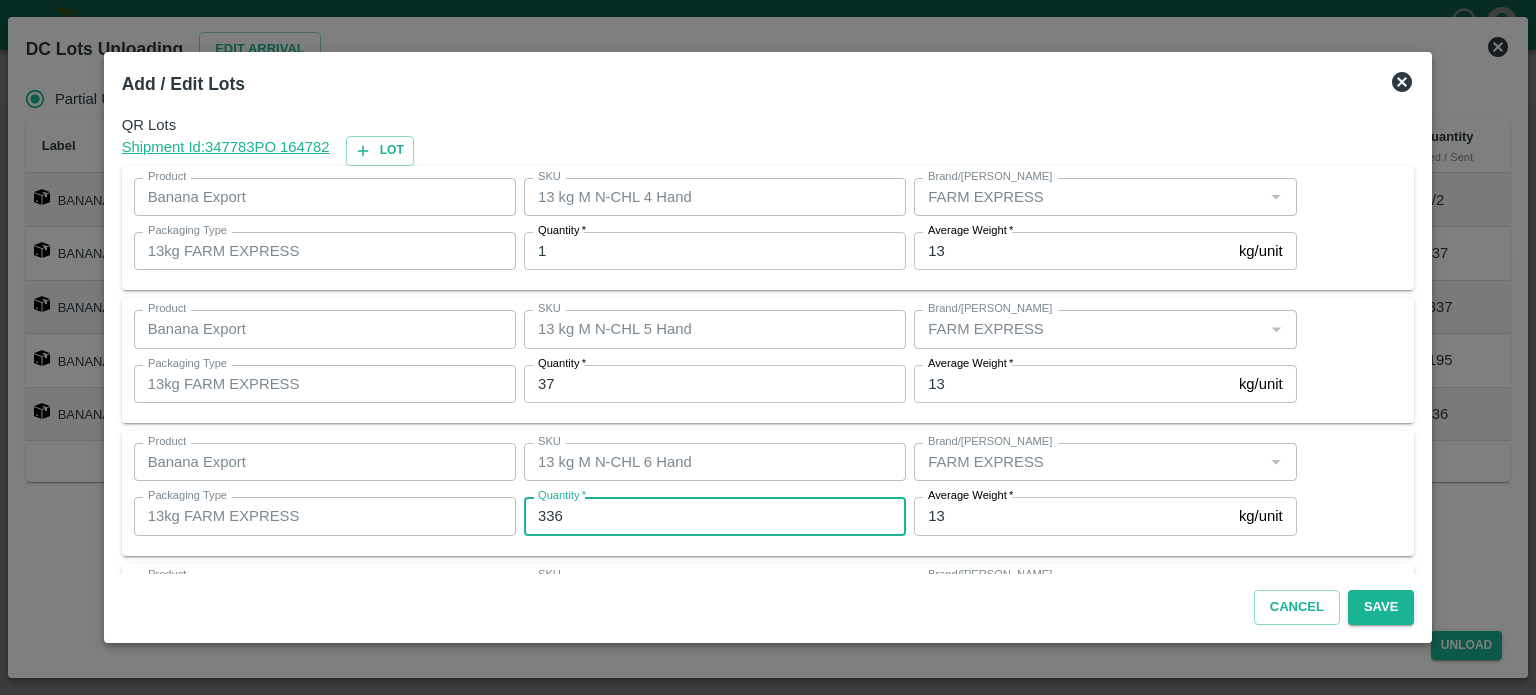 type on "336" 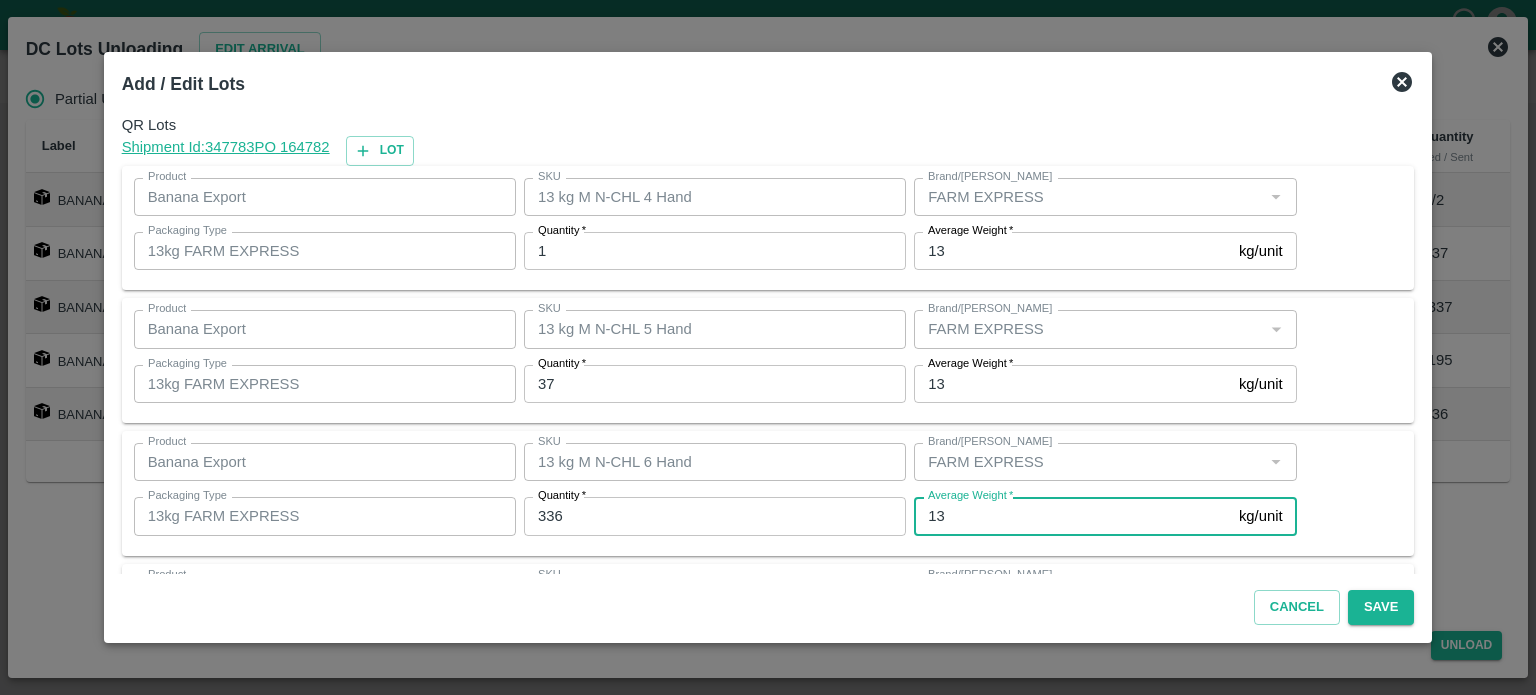 scroll, scrollTop: 262, scrollLeft: 0, axis: vertical 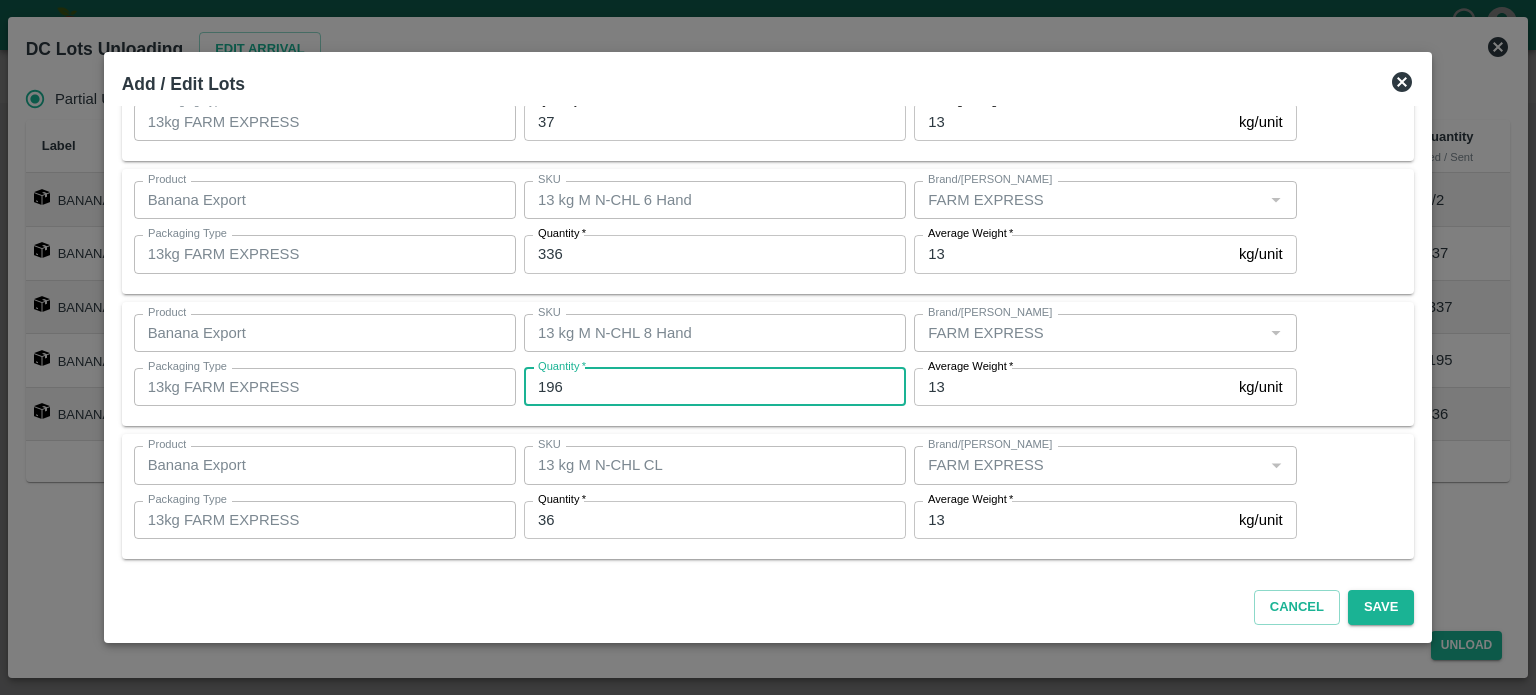 type on "196" 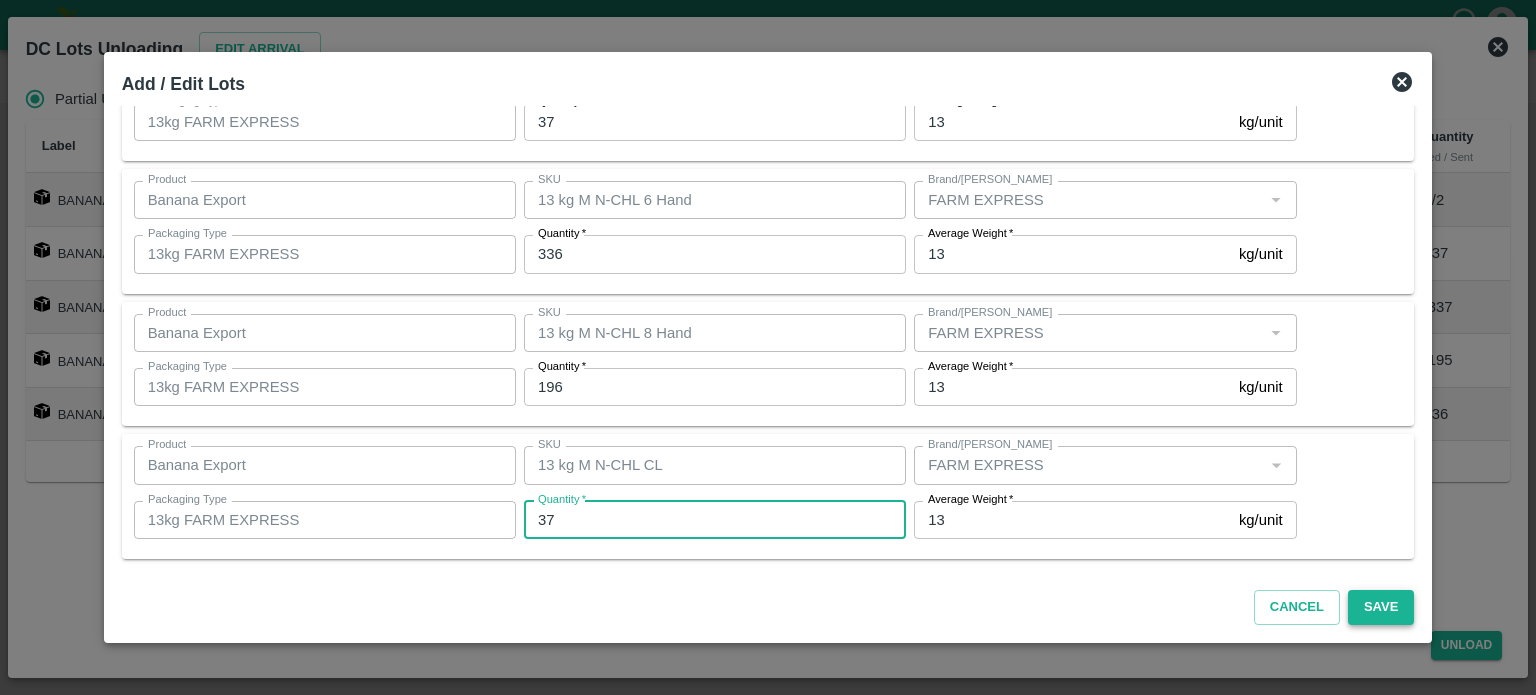 type on "37" 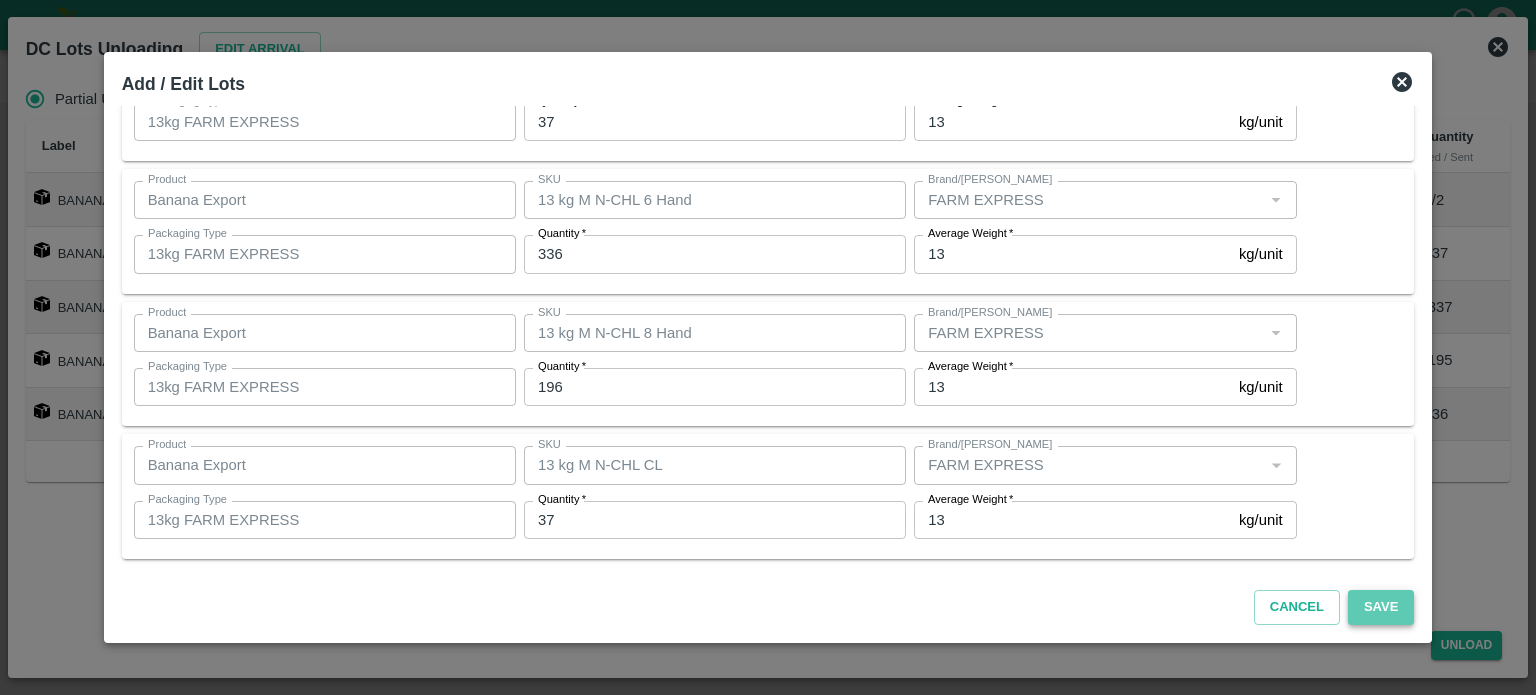 click on "Save" at bounding box center (1381, 607) 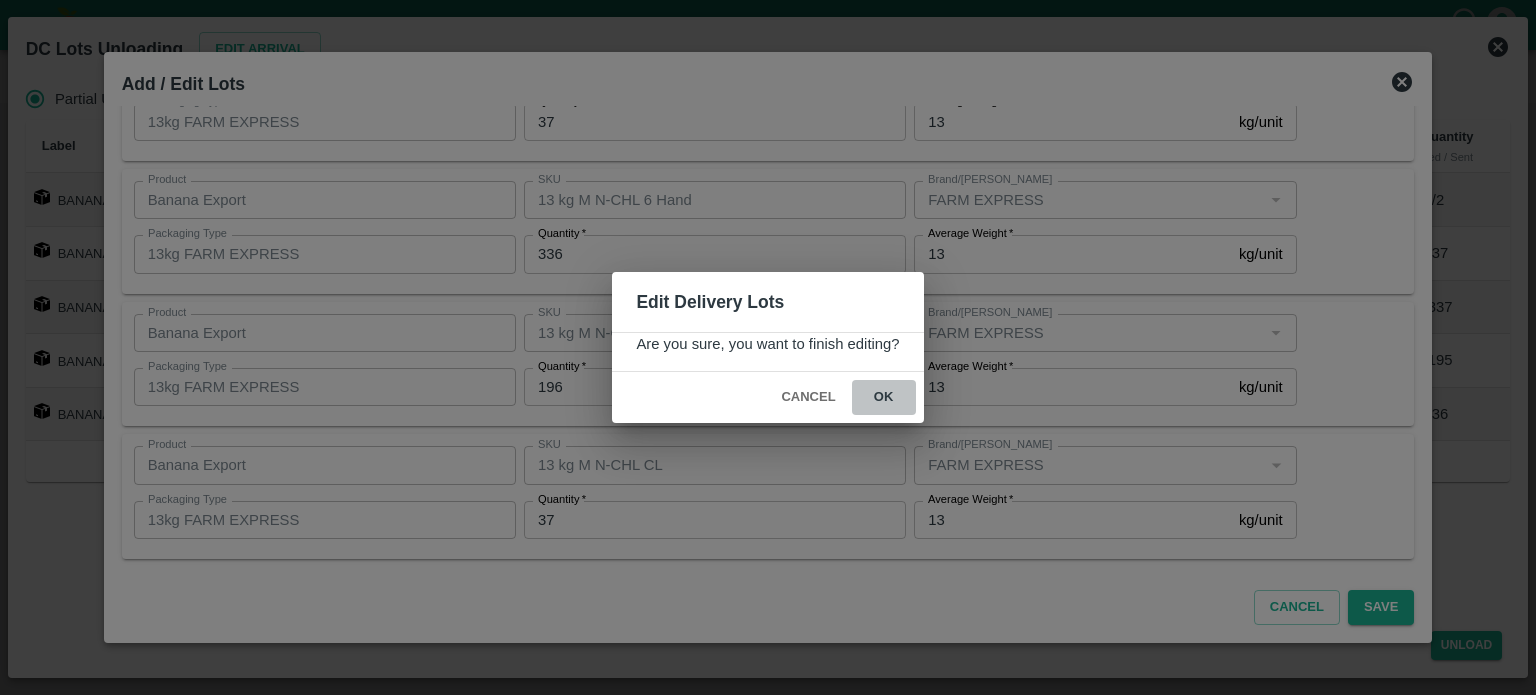 click on "ok" at bounding box center [884, 397] 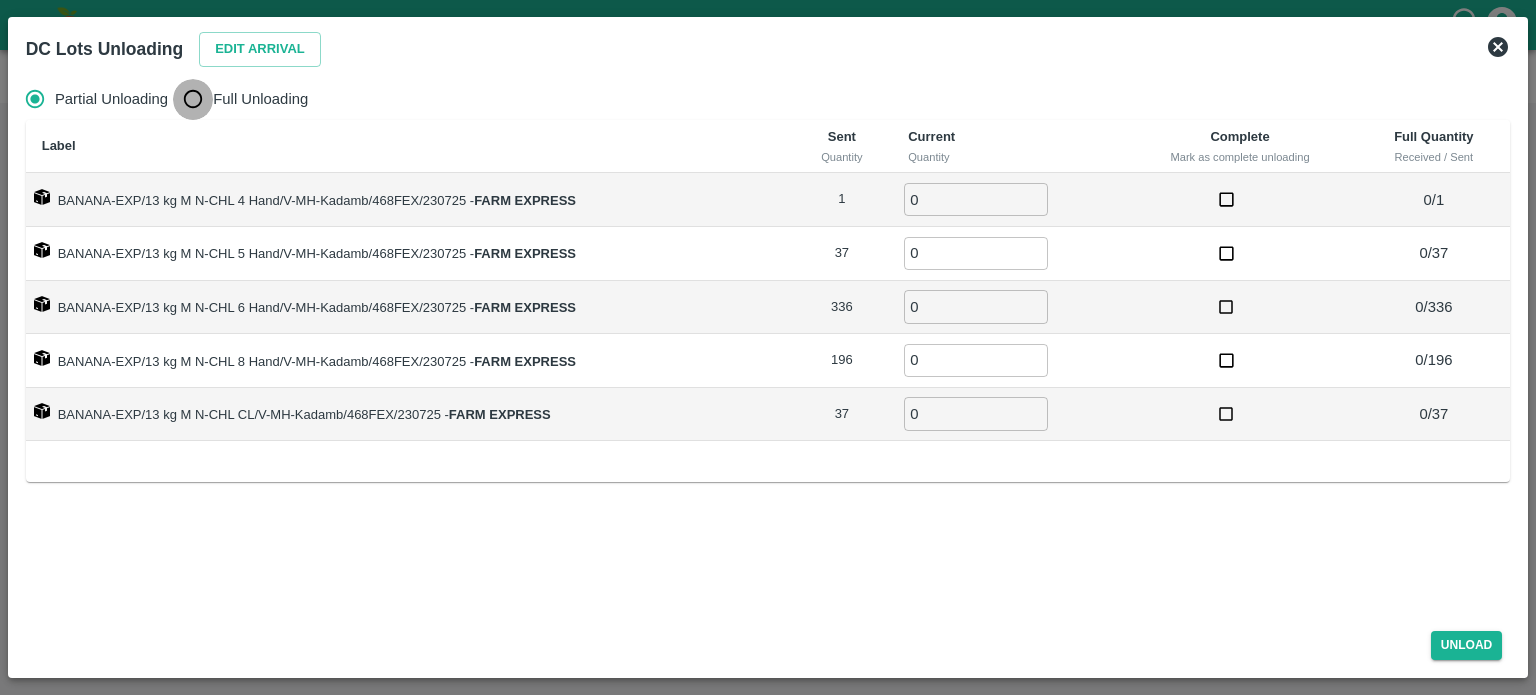 click on "Full Unloading" at bounding box center [193, 99] 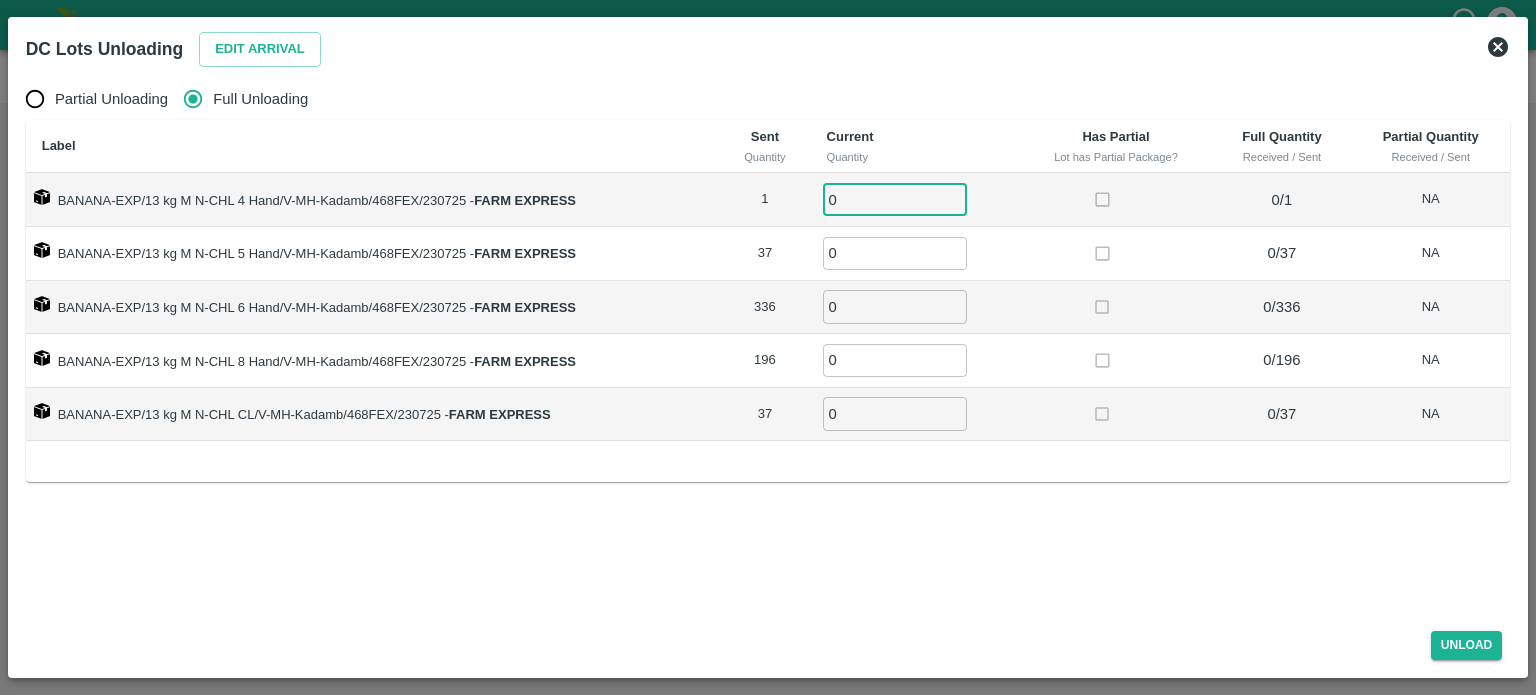 click on "0" at bounding box center [895, 199] 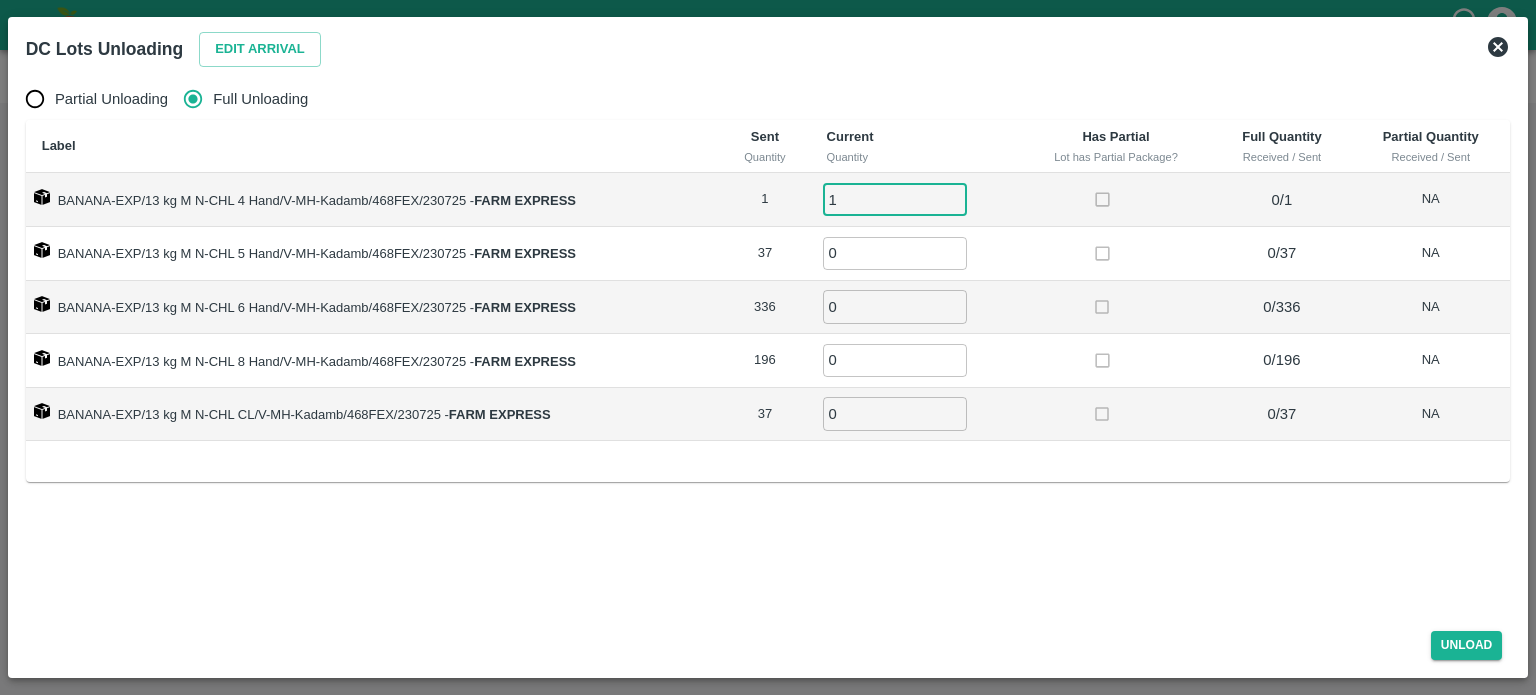 type on "1" 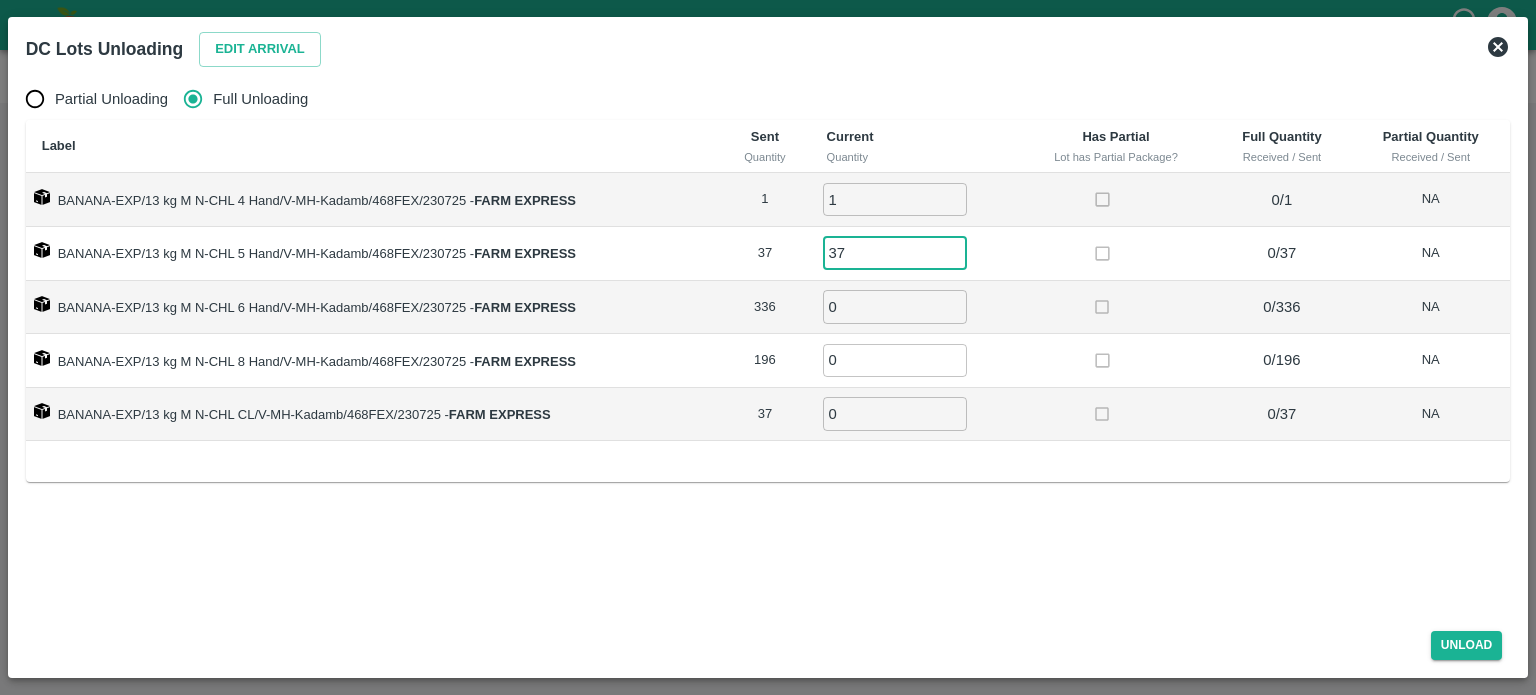 type on "37" 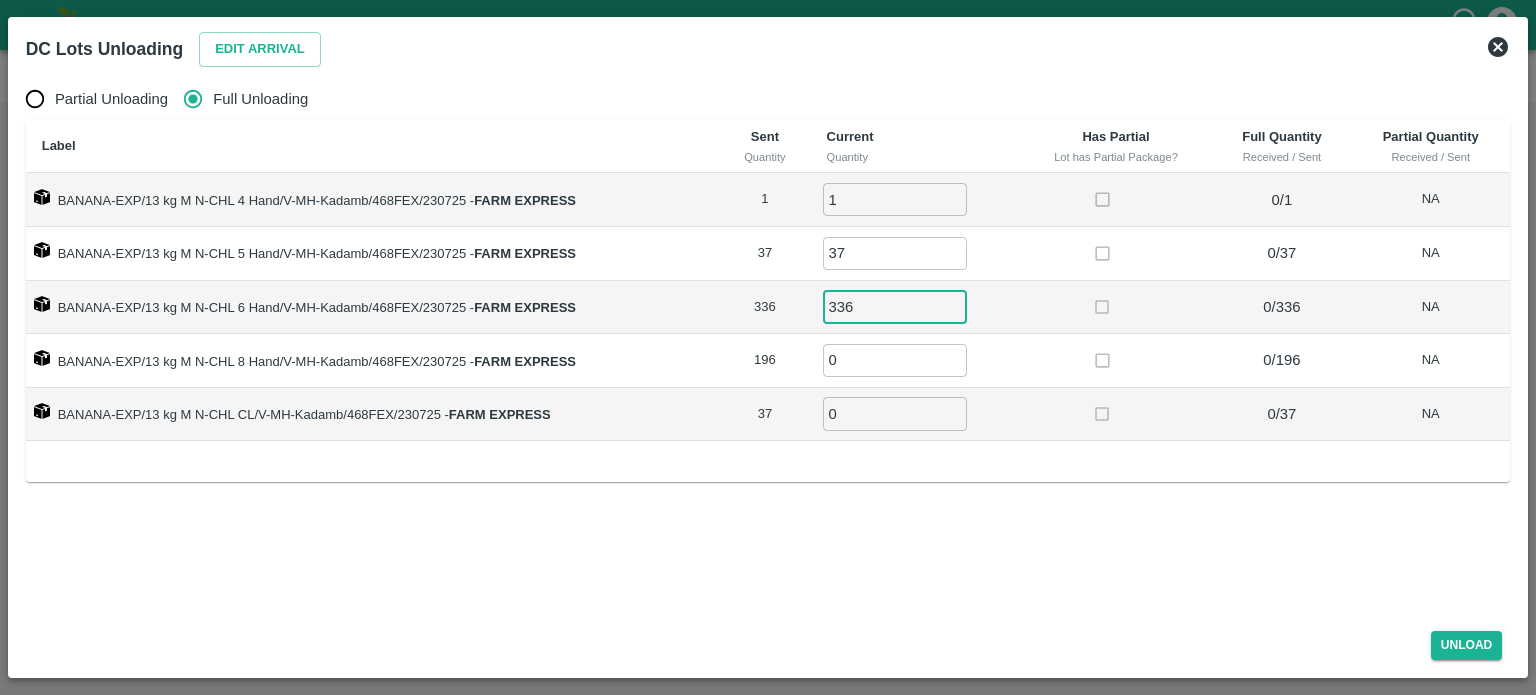 type on "336" 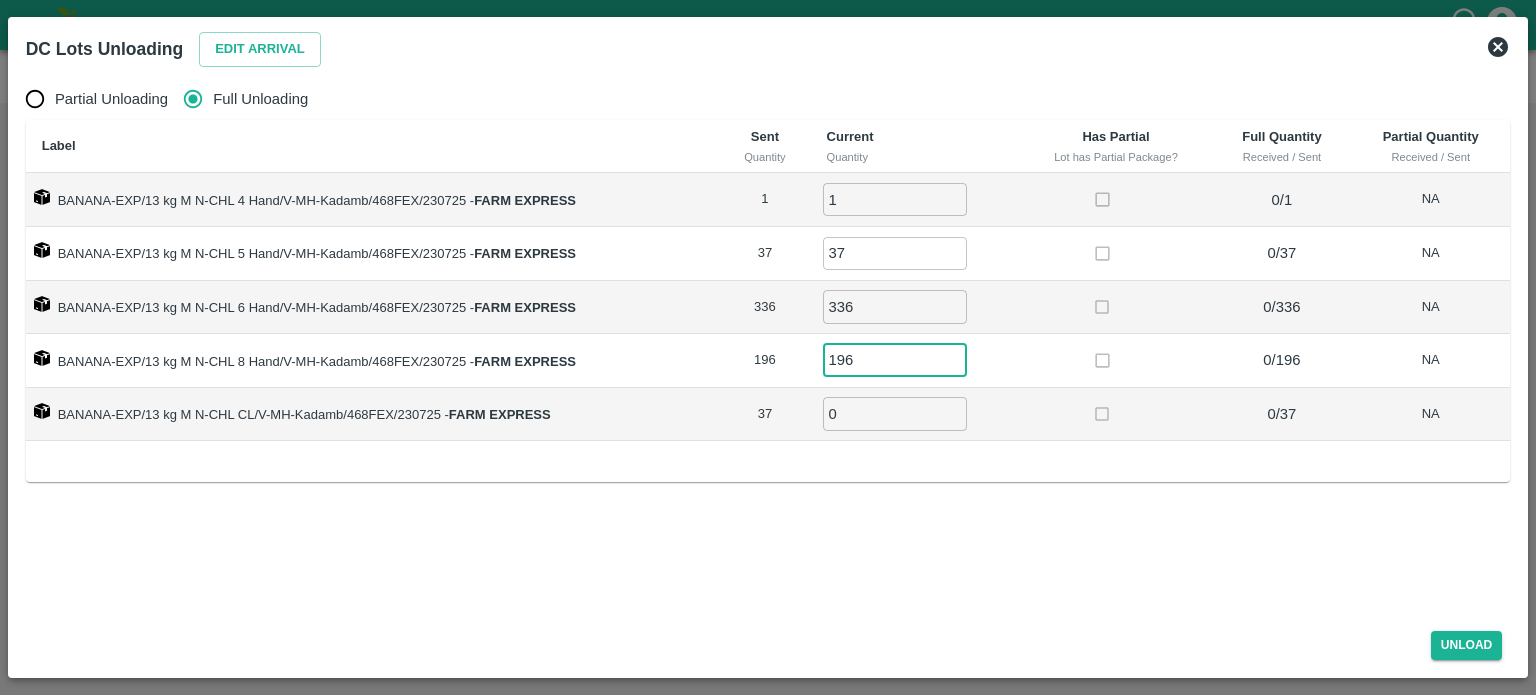 type on "196" 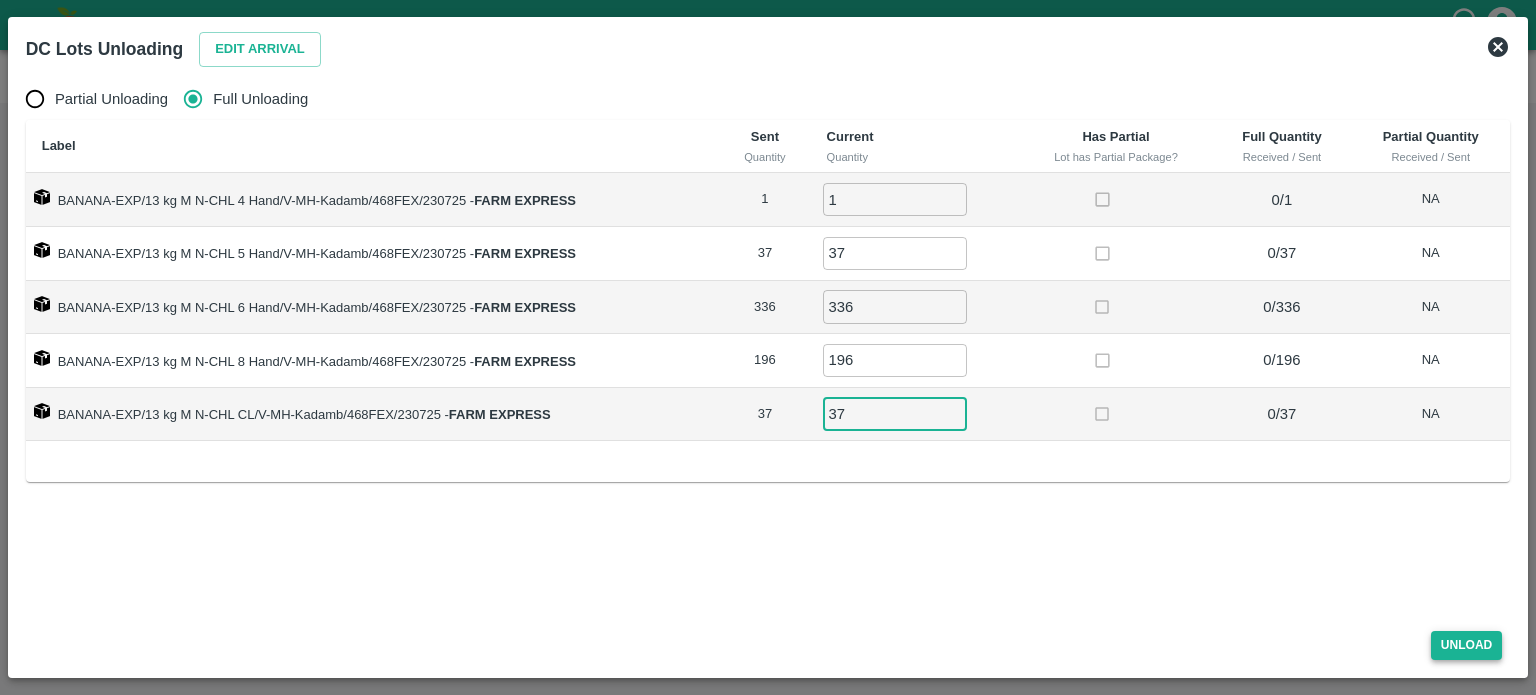 type on "37" 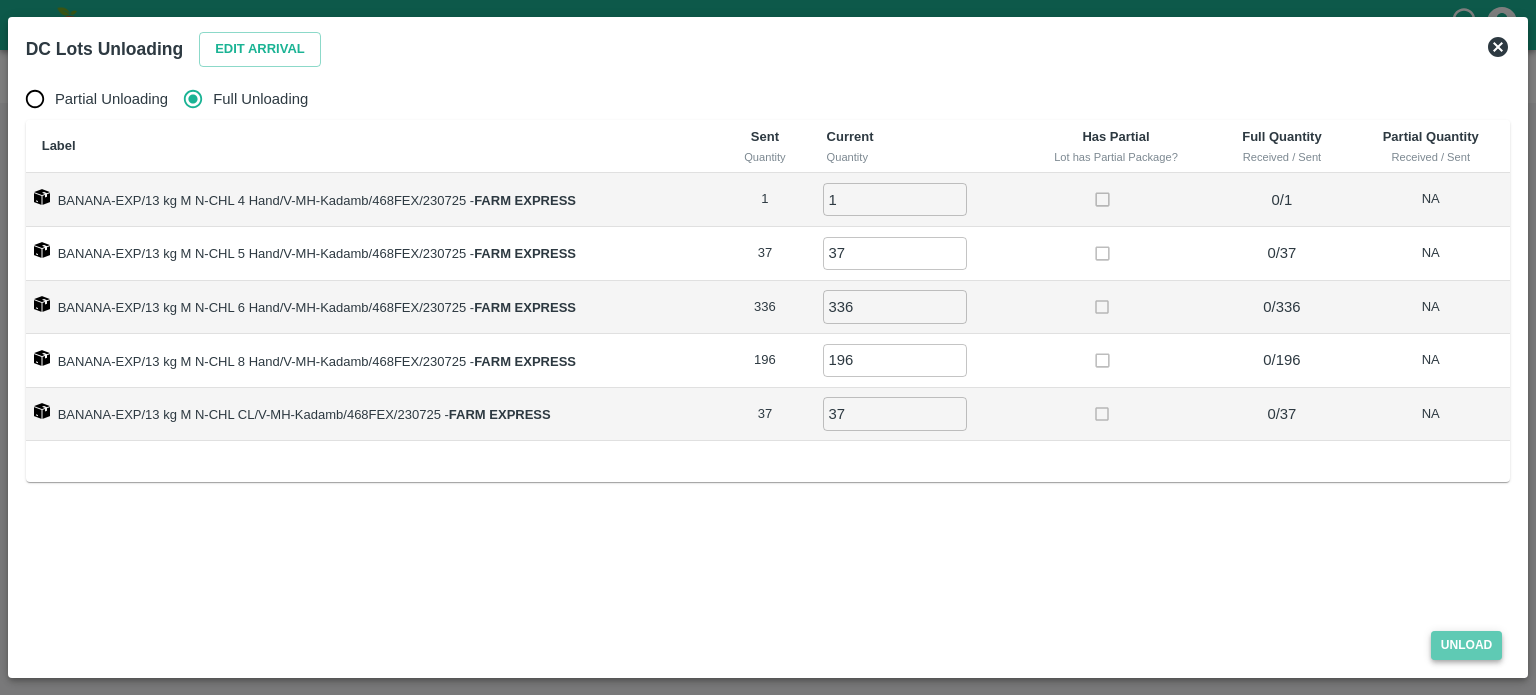 click on "Unload" at bounding box center (1467, 645) 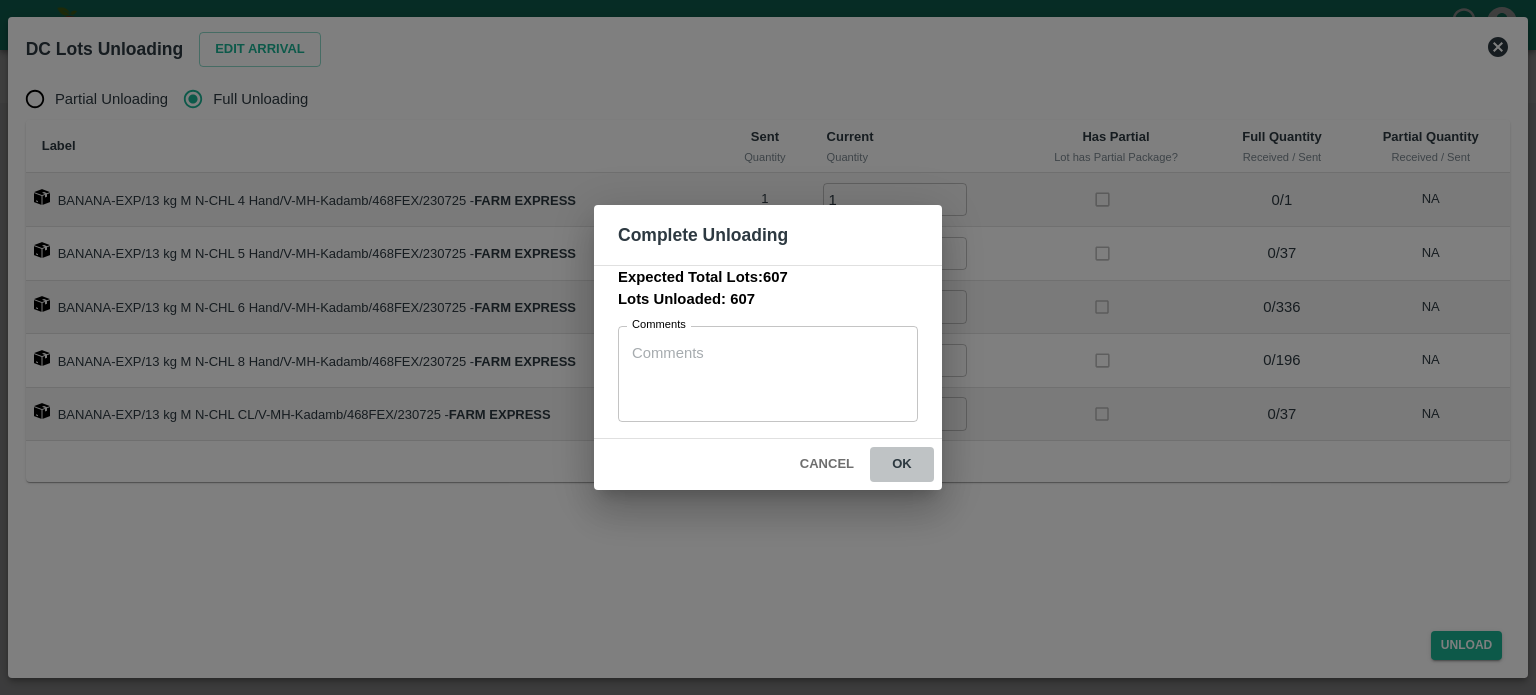 click on "ok" at bounding box center [902, 464] 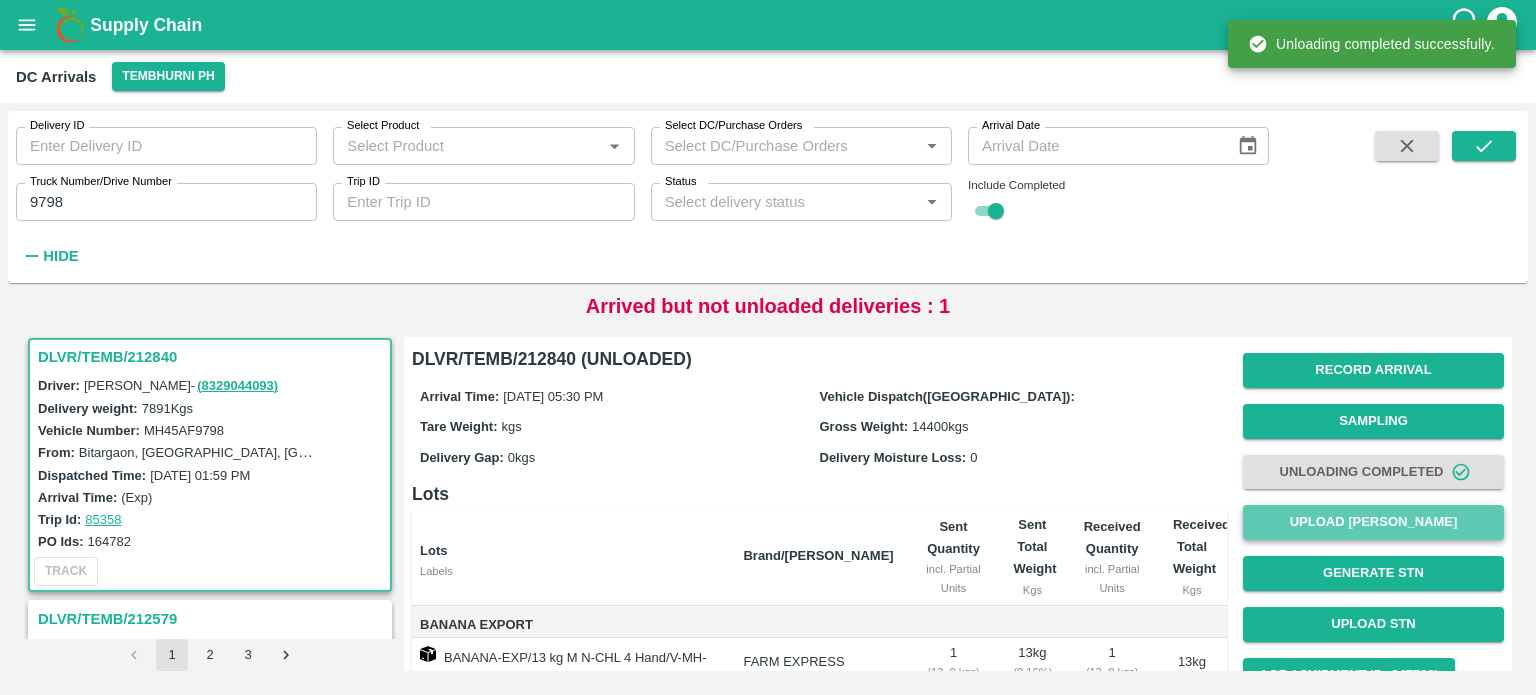 click on "Upload [PERSON_NAME]" at bounding box center (1373, 522) 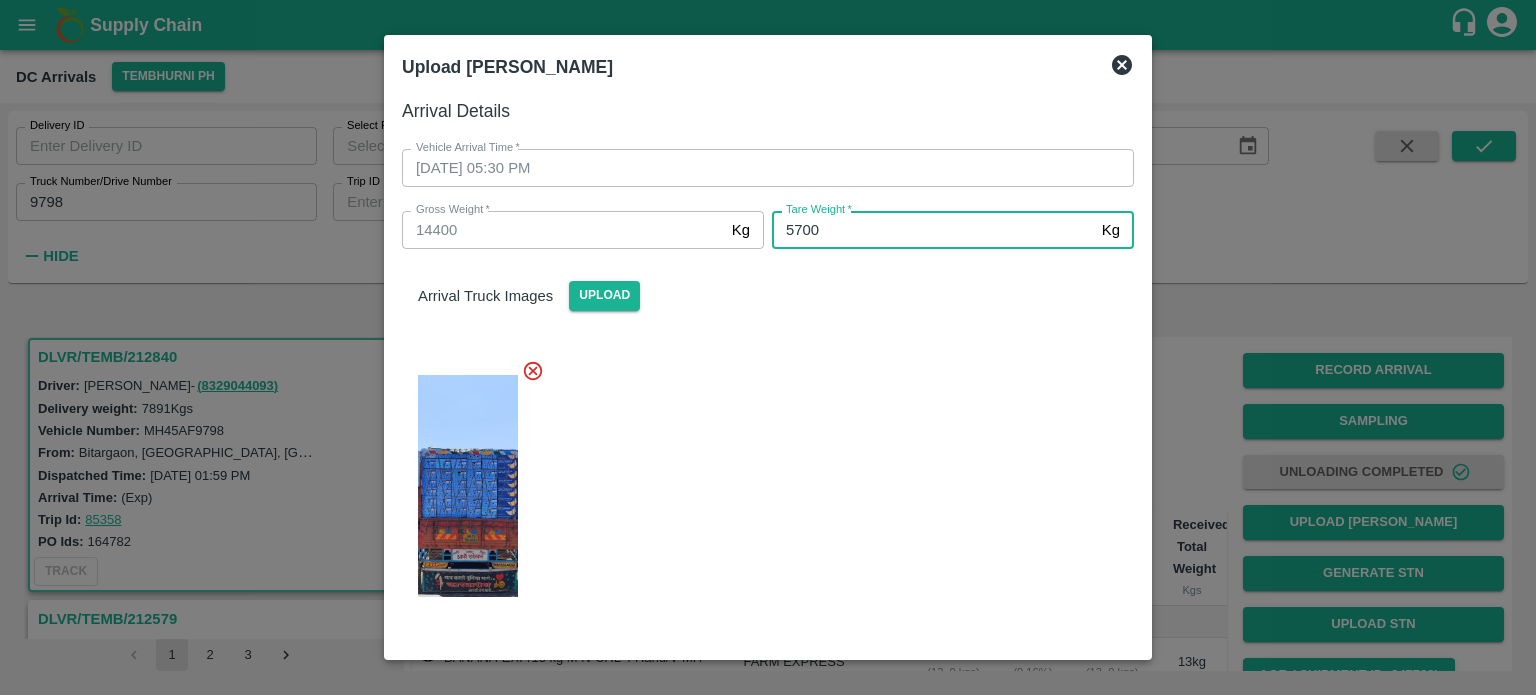 type on "5700" 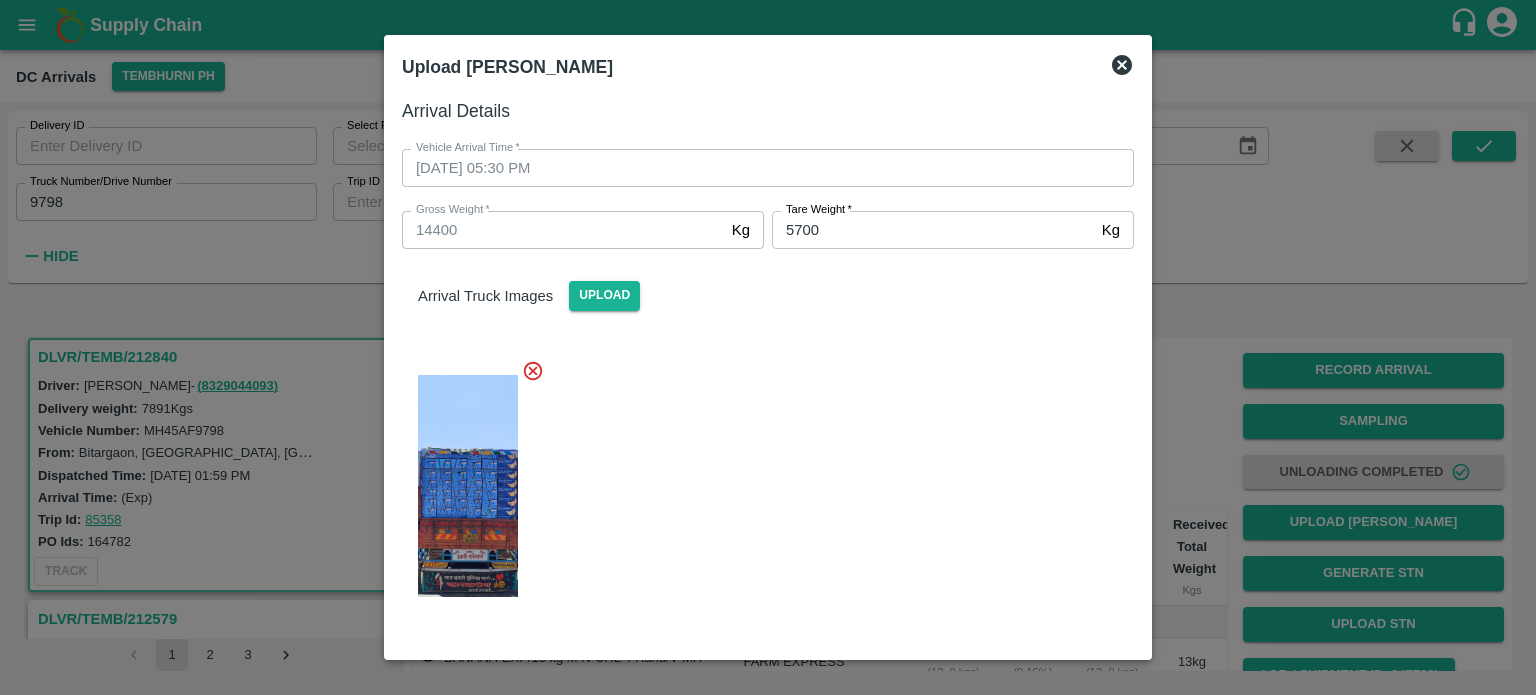 click at bounding box center [760, 480] 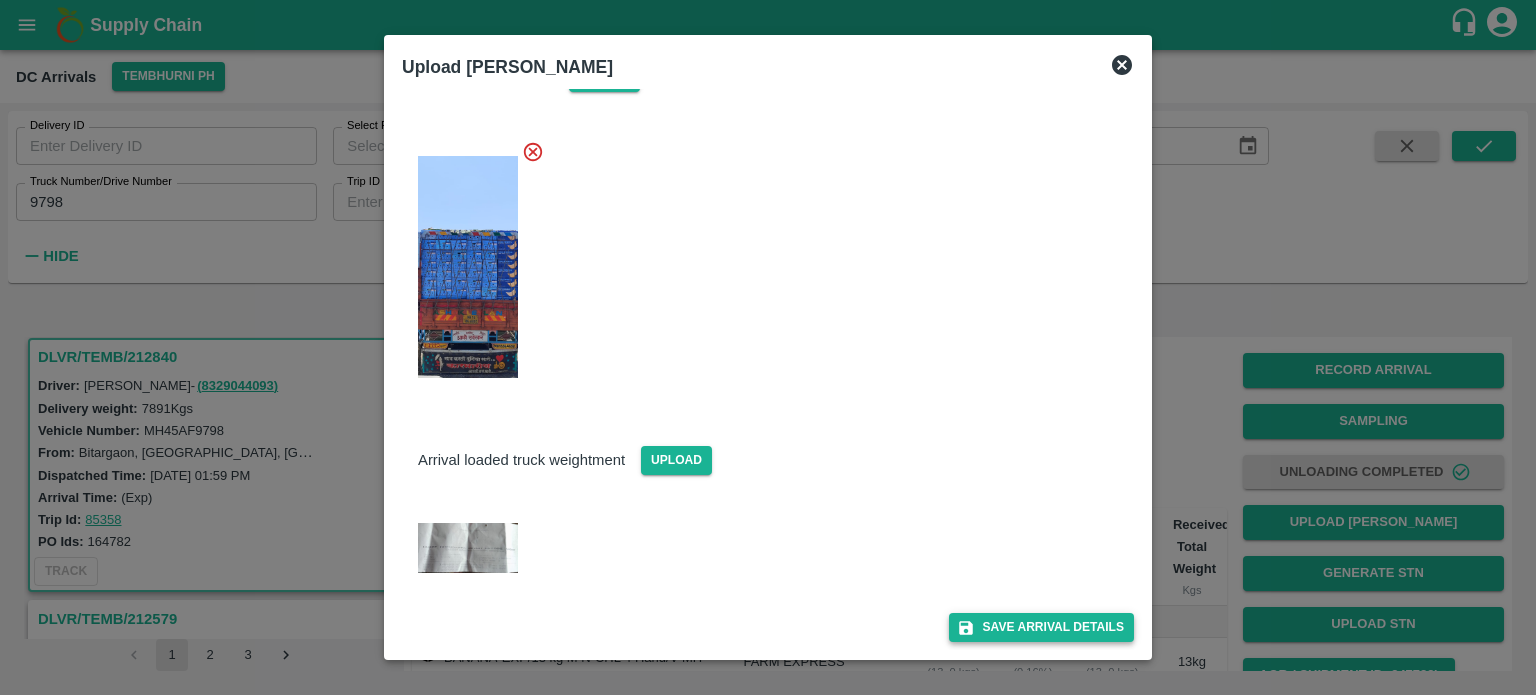 click on "Save Arrival Details" at bounding box center (1041, 627) 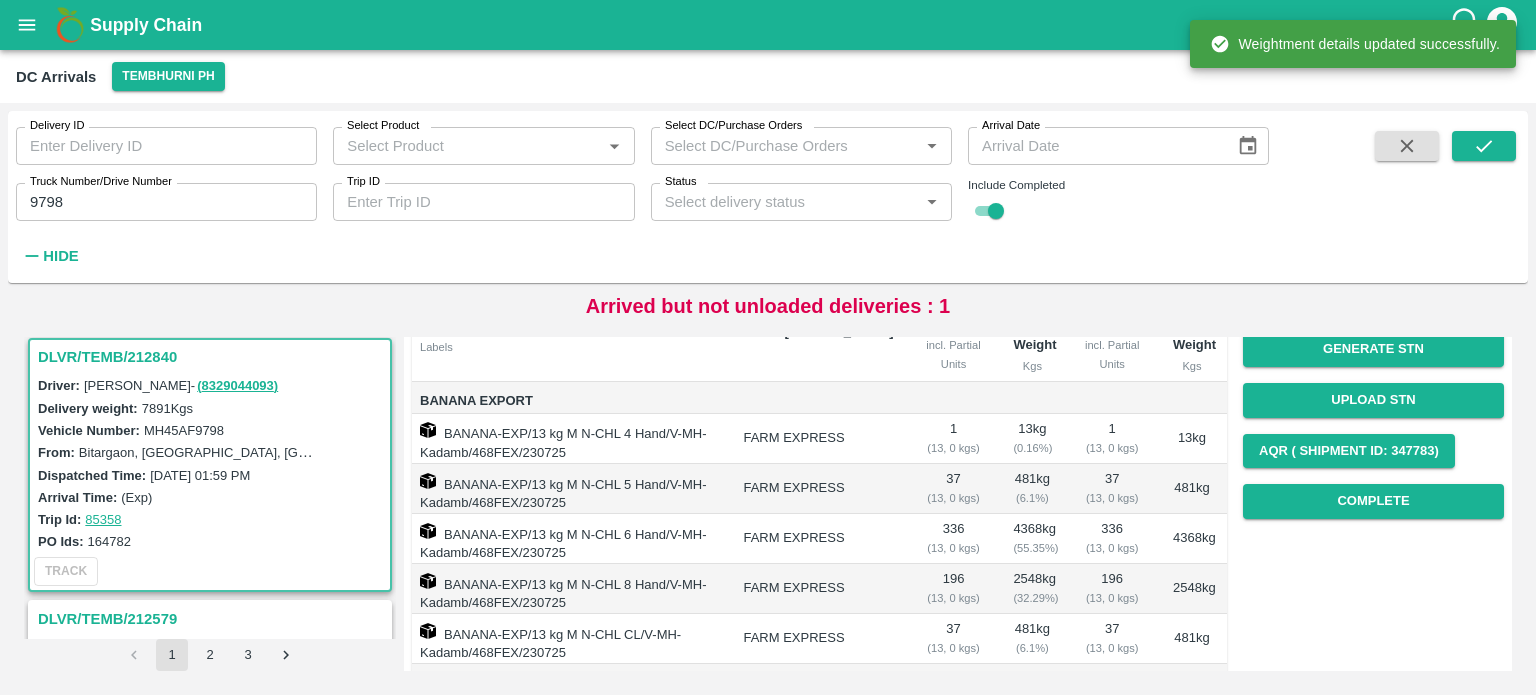 scroll, scrollTop: 232, scrollLeft: 0, axis: vertical 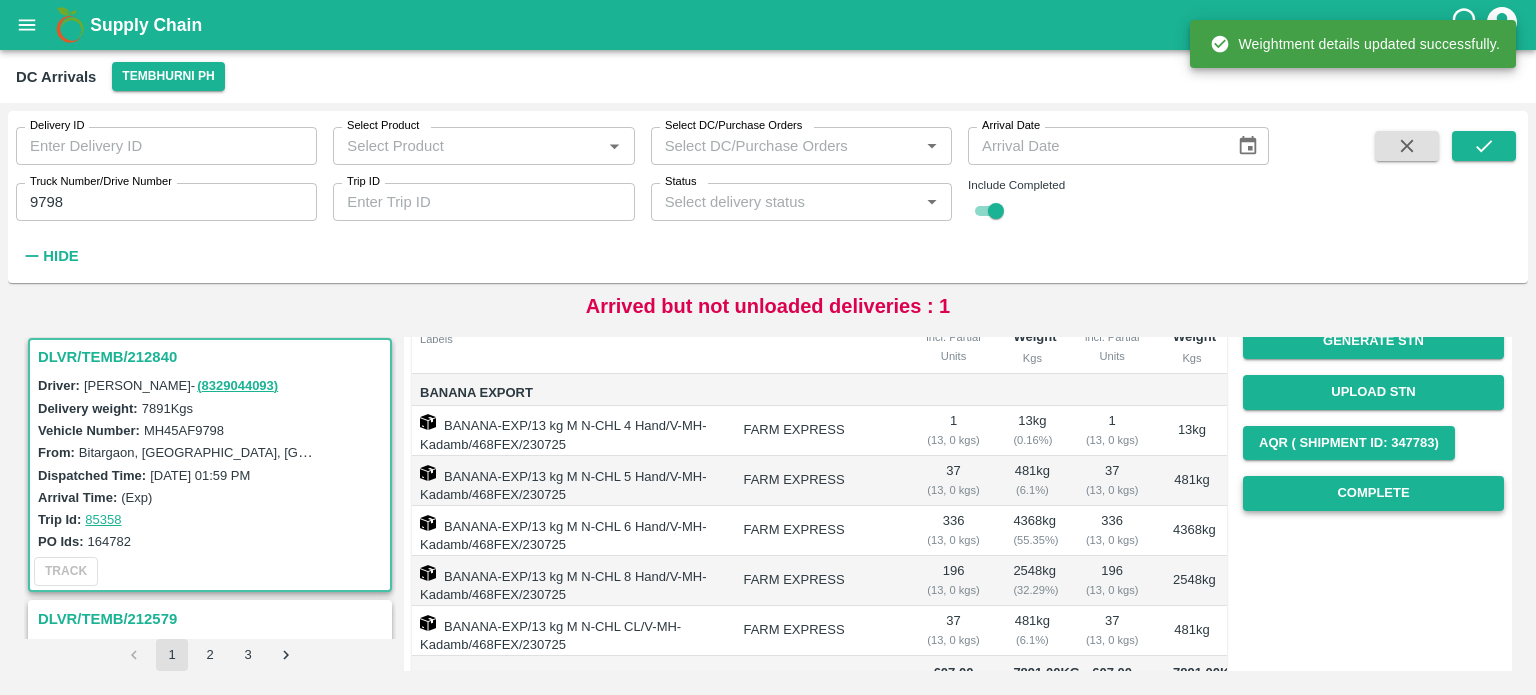drag, startPoint x: 1355, startPoint y: 516, endPoint x: 1355, endPoint y: 504, distance: 12 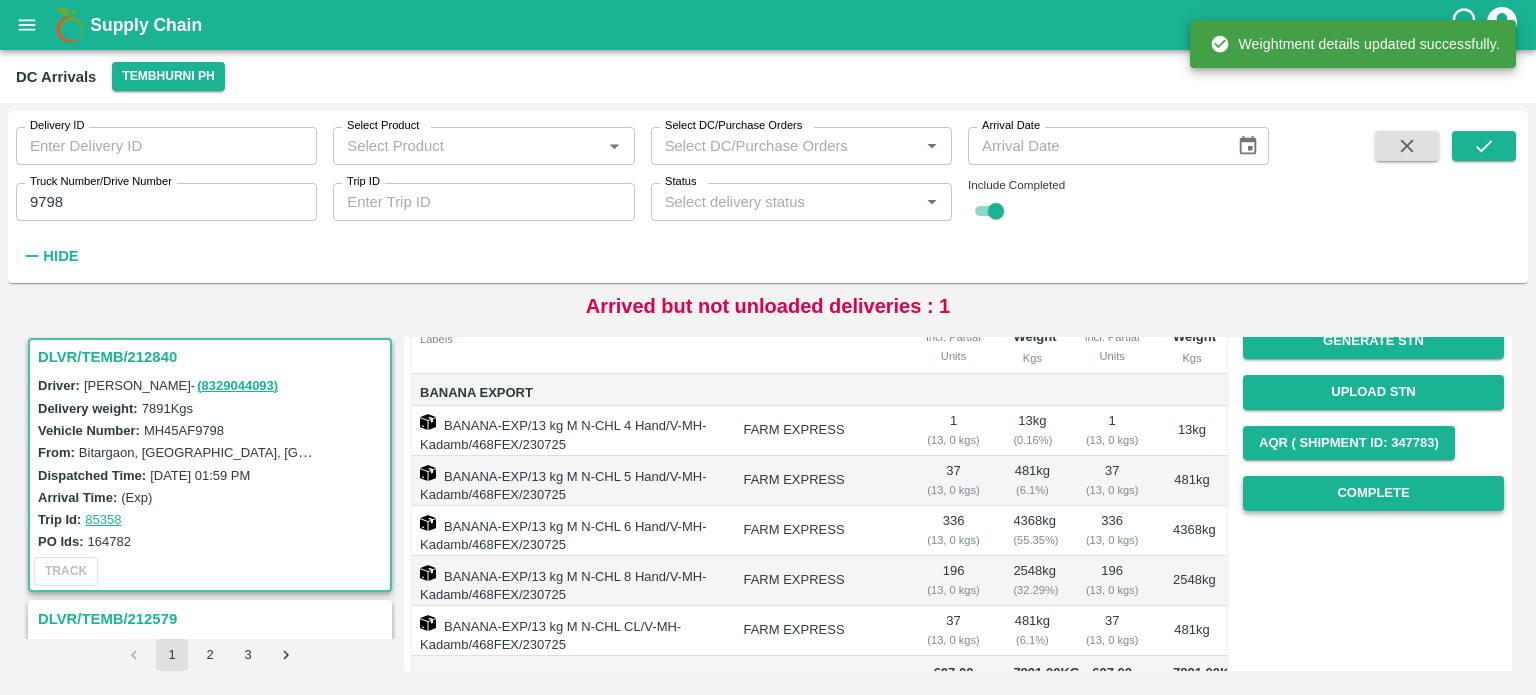 click on "Record Arrival Sampling Unloading Completed Upload Tare Weight Generate STN Upload STN AQR ( Shipment Id: 347783) Complete" at bounding box center (1373, 316) 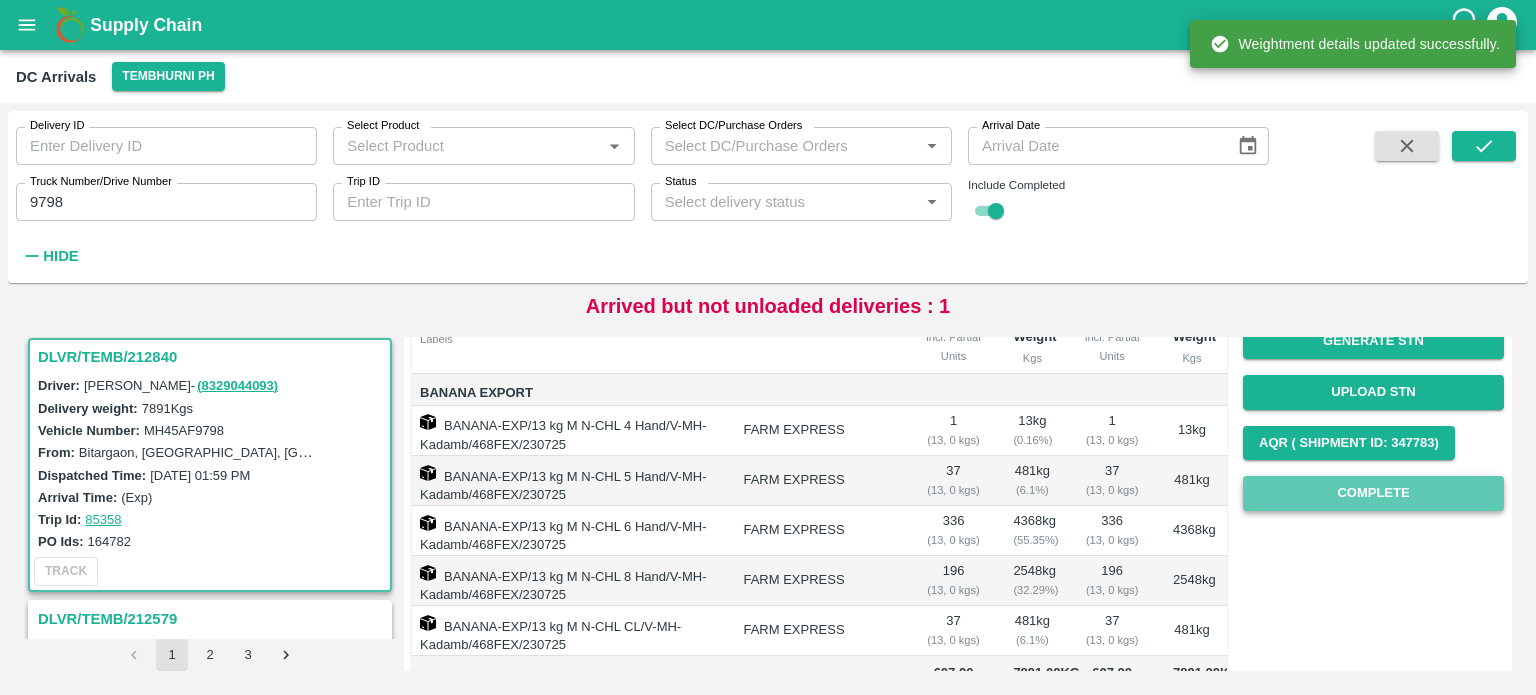 click on "Complete" at bounding box center (1373, 493) 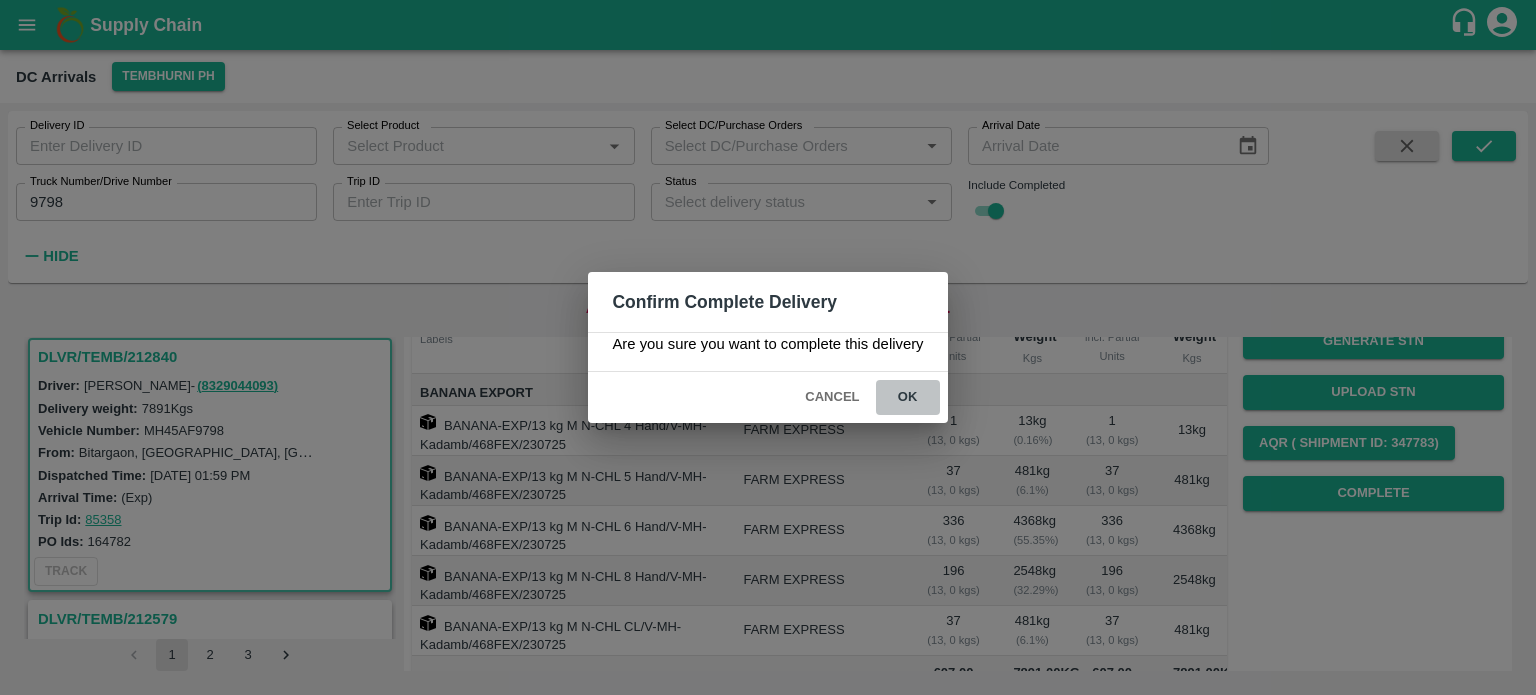 click on "ok" at bounding box center [908, 397] 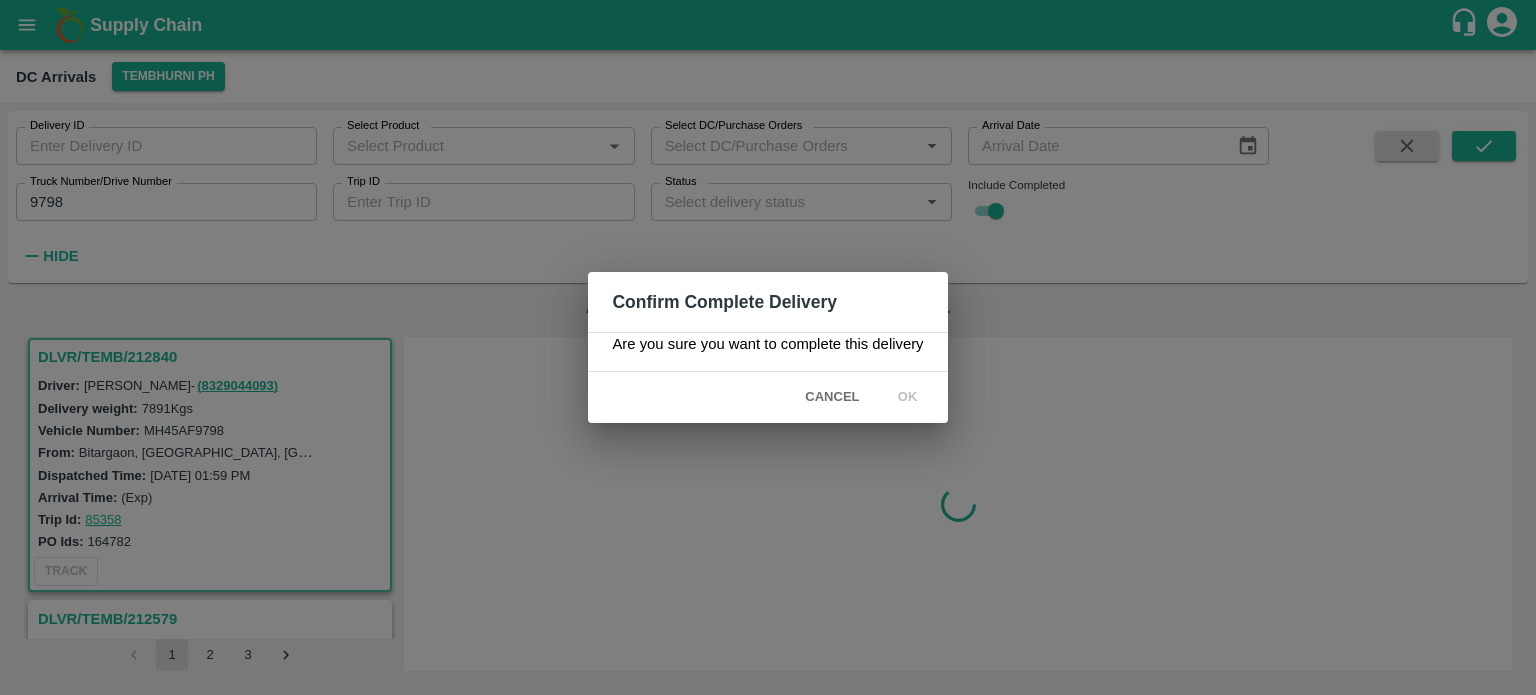scroll, scrollTop: 0, scrollLeft: 0, axis: both 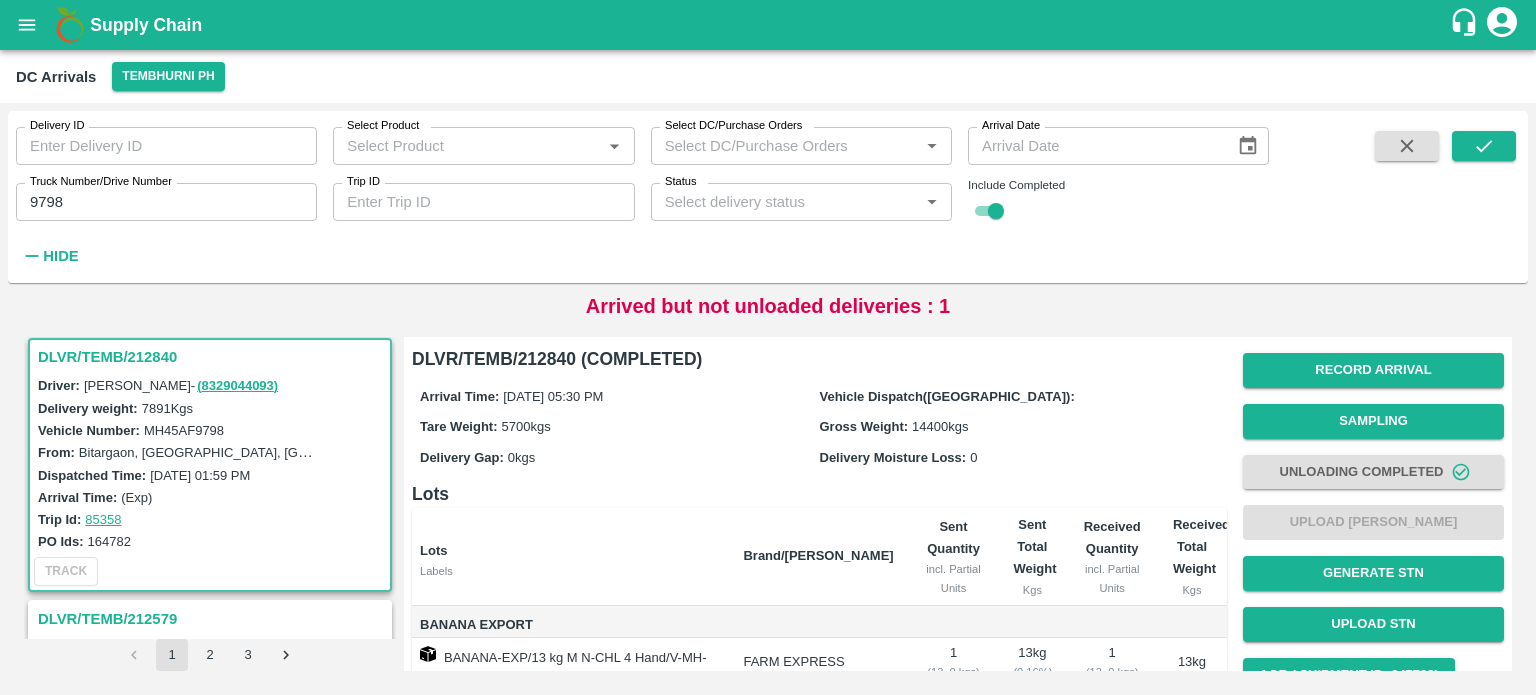 click on "9798" at bounding box center [166, 202] 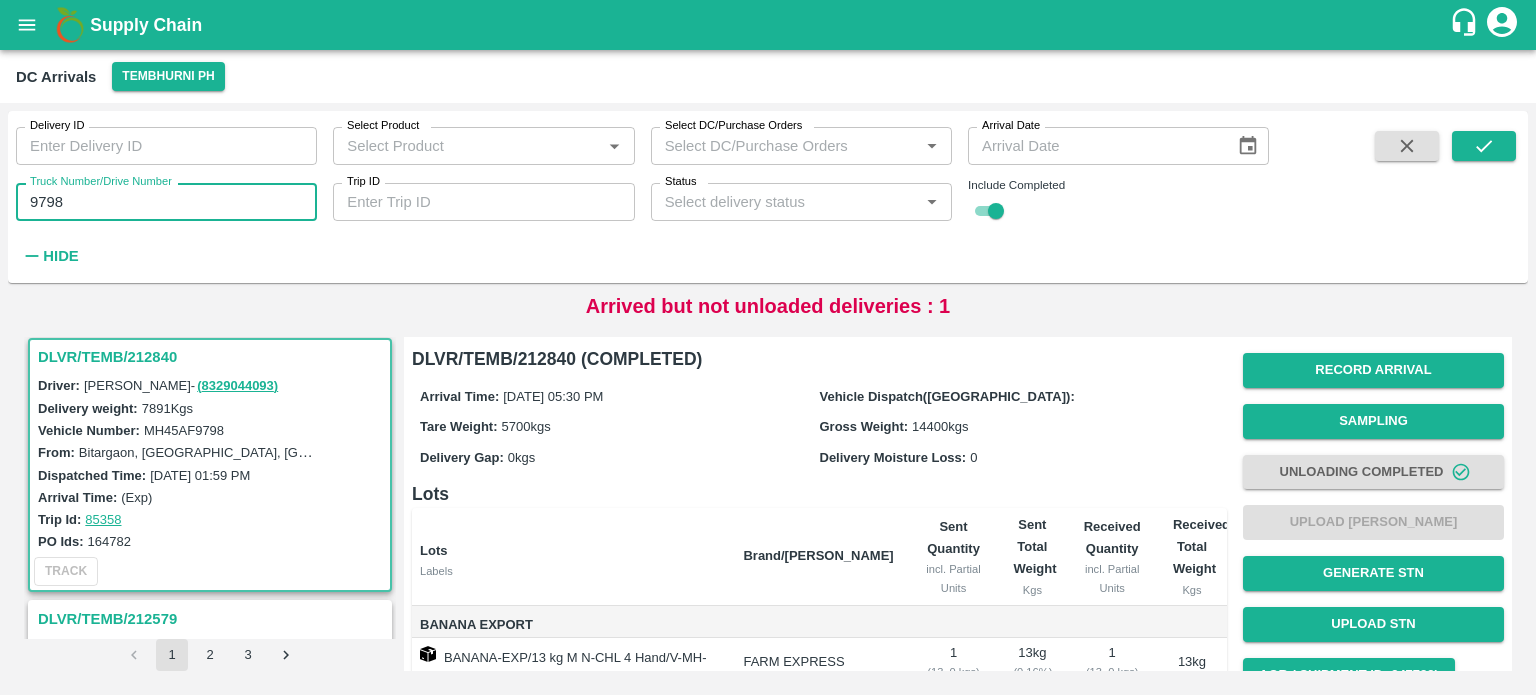 click on "9798" at bounding box center [166, 202] 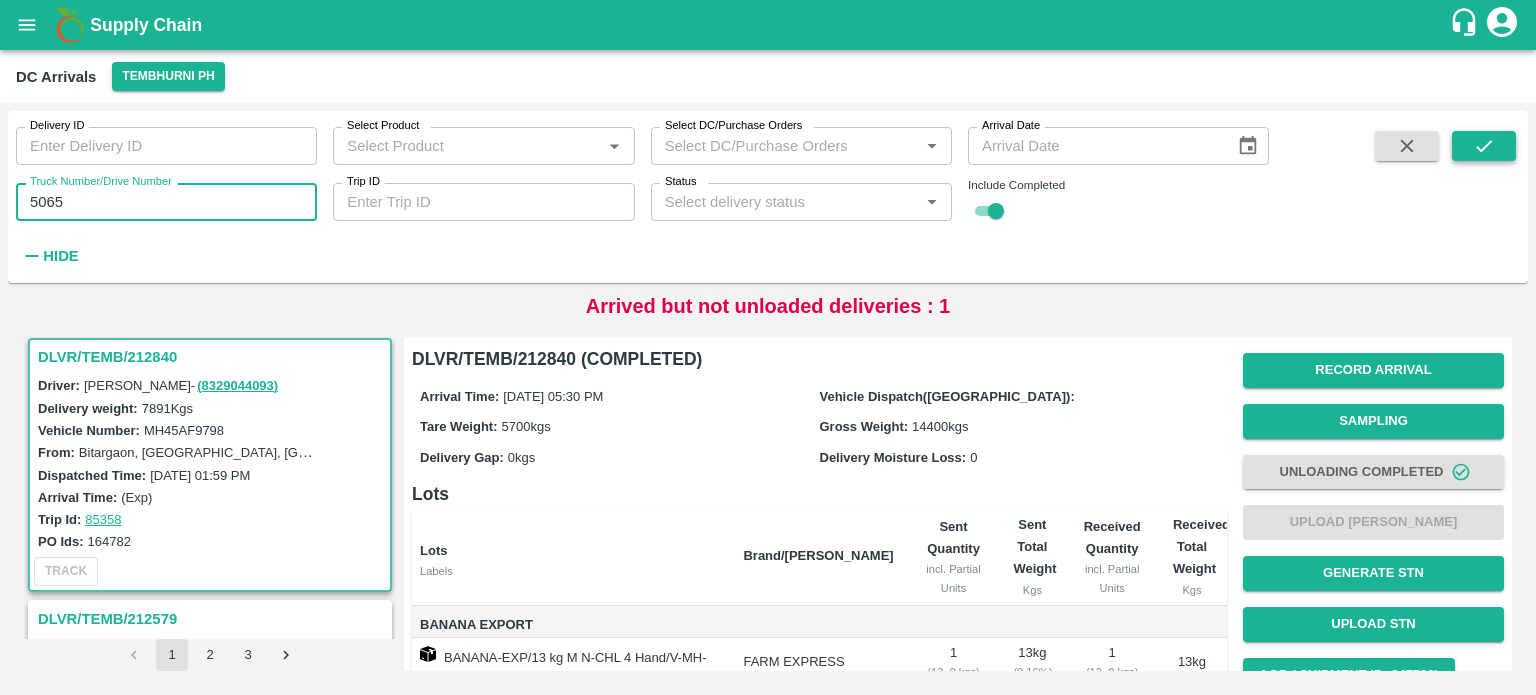 type on "5065" 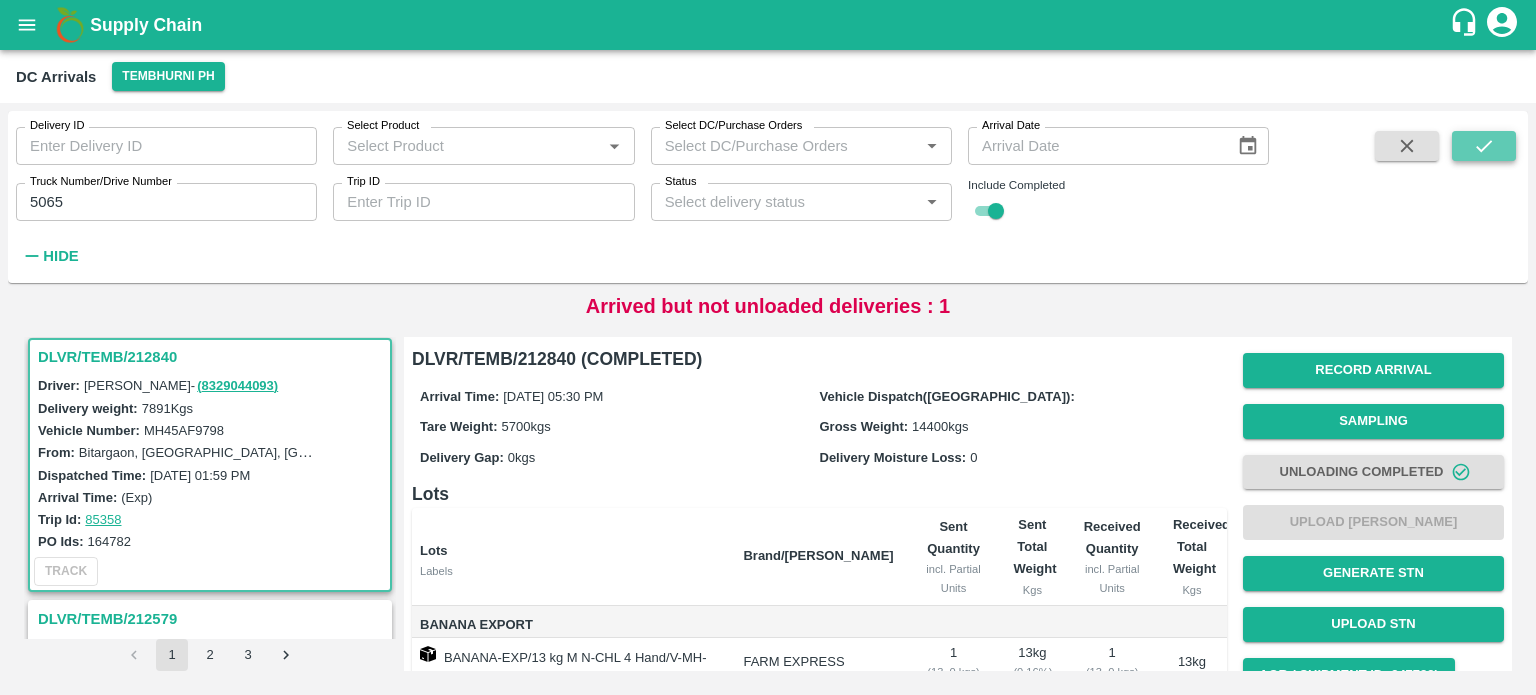 click 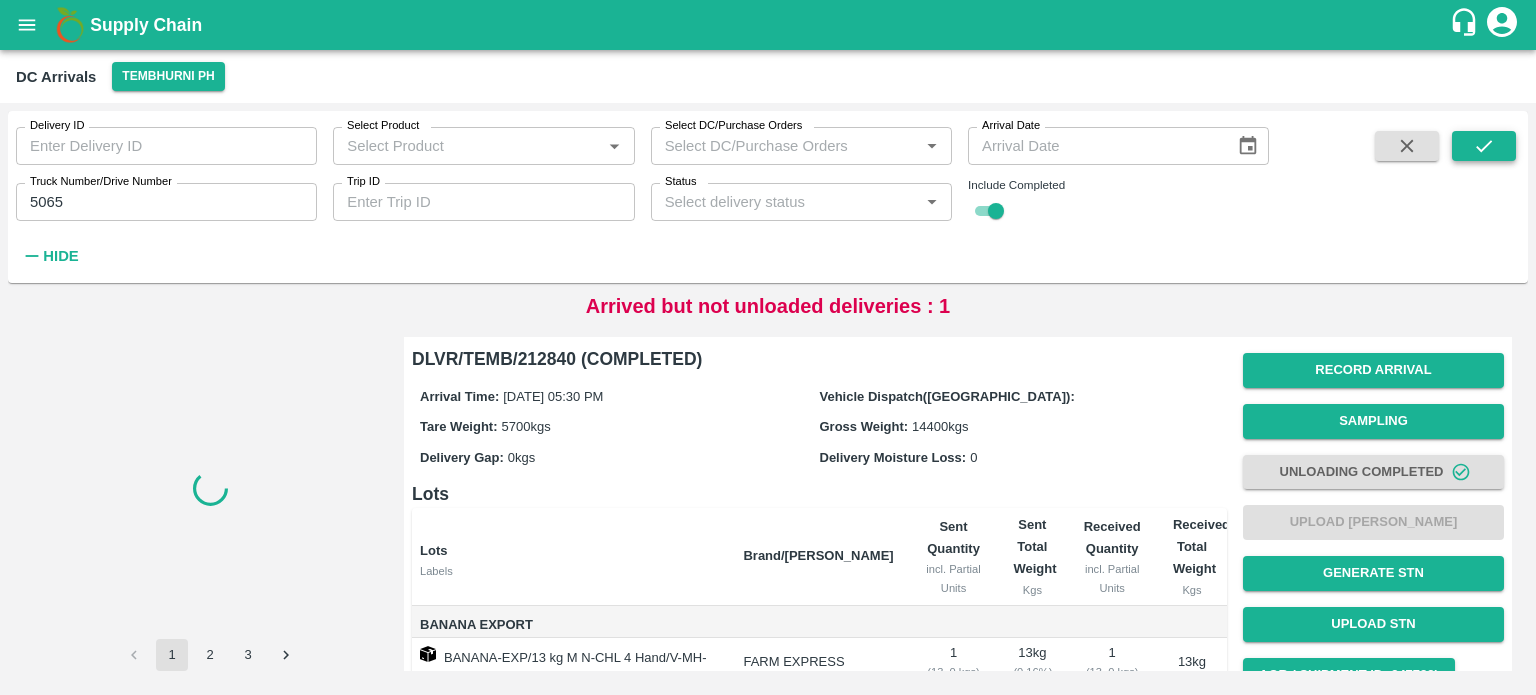 scroll, scrollTop: 0, scrollLeft: 0, axis: both 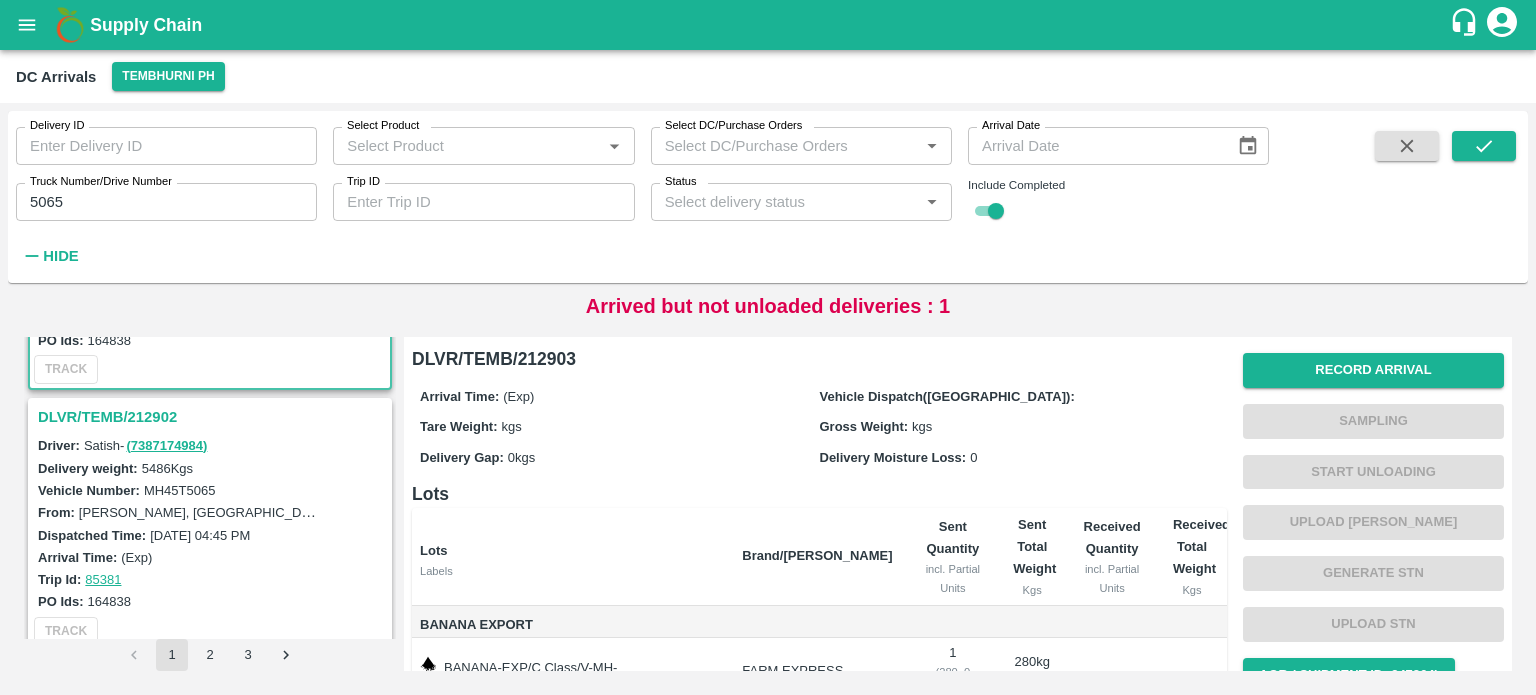 click on "DLVR/TEMB/212902" at bounding box center (213, 417) 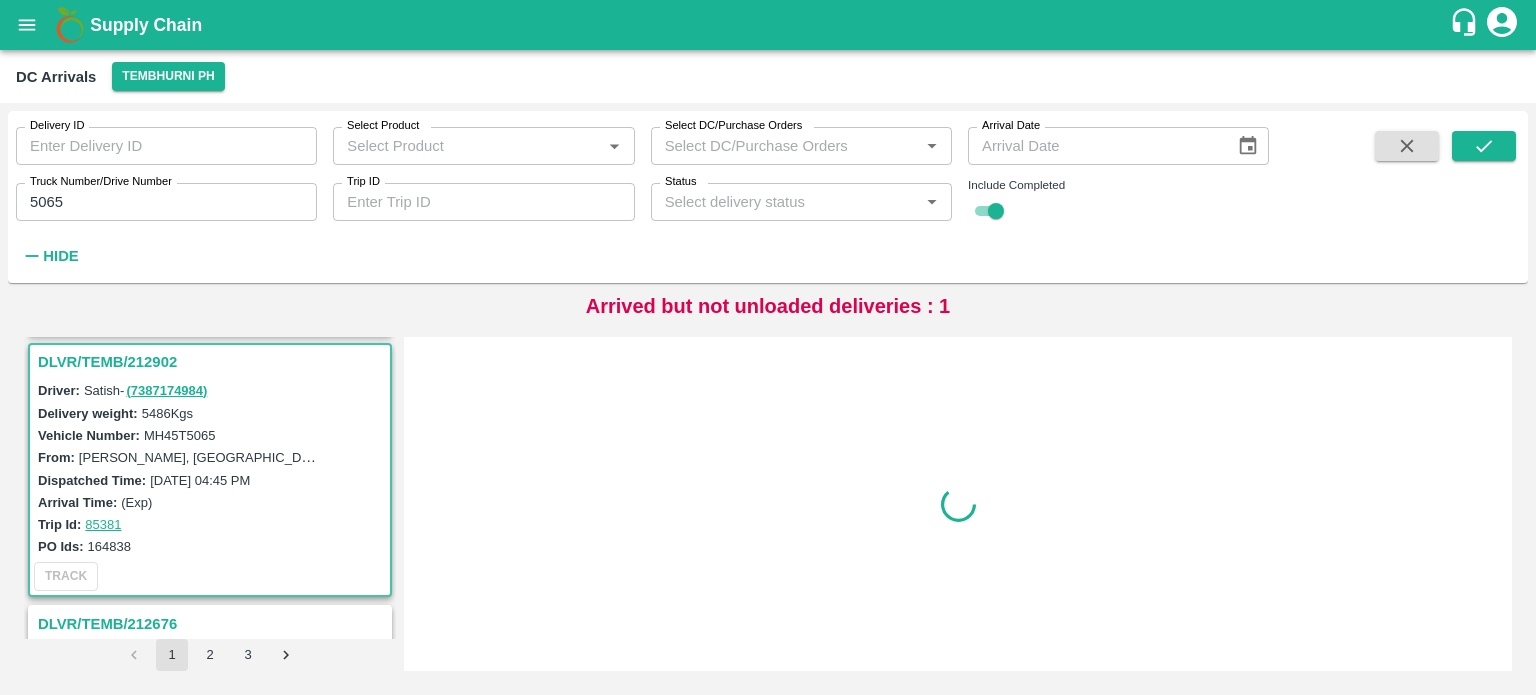 scroll, scrollTop: 268, scrollLeft: 0, axis: vertical 